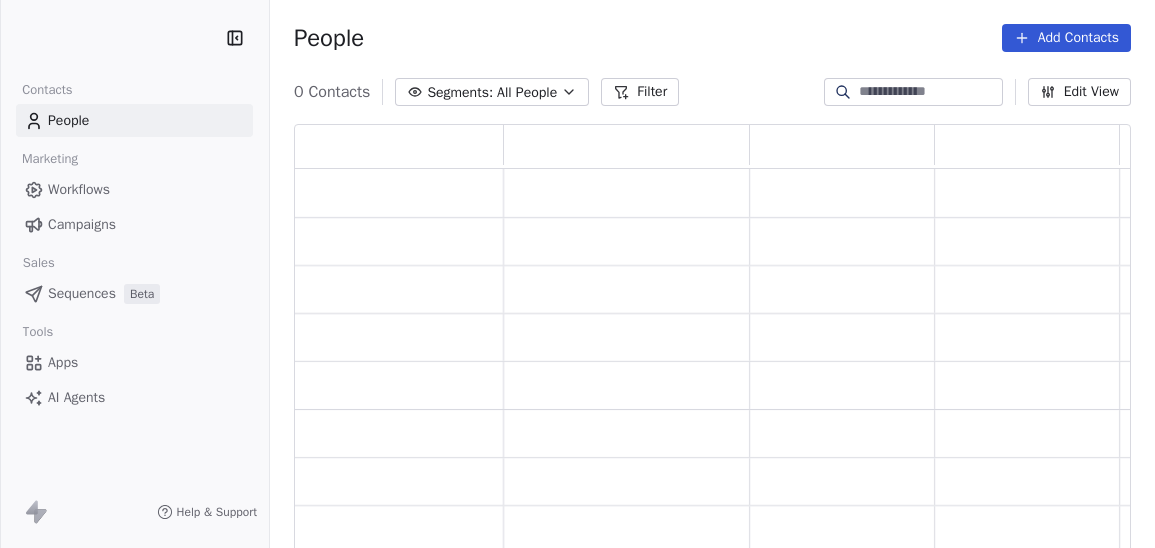 scroll, scrollTop: 0, scrollLeft: 0, axis: both 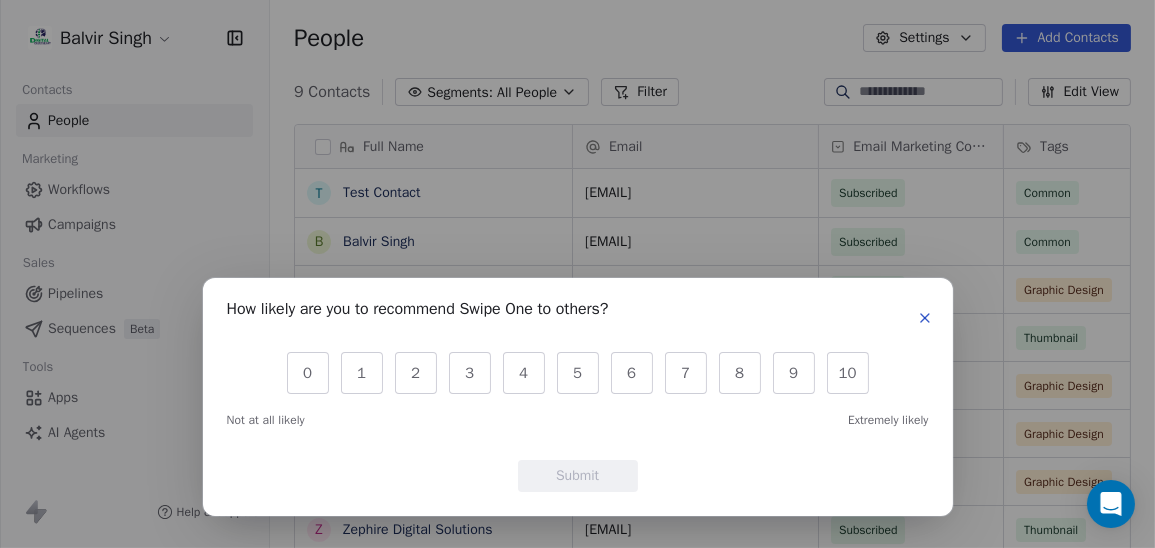 click 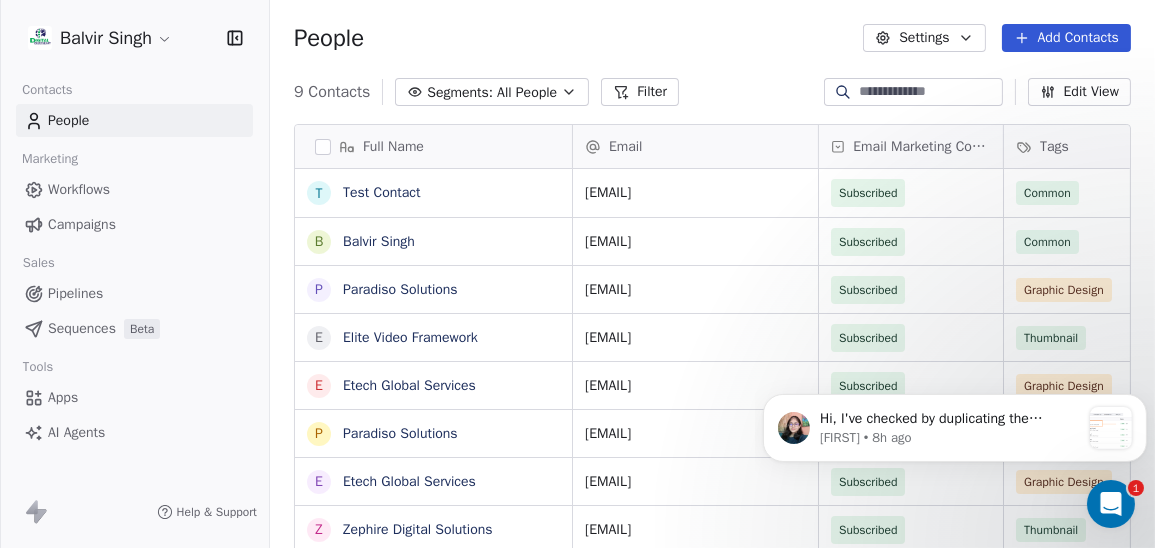 scroll, scrollTop: 0, scrollLeft: 0, axis: both 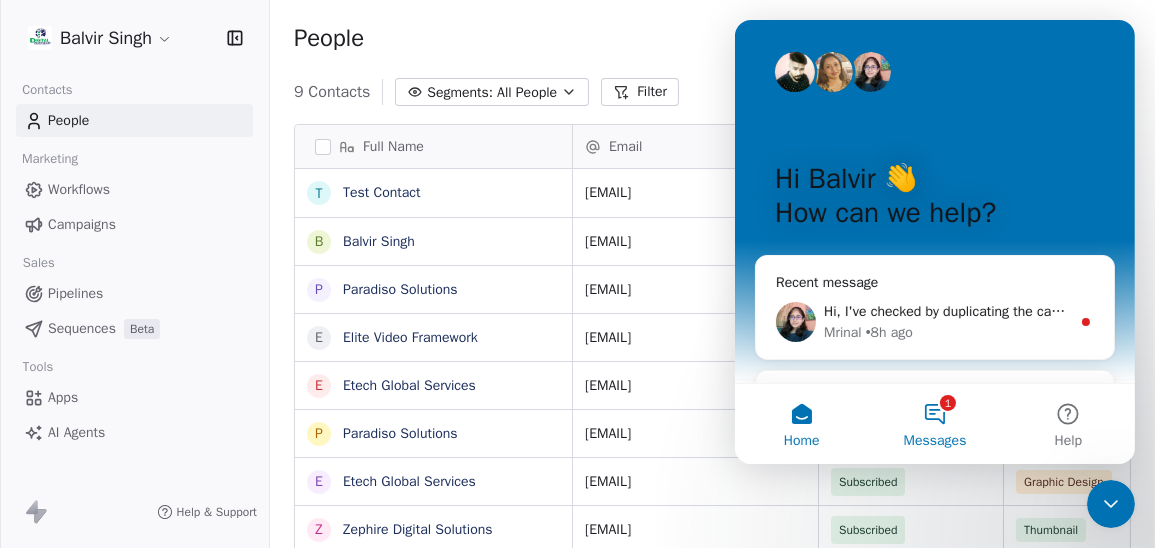 click on "1 Messages" at bounding box center (933, 424) 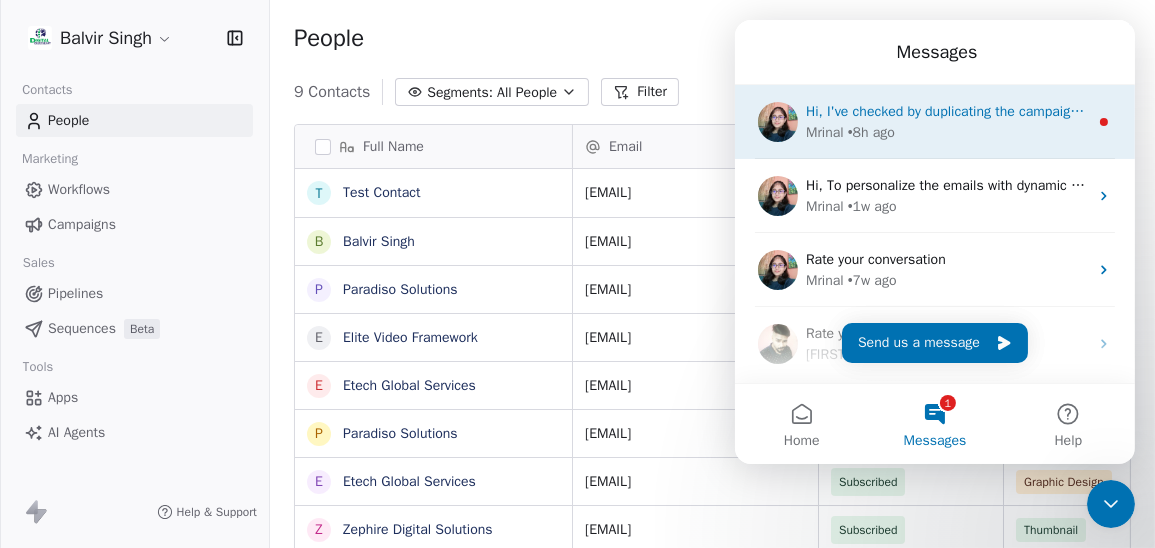 click on "Mrinal •  8h ago" at bounding box center [946, 132] 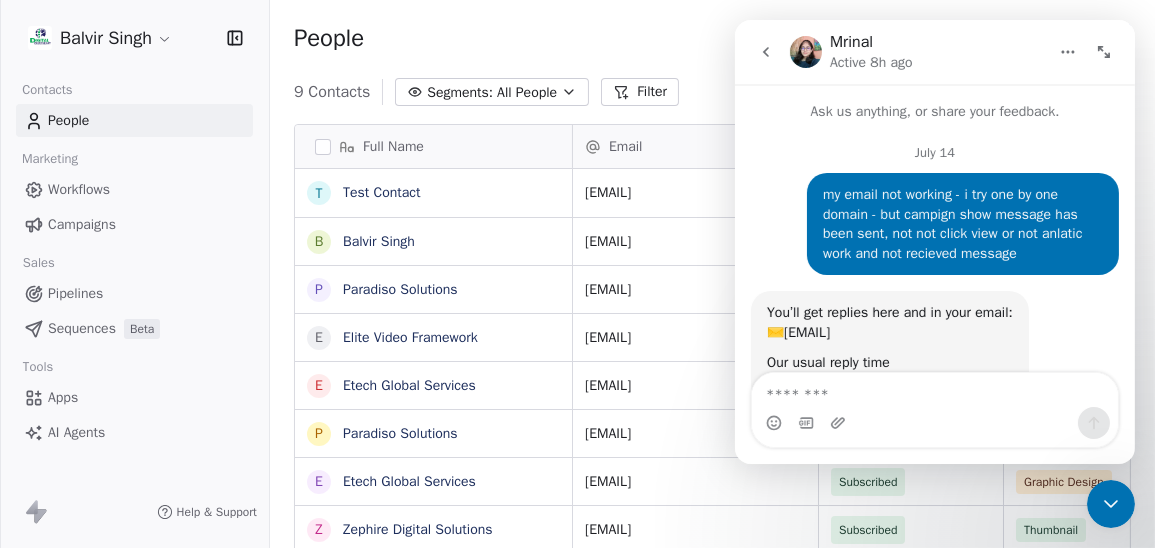 scroll, scrollTop: 3, scrollLeft: 0, axis: vertical 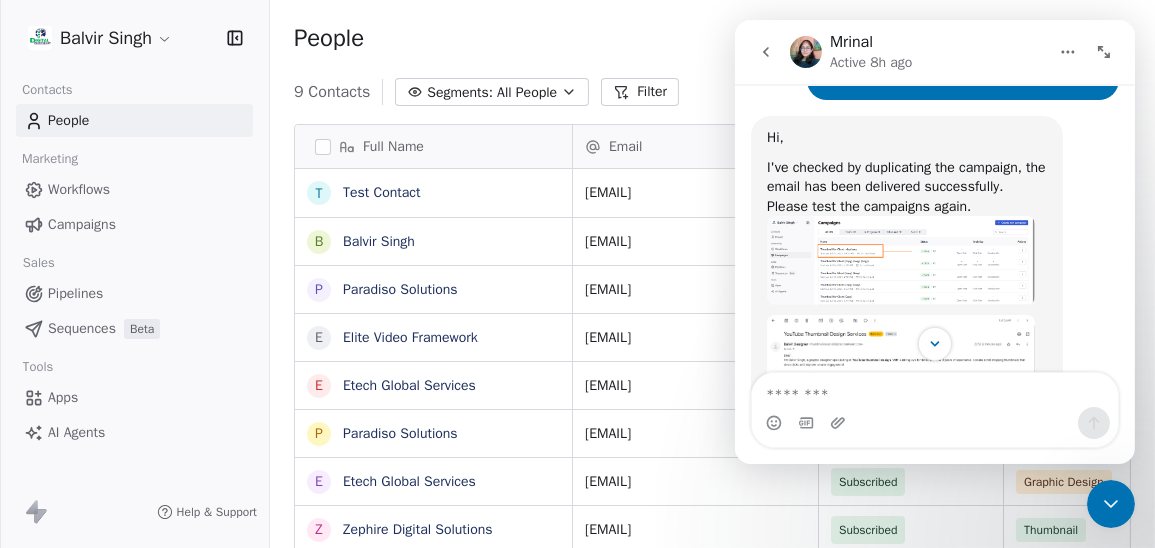 click 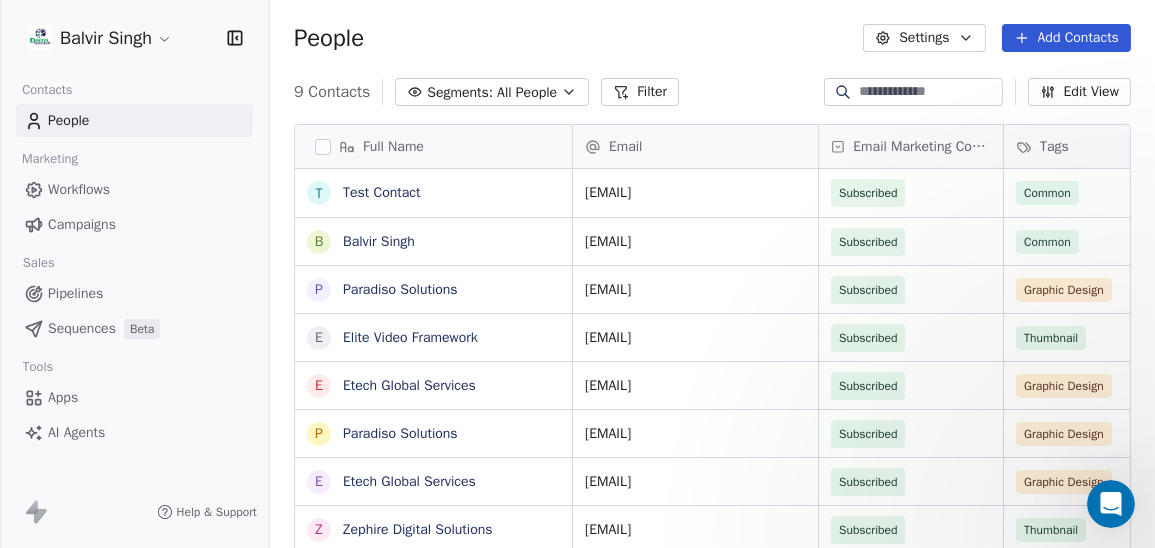 scroll, scrollTop: 0, scrollLeft: 0, axis: both 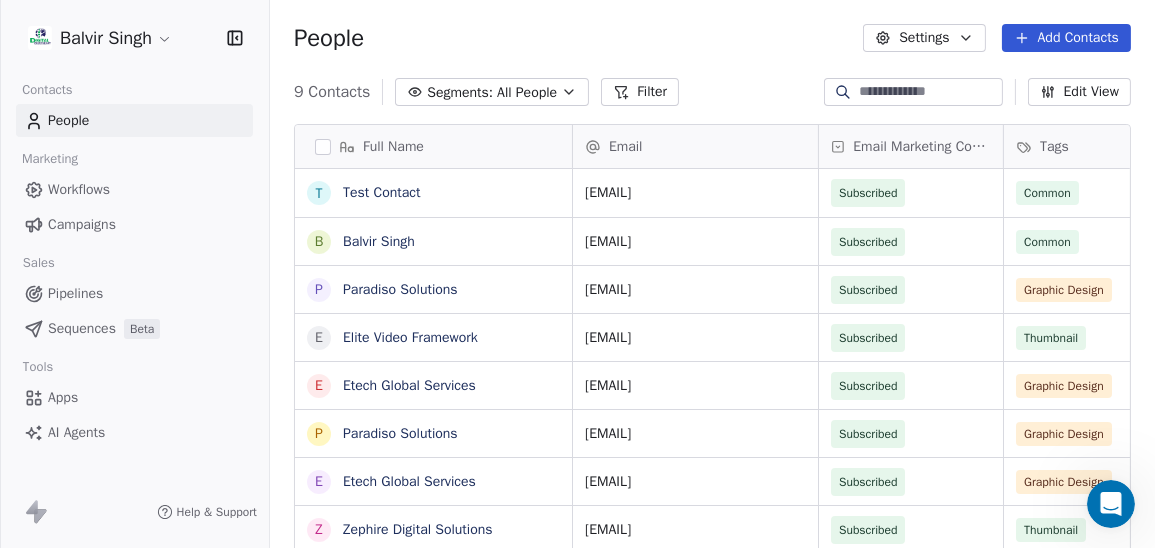 click on "Balvir Singh Contacts People Marketing Workflows Campaigns Sales Pipelines Sequences Beta Tools Apps AI Agents Help & Support People Settings  Add Contacts 9 Contacts Segments: All People Filter  Edit View Tag Add to Sequence Export Full Name T Test Contact B Balvir Singh P Paradiso Solutions E Elite Video Framework E Etech Global Services P Paradiso Solutions E Etech Global Services Z Zephire Digital Solutions N Nexxus Signs & Printing Email Email Marketing Consent Tags Phone Number Address Created Date IST mrinal@swipepages.com Subscribed Common Jul 25, 2025 10:49 PM balvirsinghbhullar@gmail.com Subscribed Common Jul 13, 2025 09:21 PM hr@paradisosolutions.com Subscribed Graphic Design 917 589 5754 Jul 13, 2025 08:57 PM info@elitevideoframework.com Subscribed Thumbnail 6261689140 Jul 13, 2025 08:57 PM jobs@etechgs.com Subscribed Graphic Design Jul 13, 2025 08:57 PM info@paradisosolutions.com Subscribed Graphic Design 917 589 5754 Jul 13, 2025 08:57 PM info@etechgs.com Subscribed Graphic Design Subscribed" at bounding box center [577, 287] 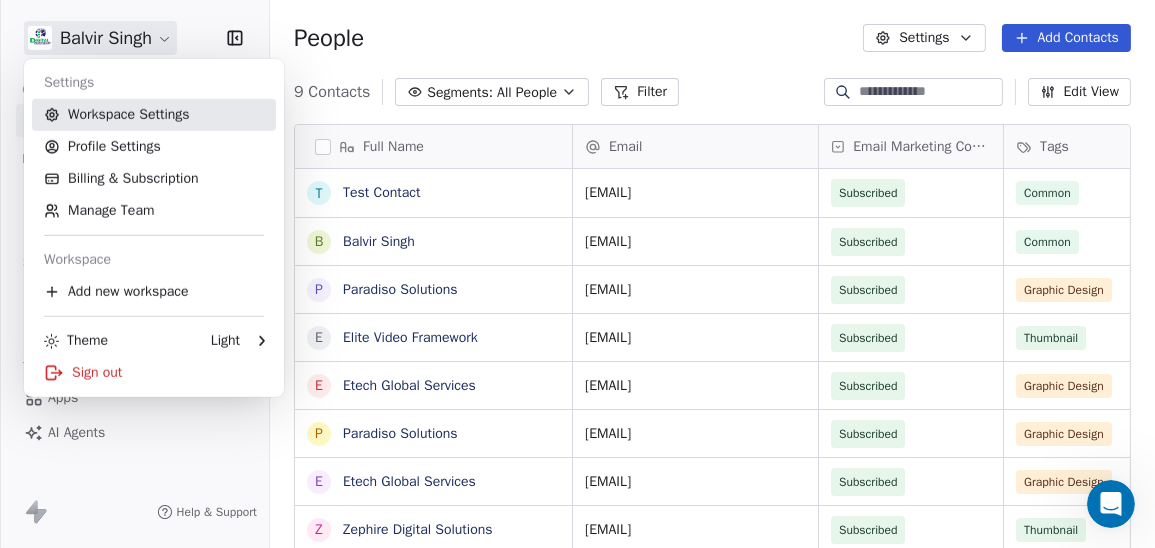 click on "Workspace Settings" at bounding box center [154, 115] 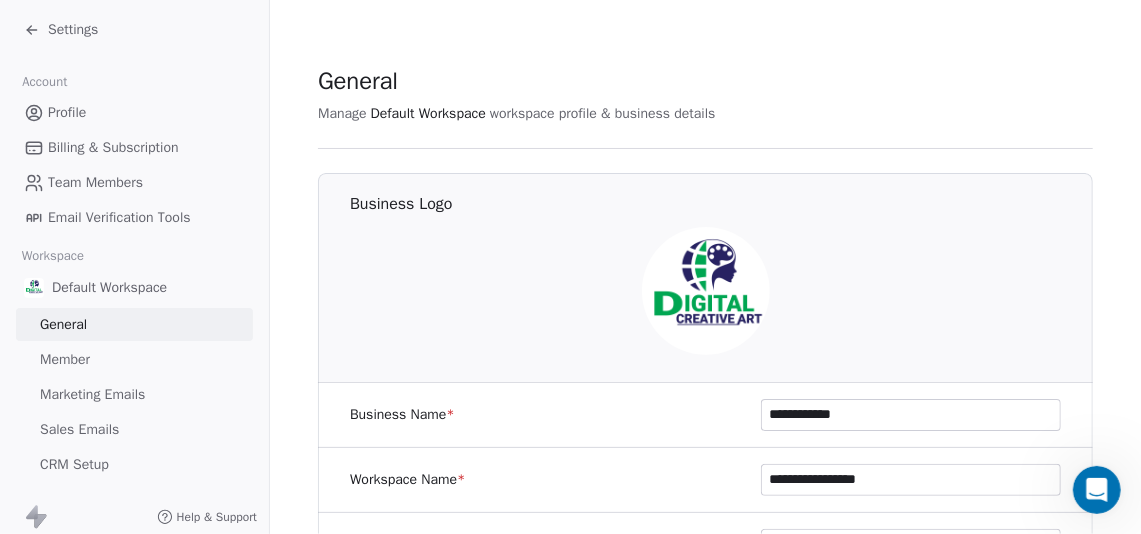 scroll, scrollTop: 3462, scrollLeft: 0, axis: vertical 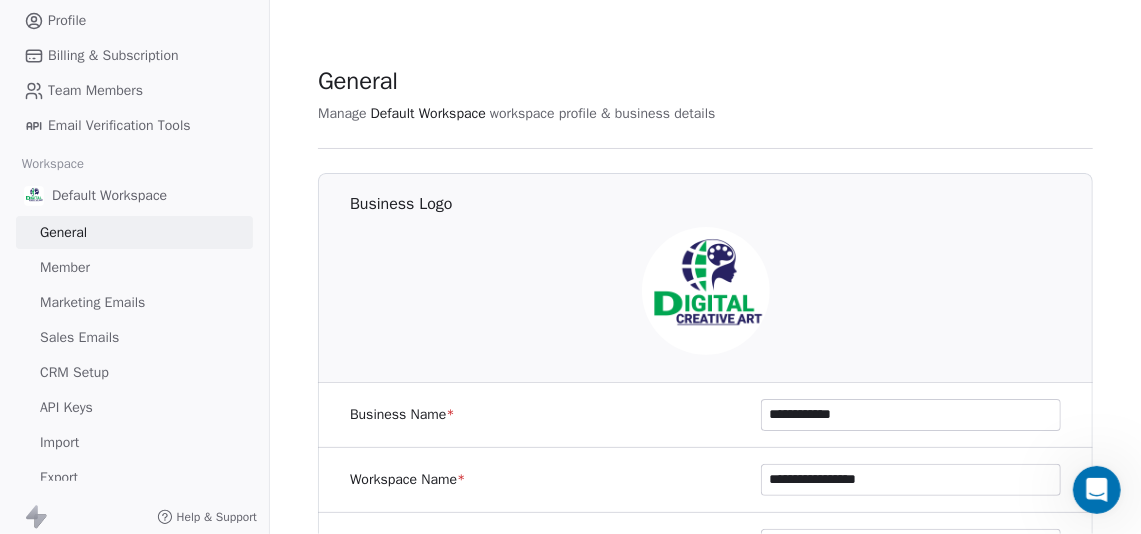 click on "Member" at bounding box center [134, 267] 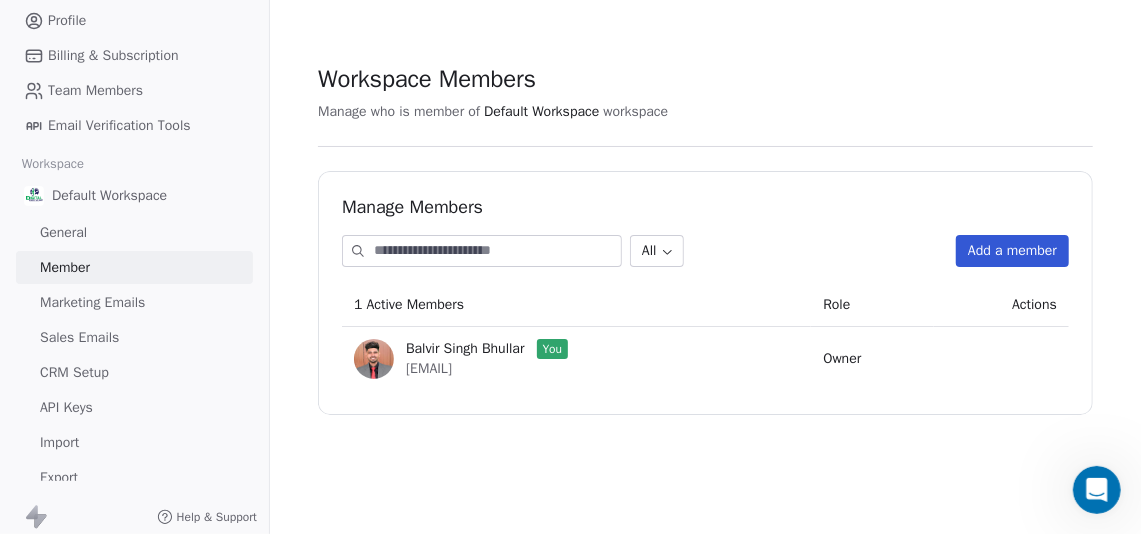 click on "Marketing Emails" at bounding box center (92, 302) 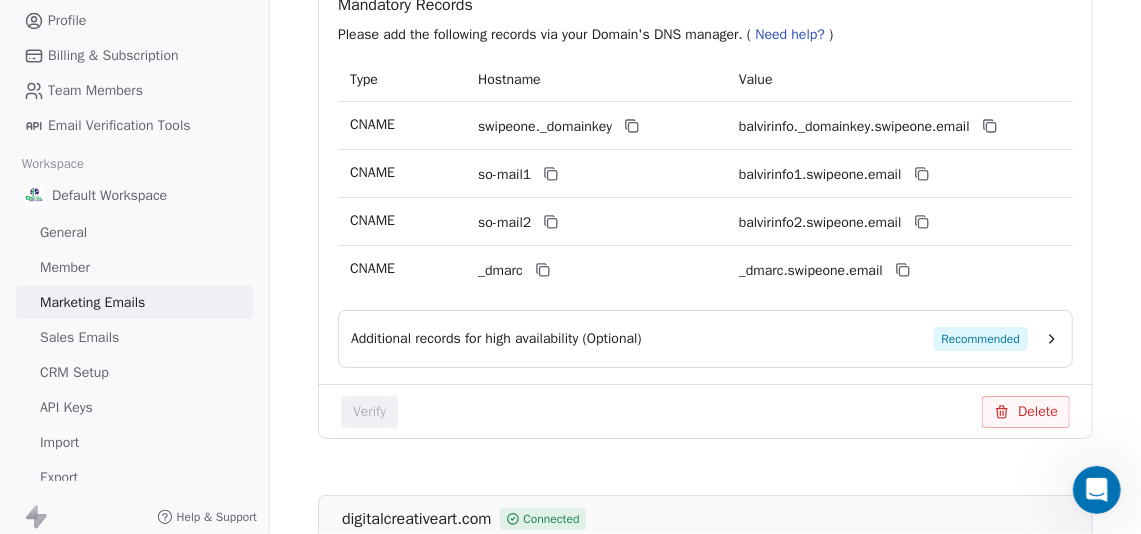 scroll, scrollTop: 474, scrollLeft: 0, axis: vertical 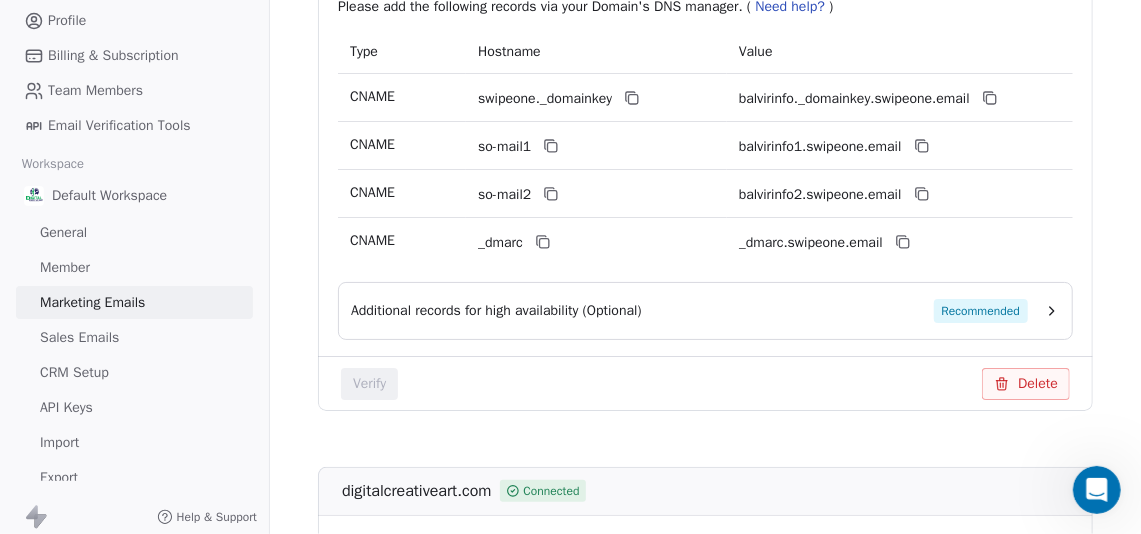 click 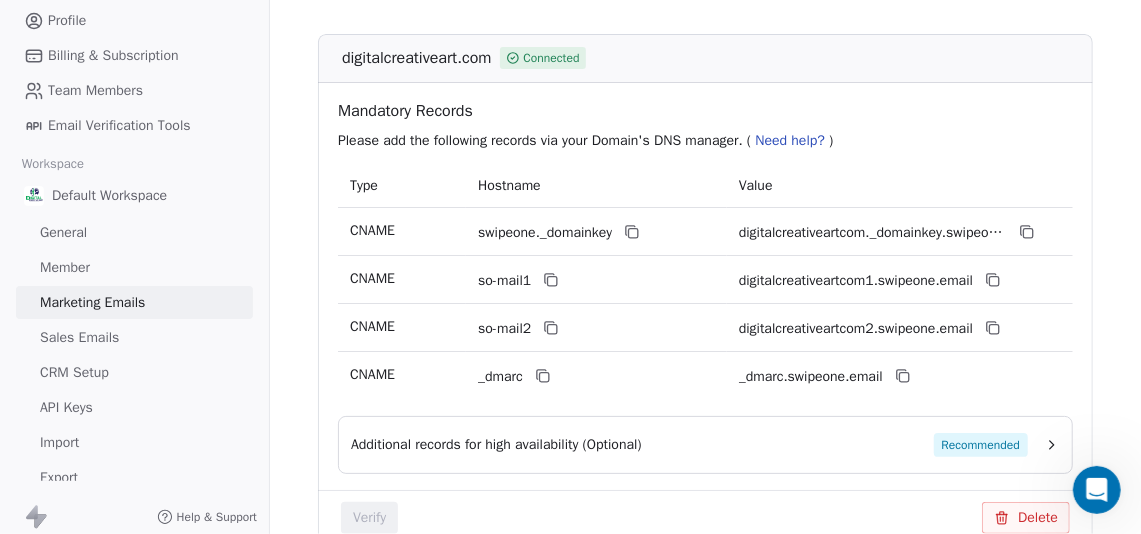 scroll, scrollTop: 1258, scrollLeft: 0, axis: vertical 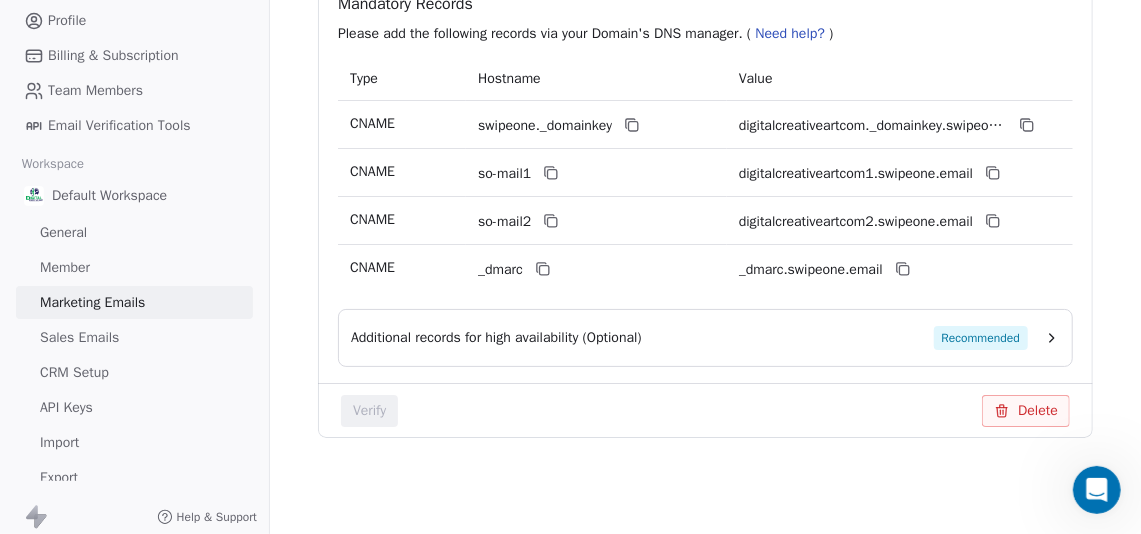 click 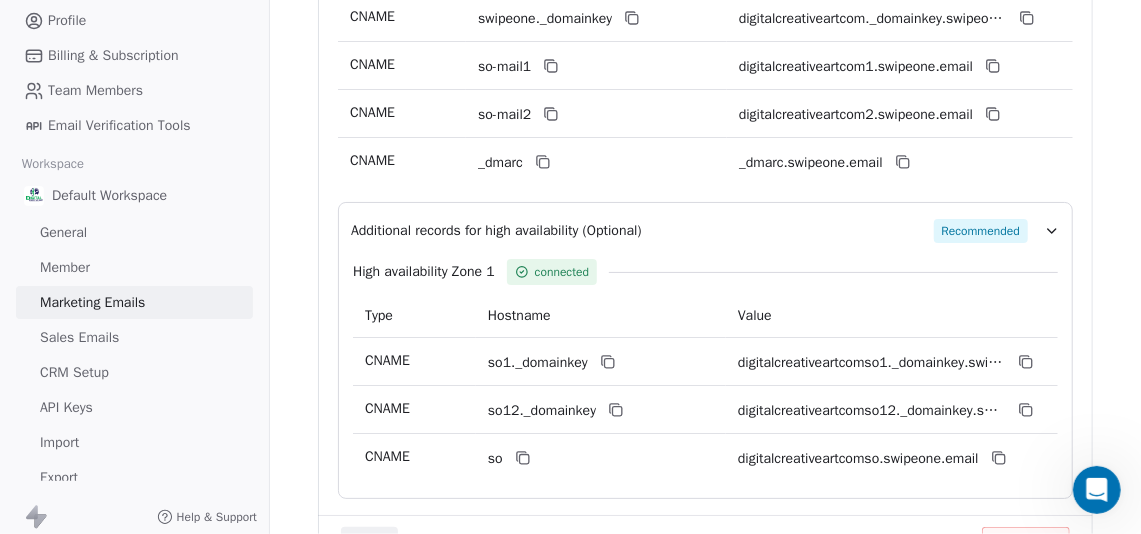 scroll, scrollTop: 1498, scrollLeft: 0, axis: vertical 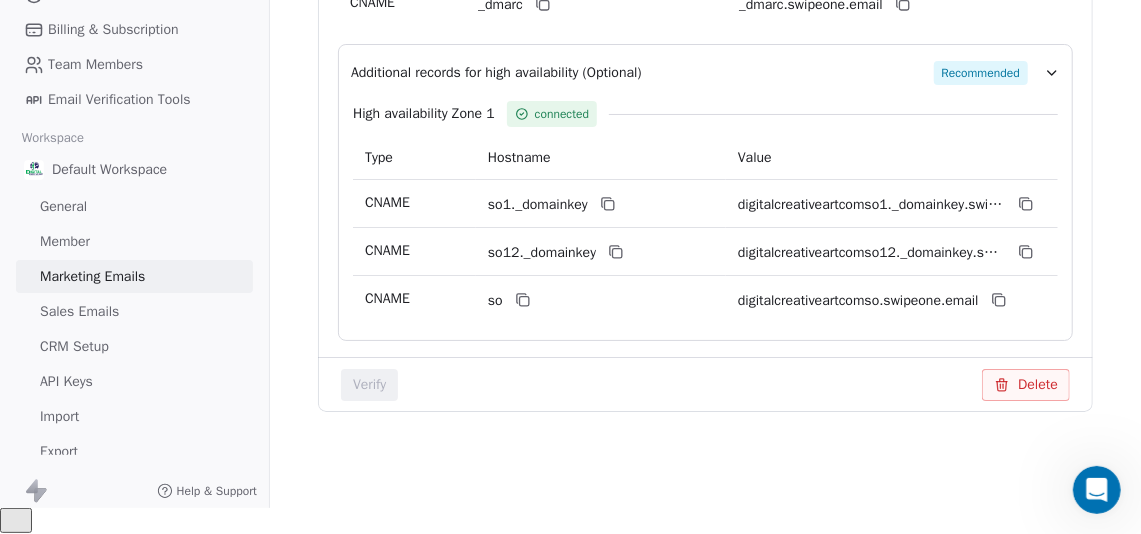 click on "Delete" at bounding box center [1026, 385] 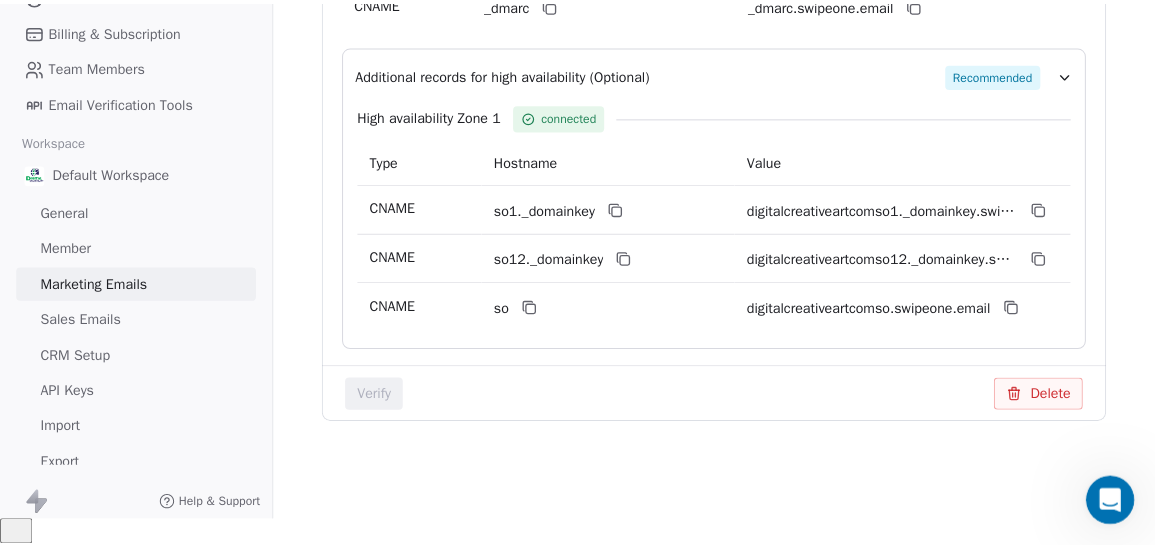 scroll, scrollTop: 3449, scrollLeft: 0, axis: vertical 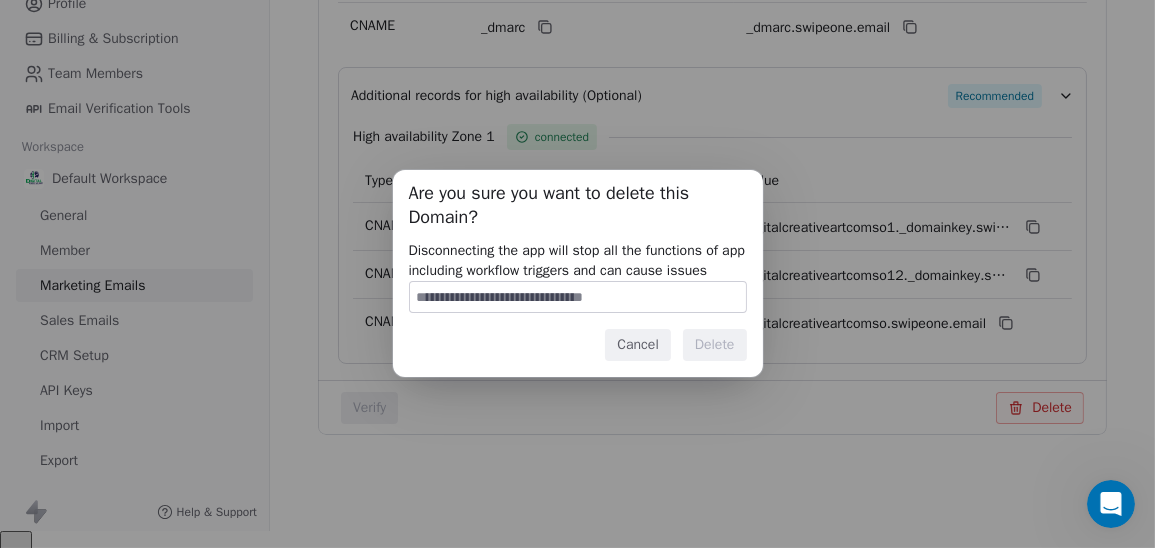 click at bounding box center (578, 297) 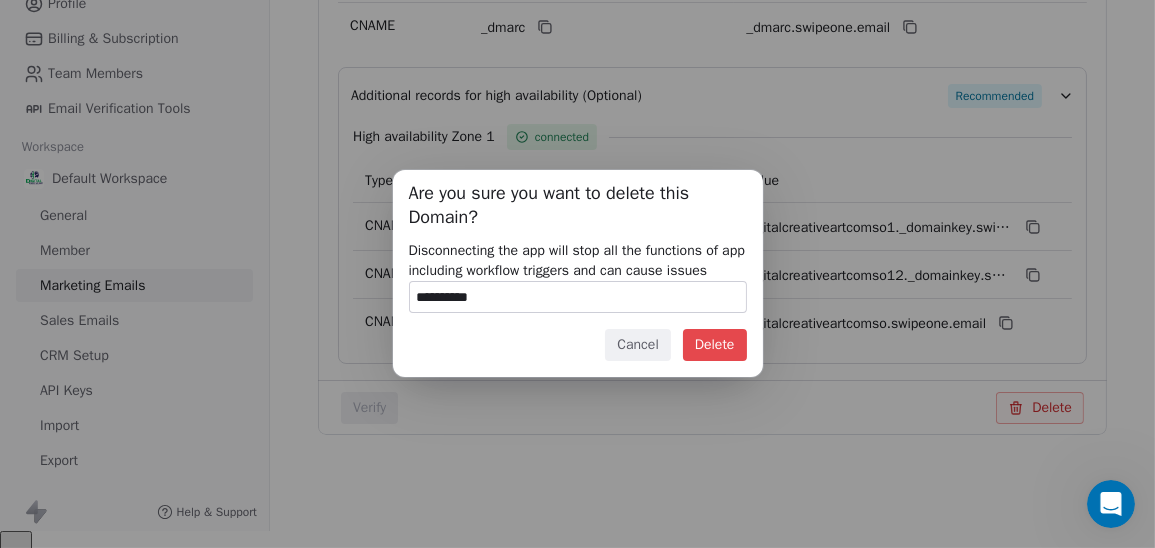 type on "**********" 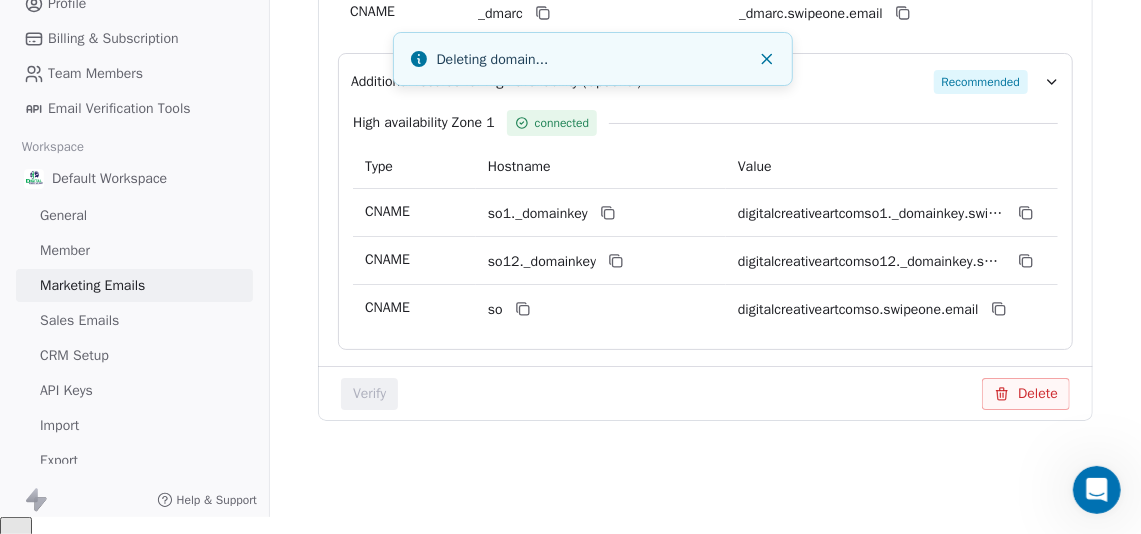 scroll, scrollTop: 3462, scrollLeft: 0, axis: vertical 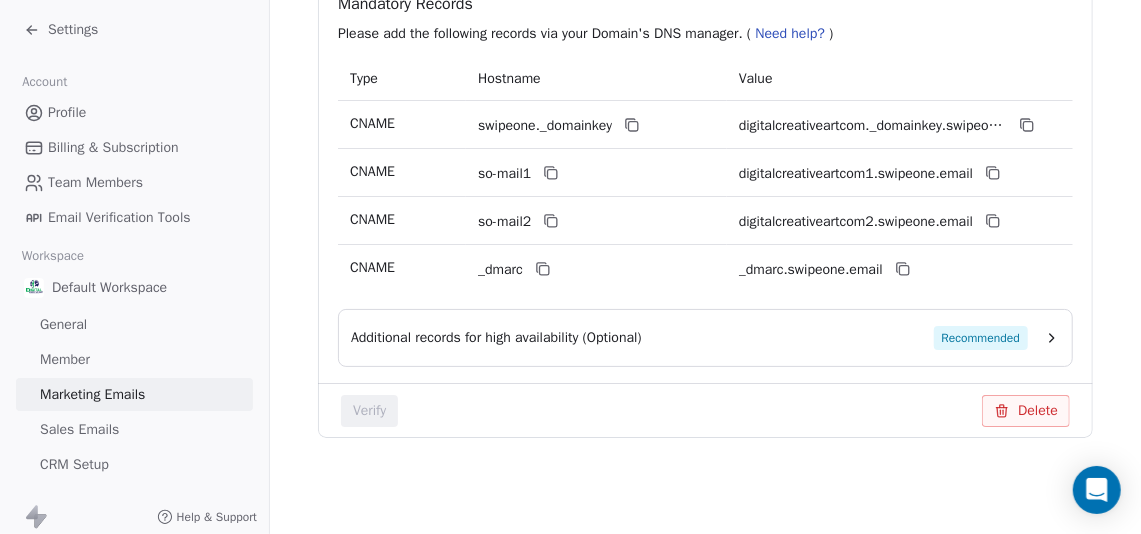 click on "Delete" at bounding box center [1026, 411] 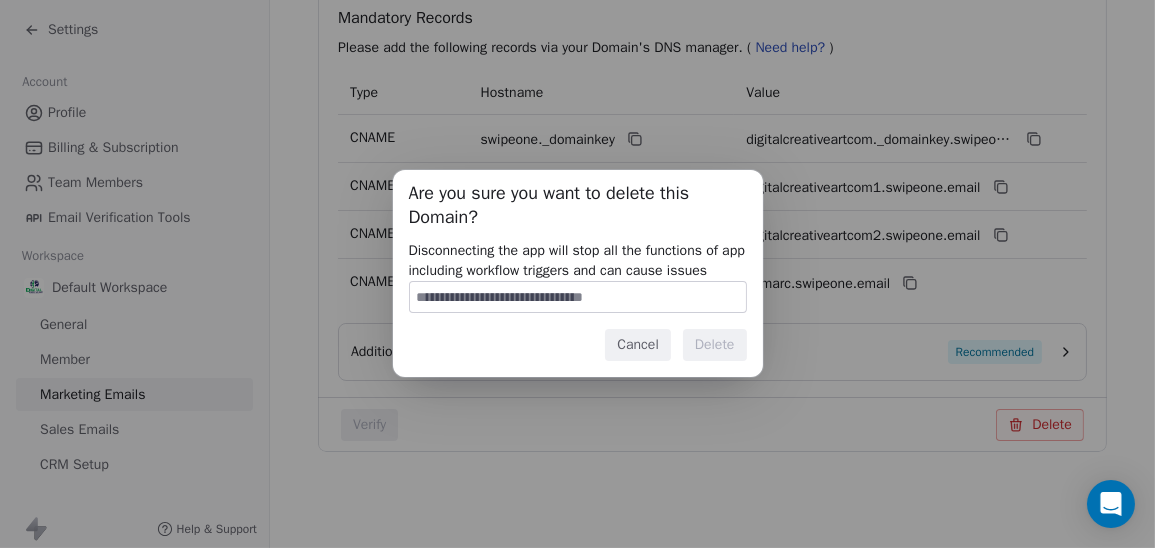 click at bounding box center (578, 297) 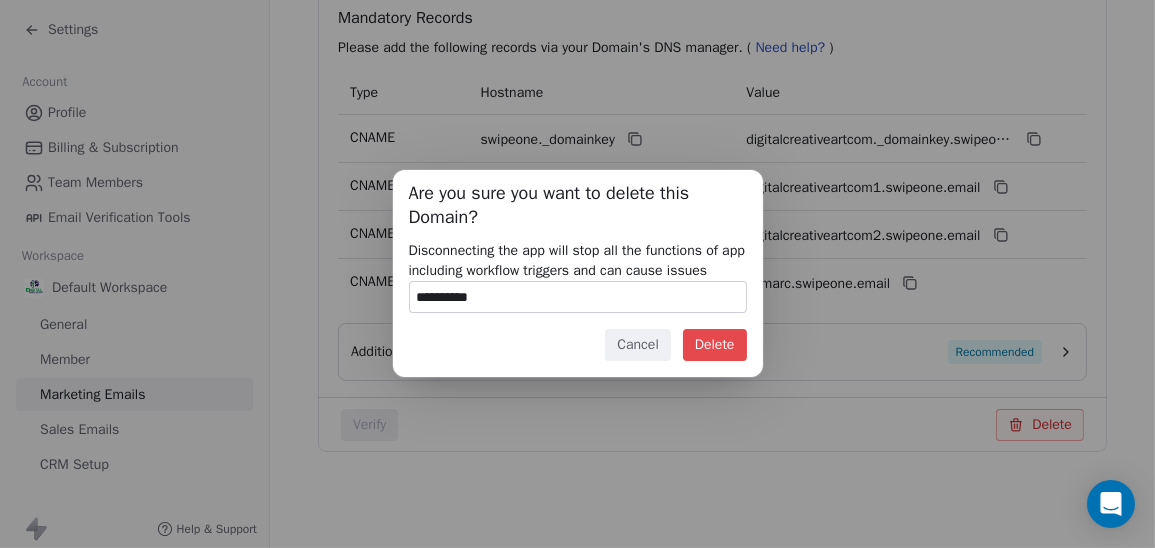 type on "**********" 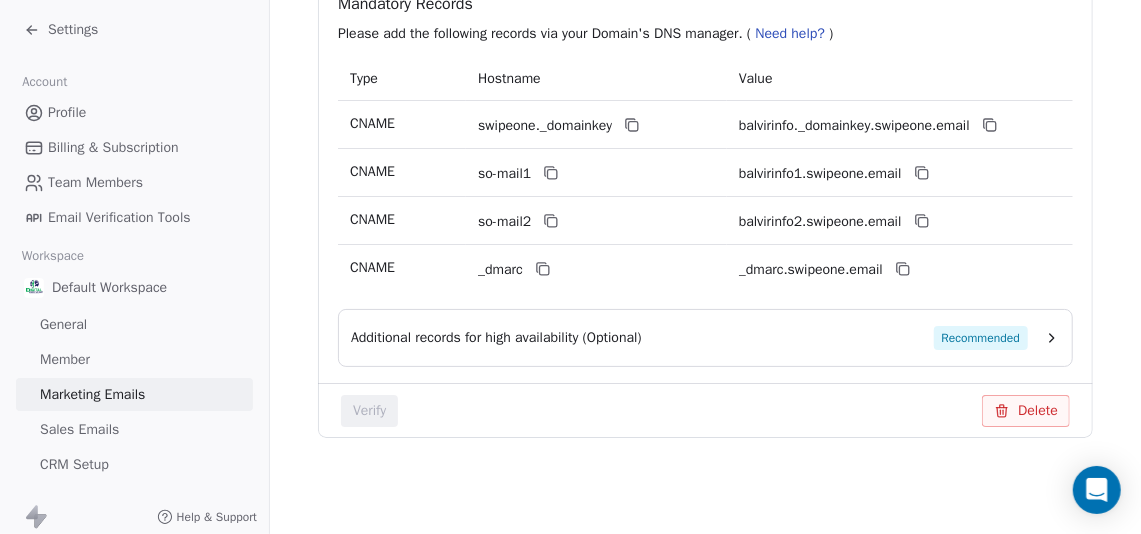 scroll, scrollTop: 455, scrollLeft: 0, axis: vertical 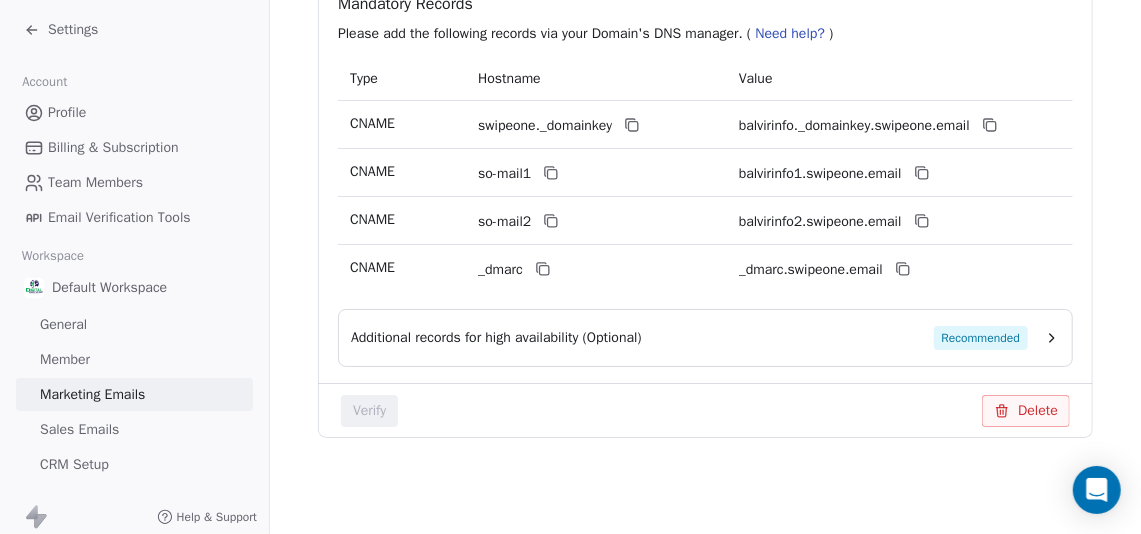click on "Delete" at bounding box center (1026, 411) 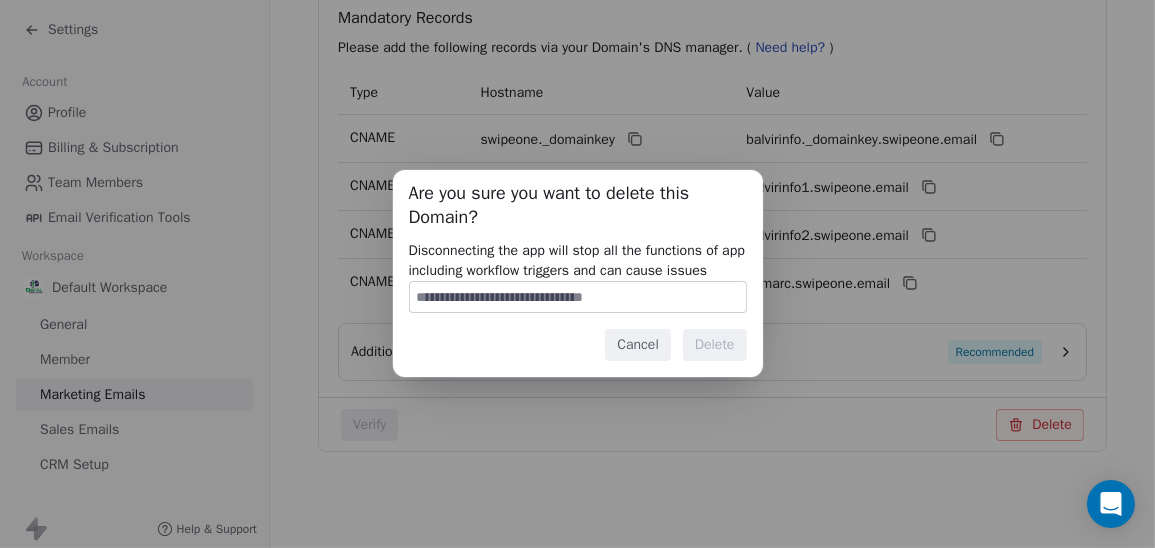 click at bounding box center (578, 297) 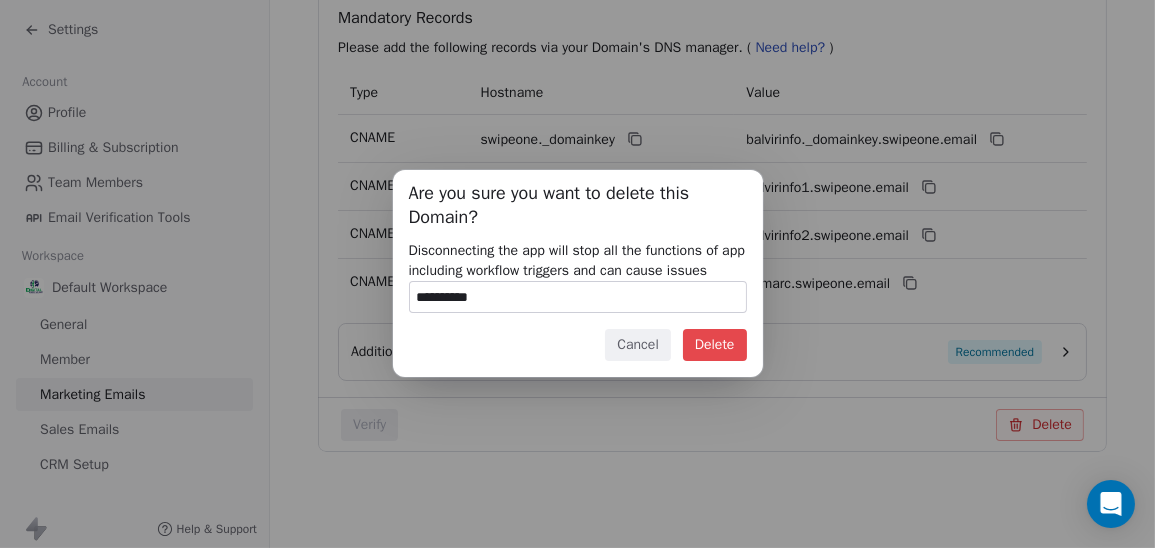 type on "**********" 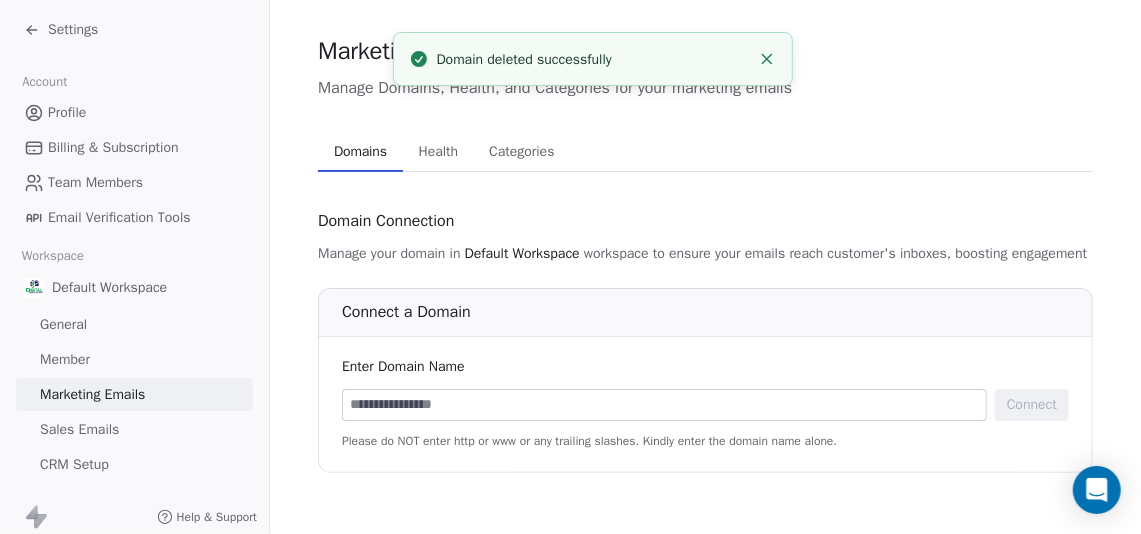 scroll, scrollTop: 42, scrollLeft: 0, axis: vertical 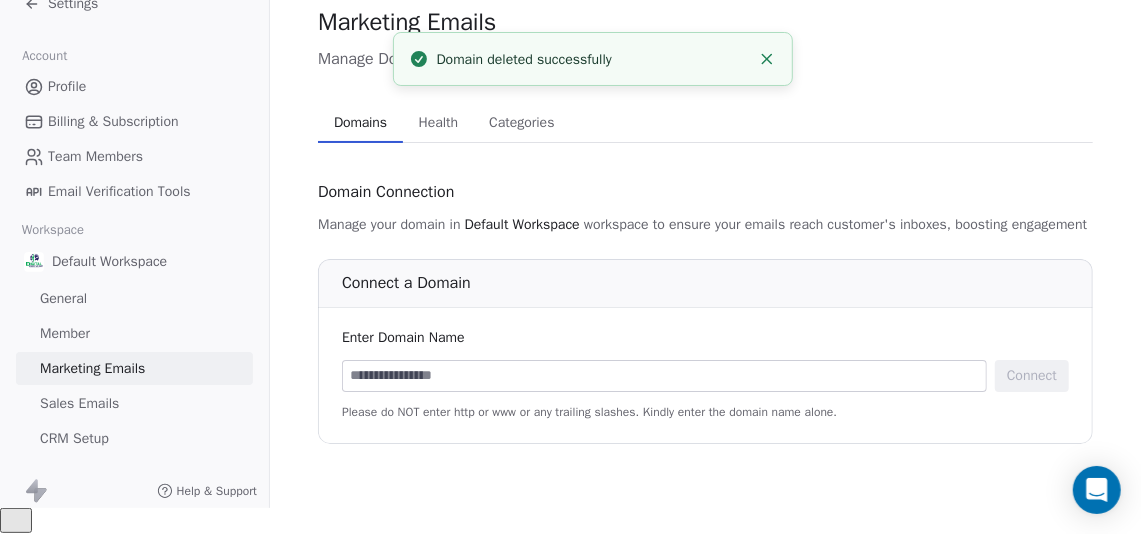 click at bounding box center [664, 376] 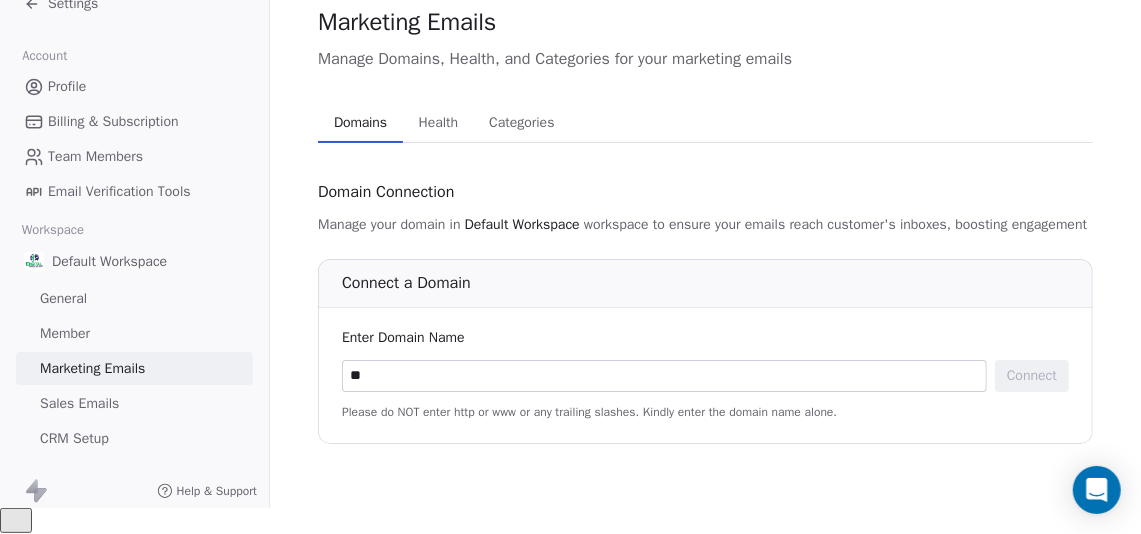 type on "*" 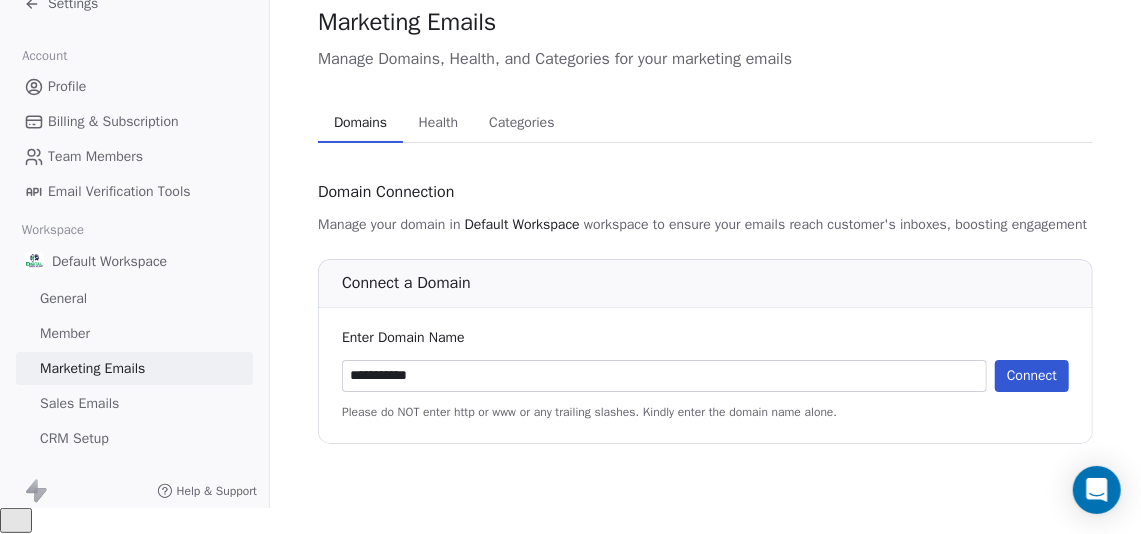 type on "**********" 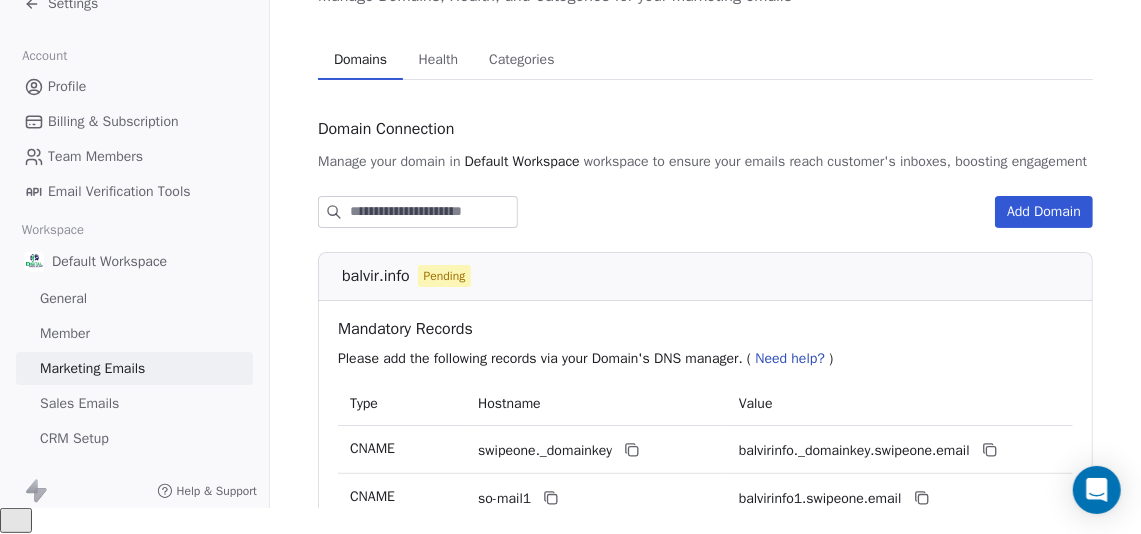 scroll, scrollTop: 91, scrollLeft: 0, axis: vertical 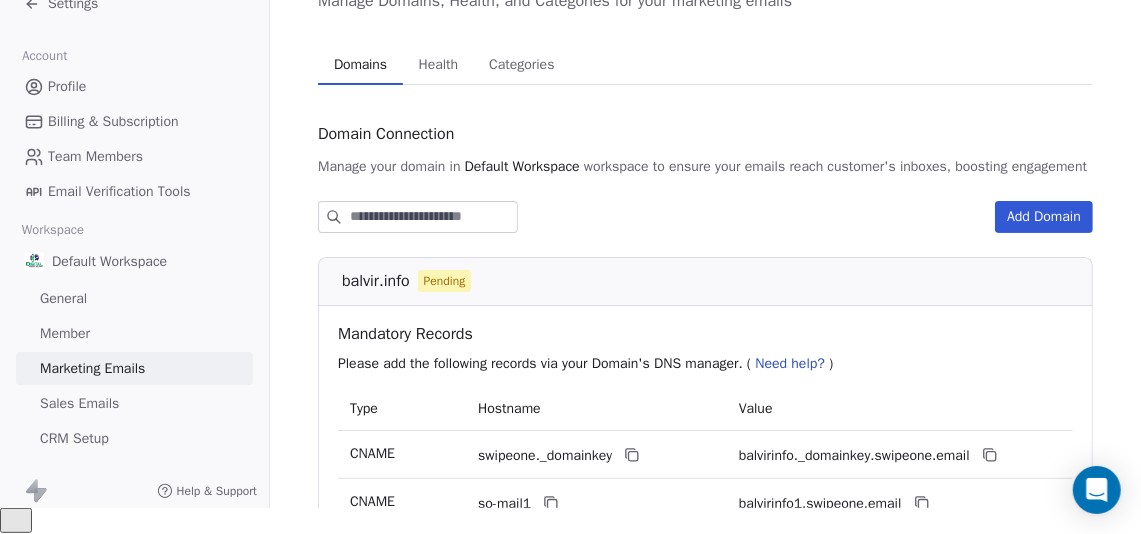 click on "Add Domain" at bounding box center [1044, 217] 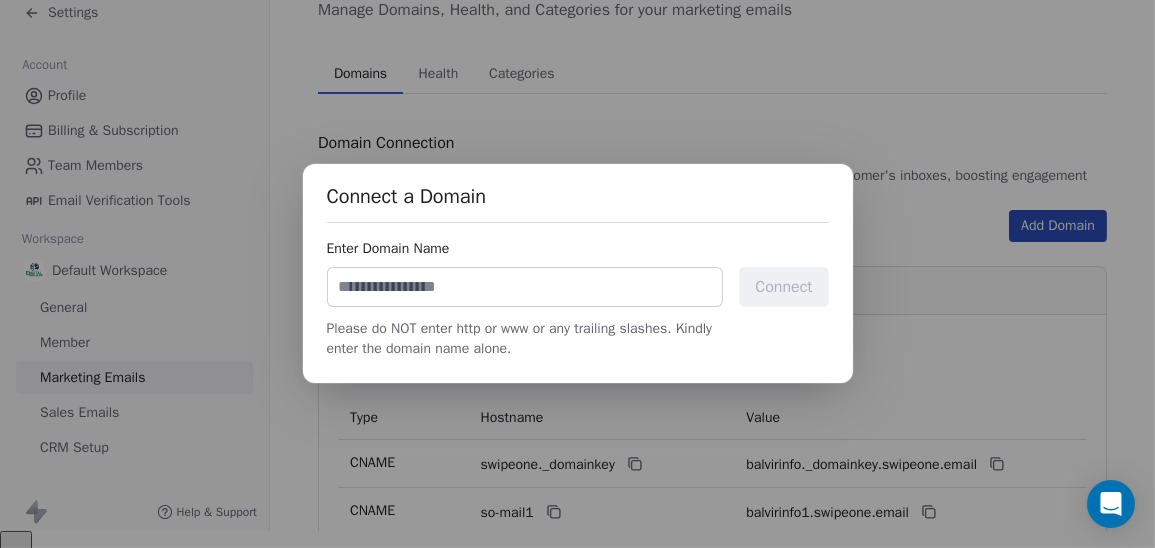 click at bounding box center (525, 287) 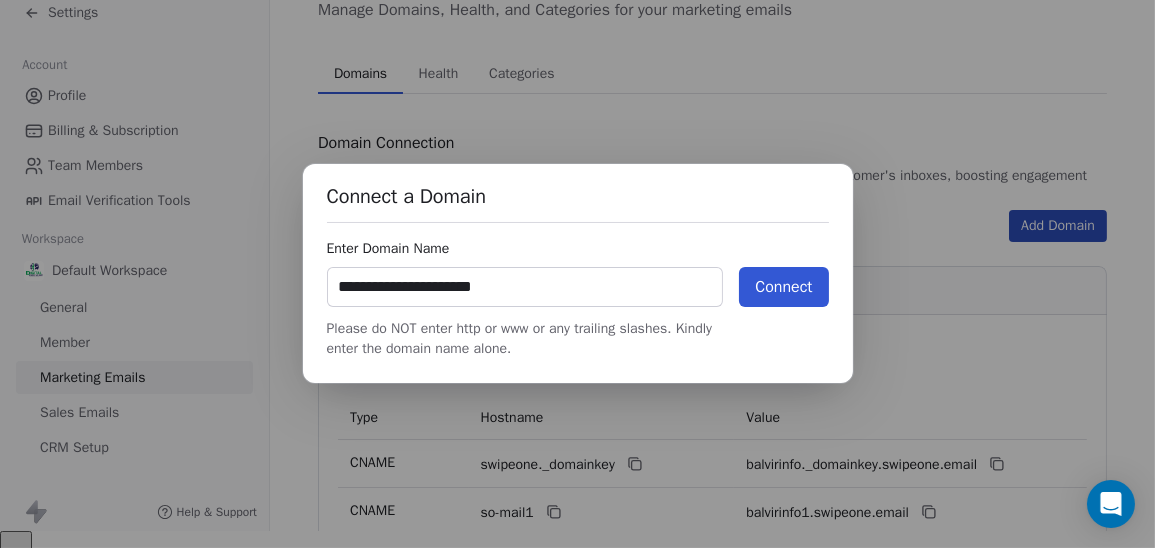 type on "**********" 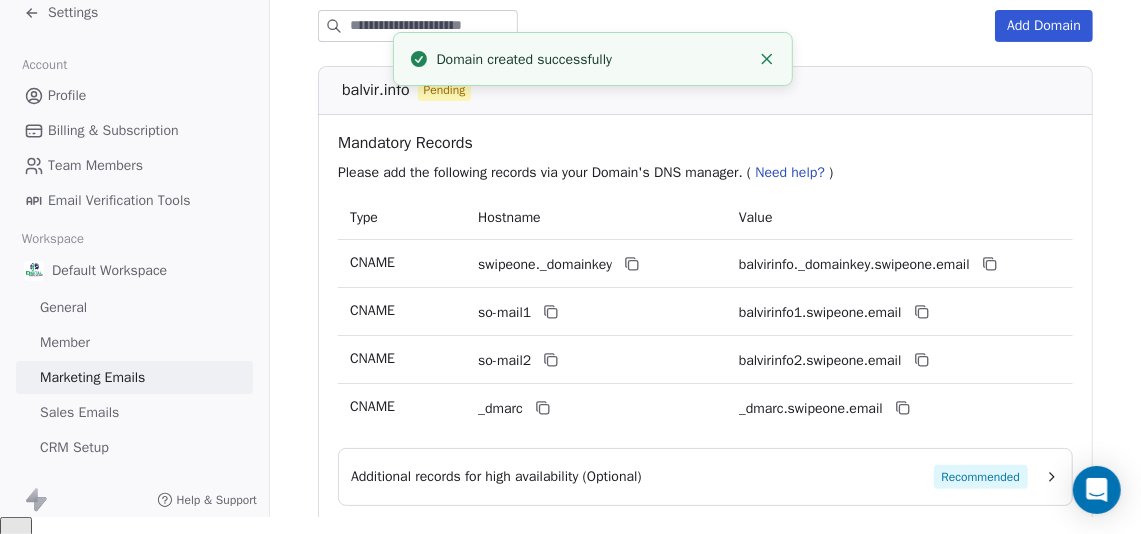 scroll, scrollTop: 455, scrollLeft: 0, axis: vertical 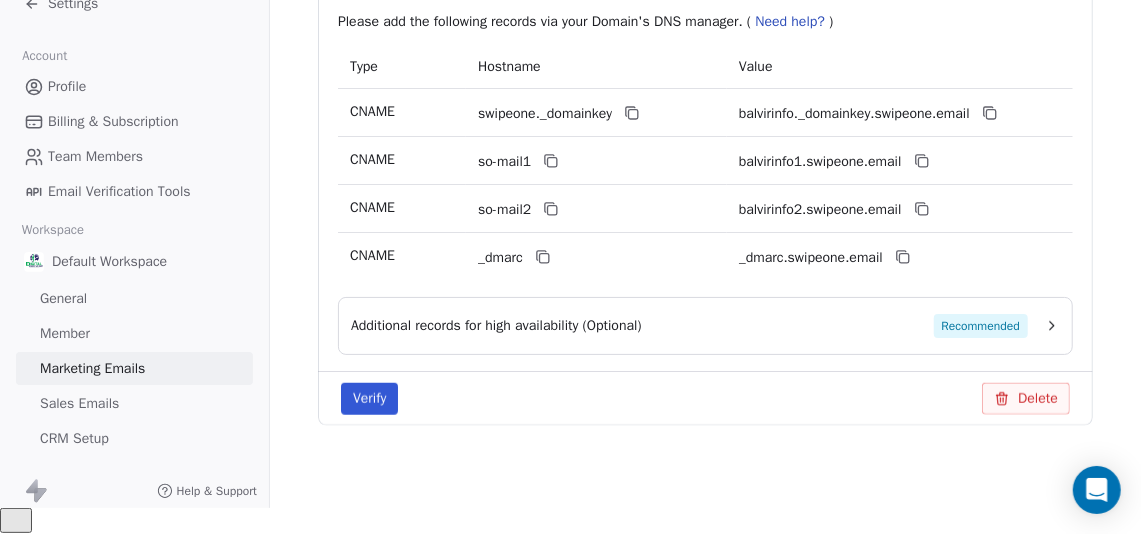 click 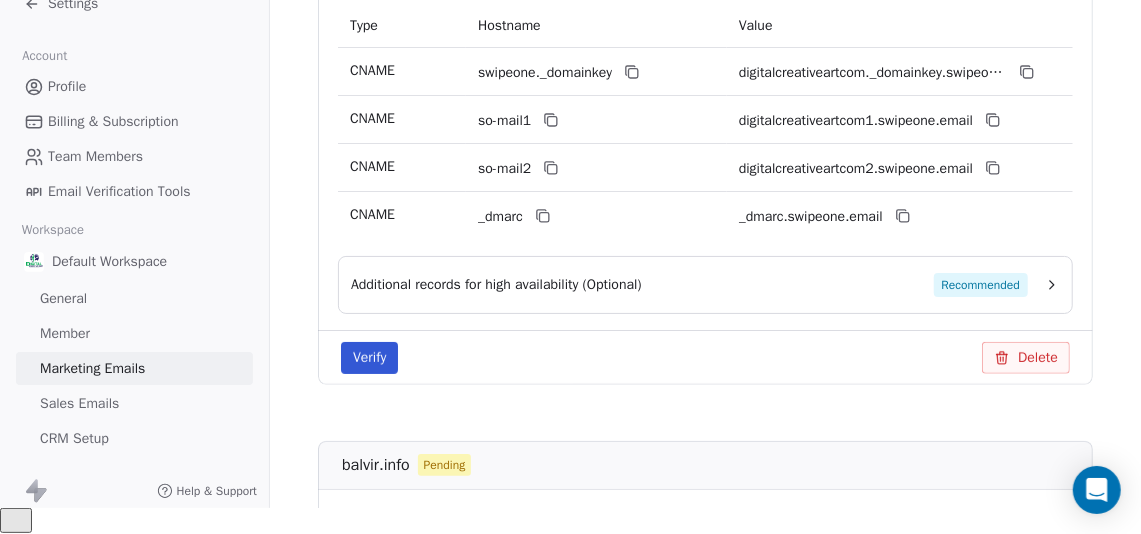 scroll, scrollTop: 526, scrollLeft: 0, axis: vertical 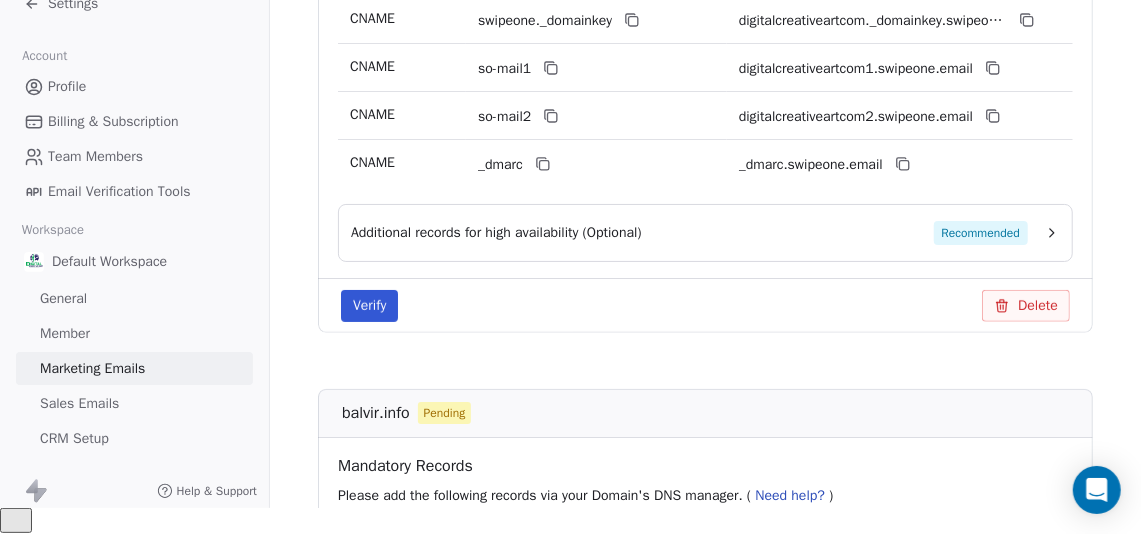 click 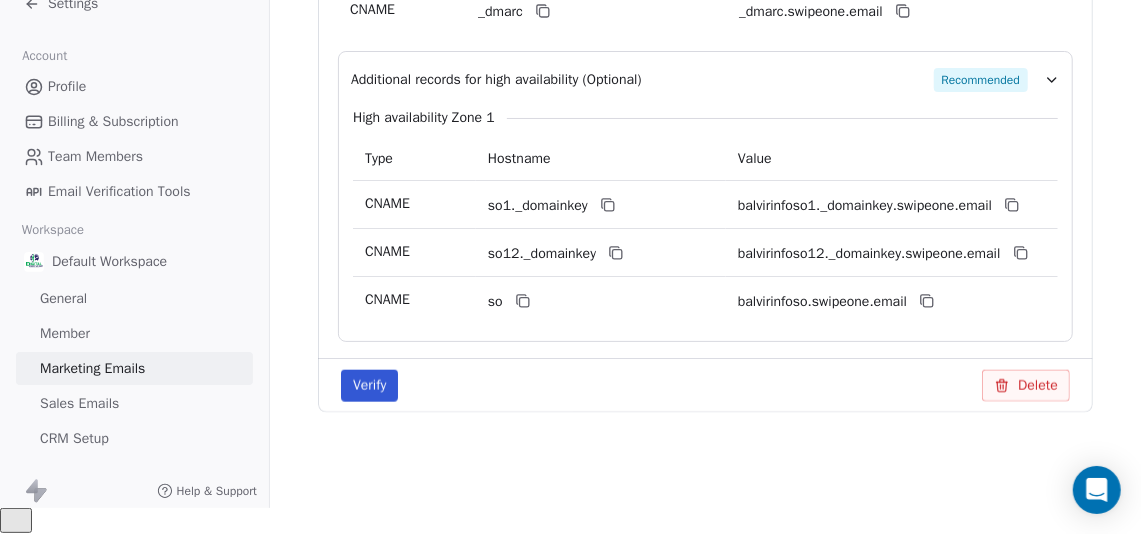 scroll, scrollTop: 1486, scrollLeft: 0, axis: vertical 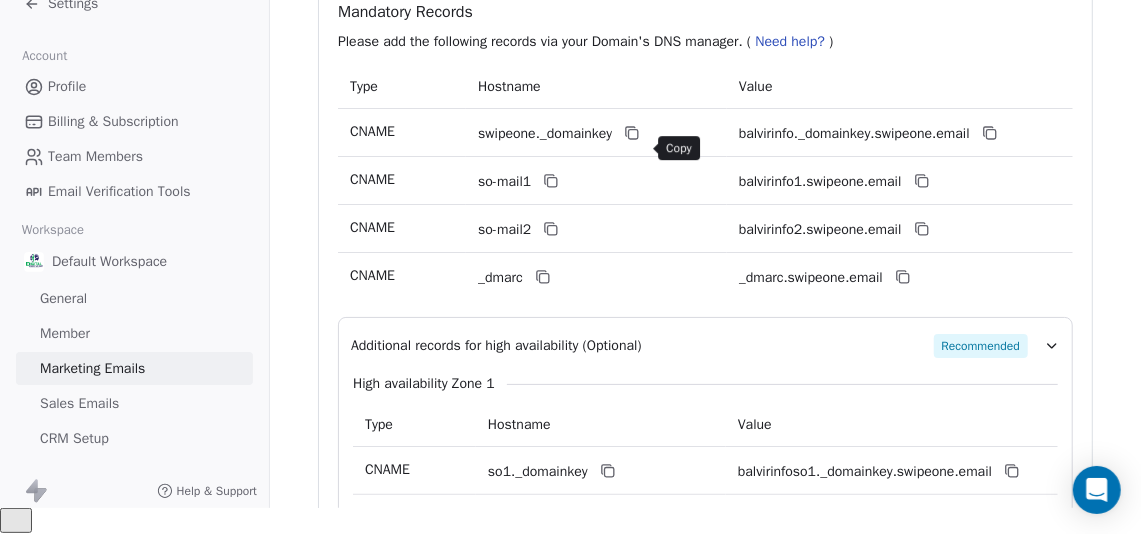 click 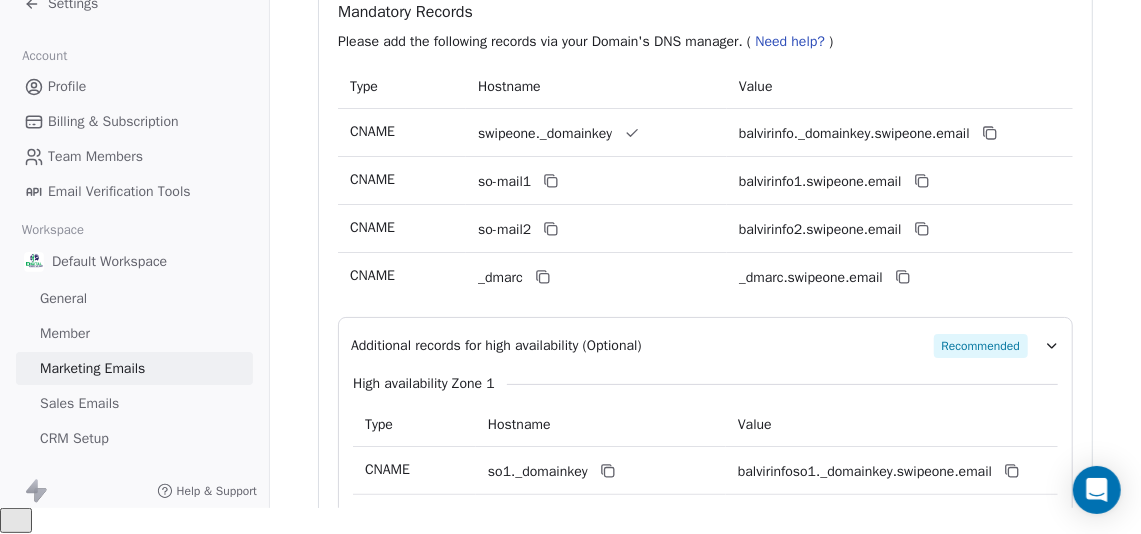 scroll, scrollTop: 1122, scrollLeft: 0, axis: vertical 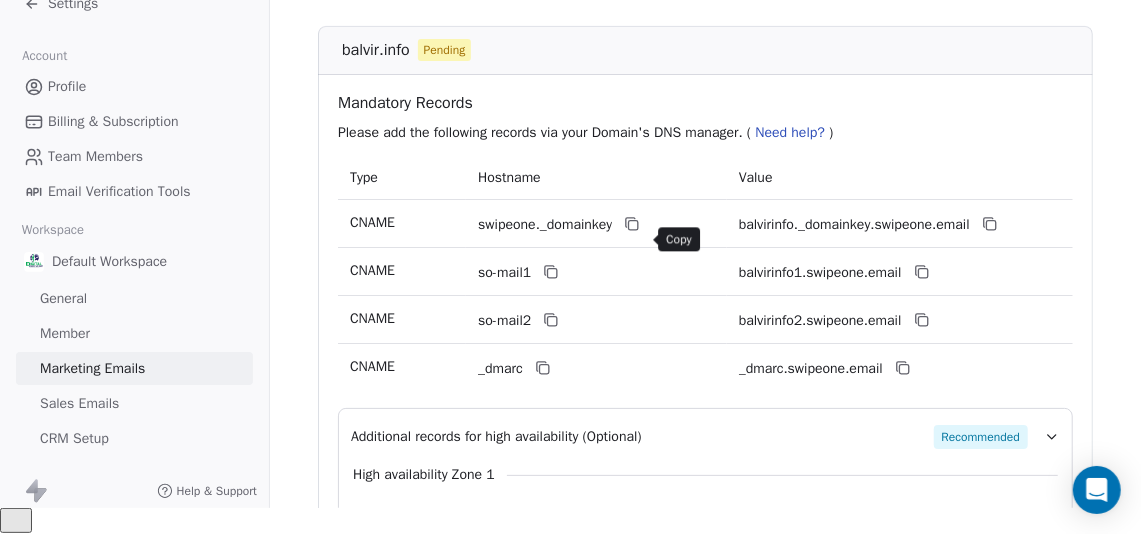 click 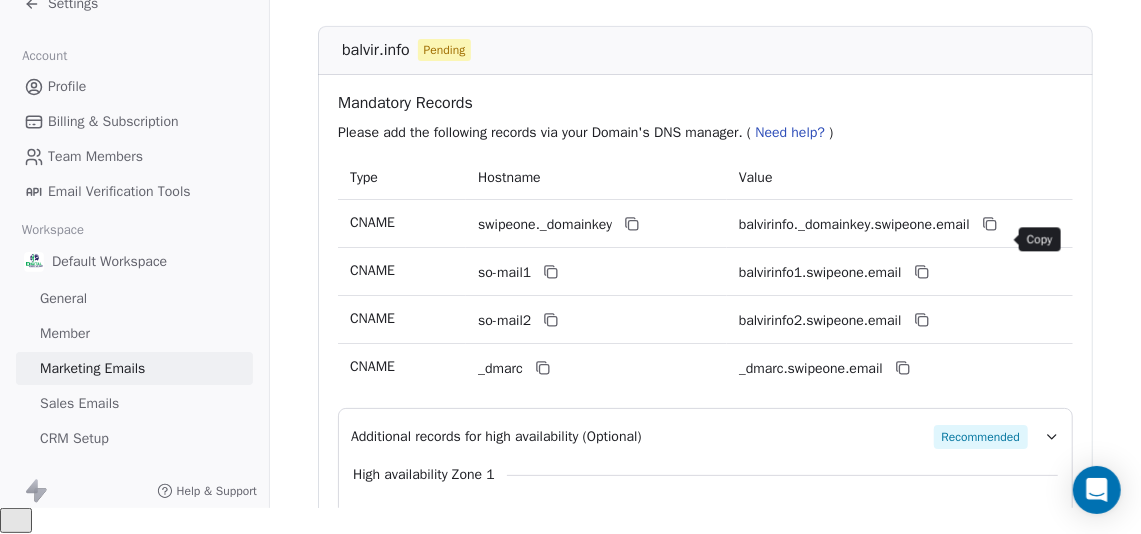 click 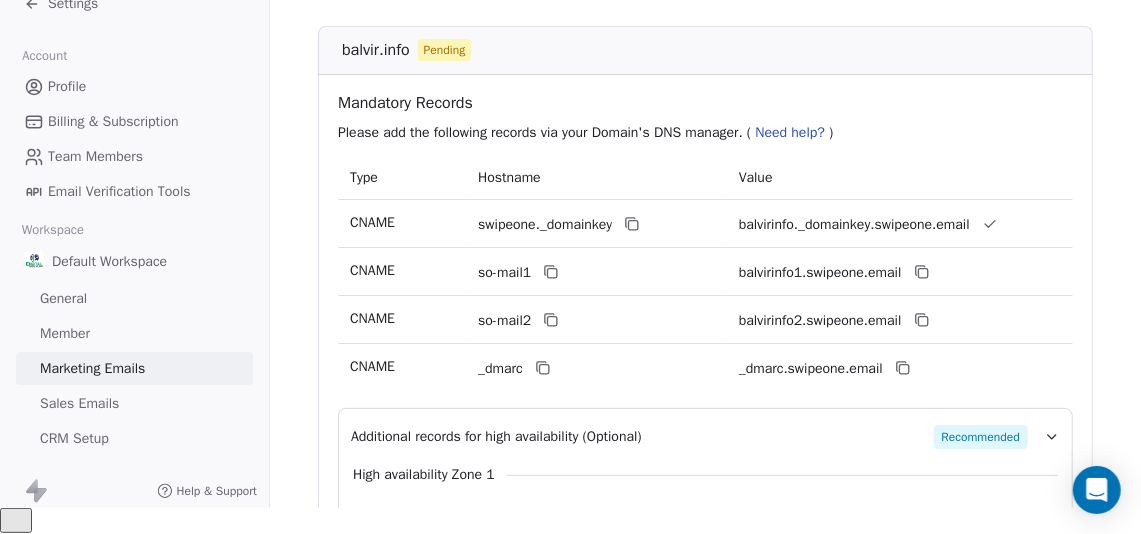 type 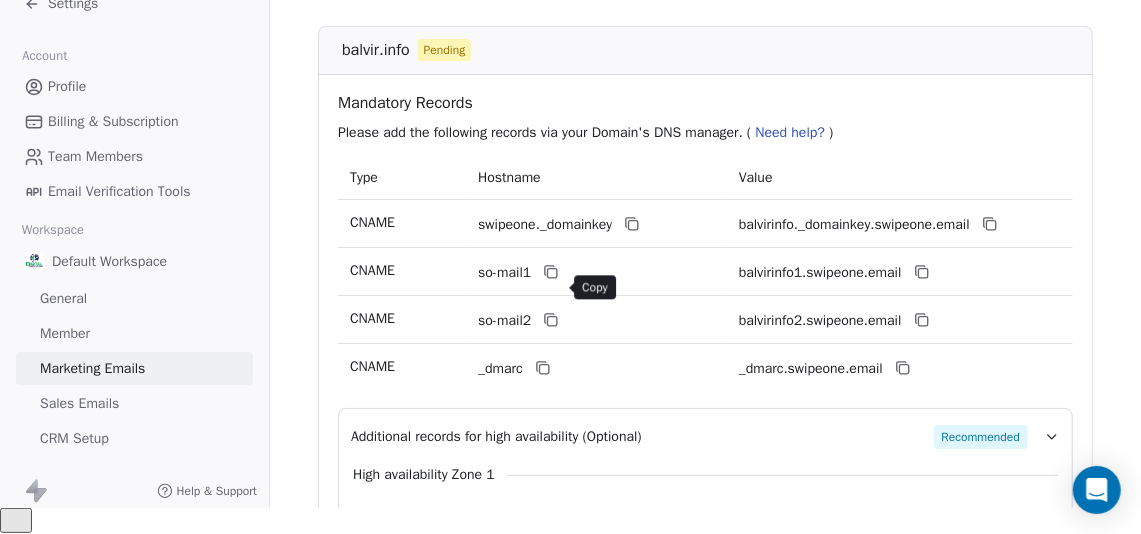 click 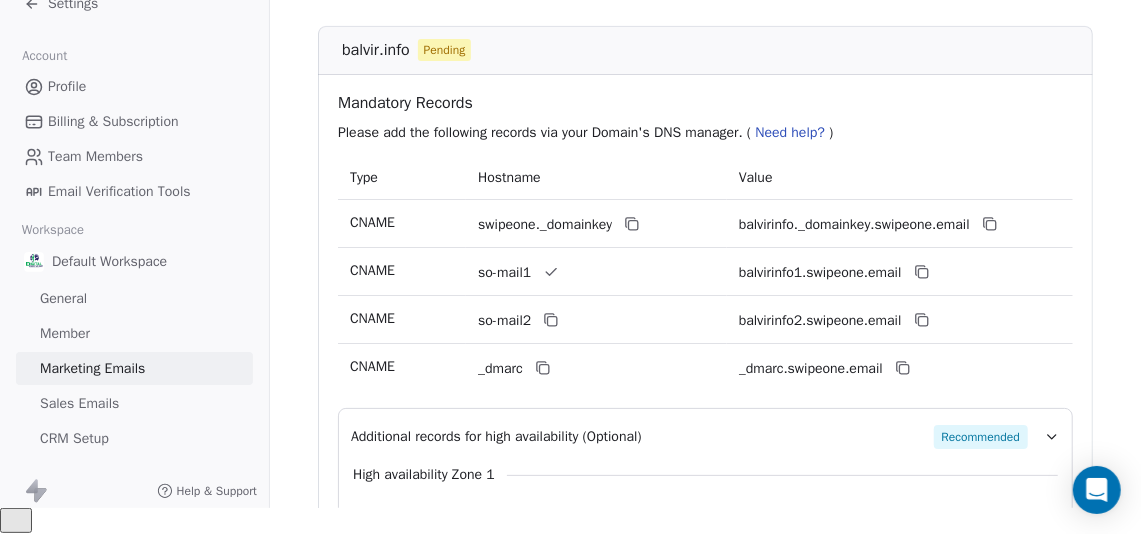 type 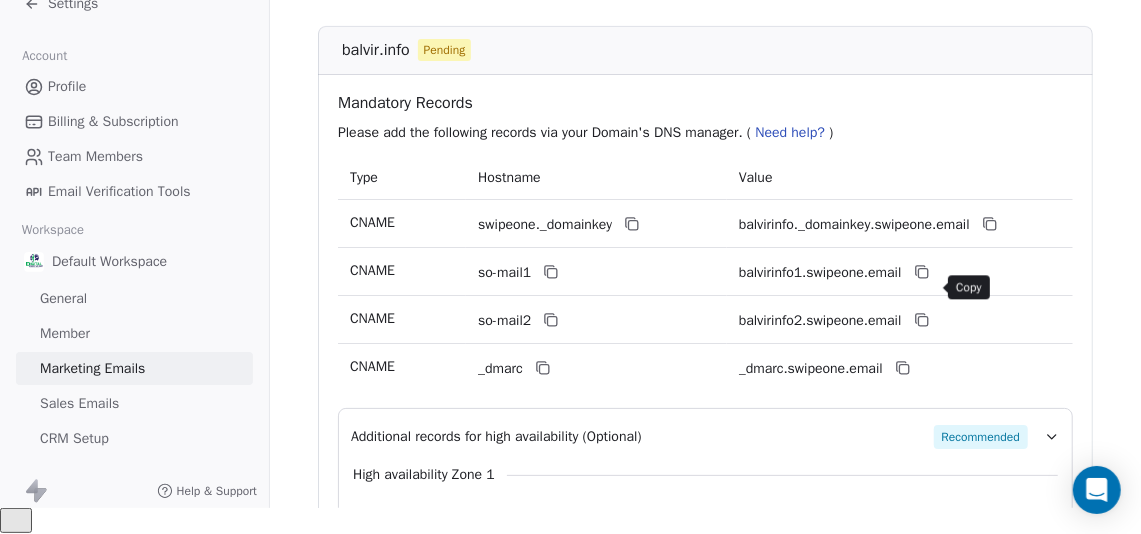 click 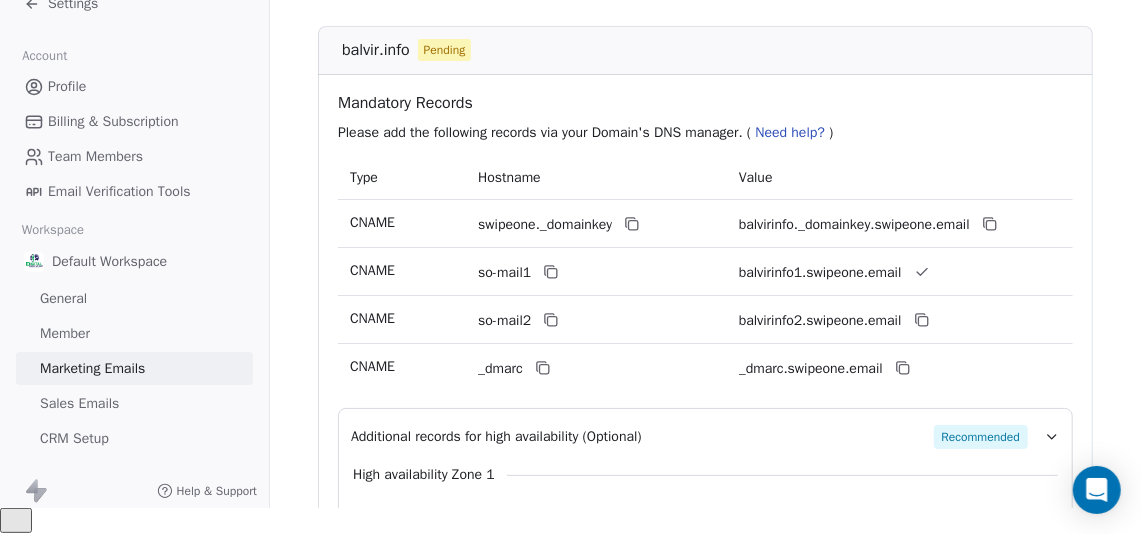 type 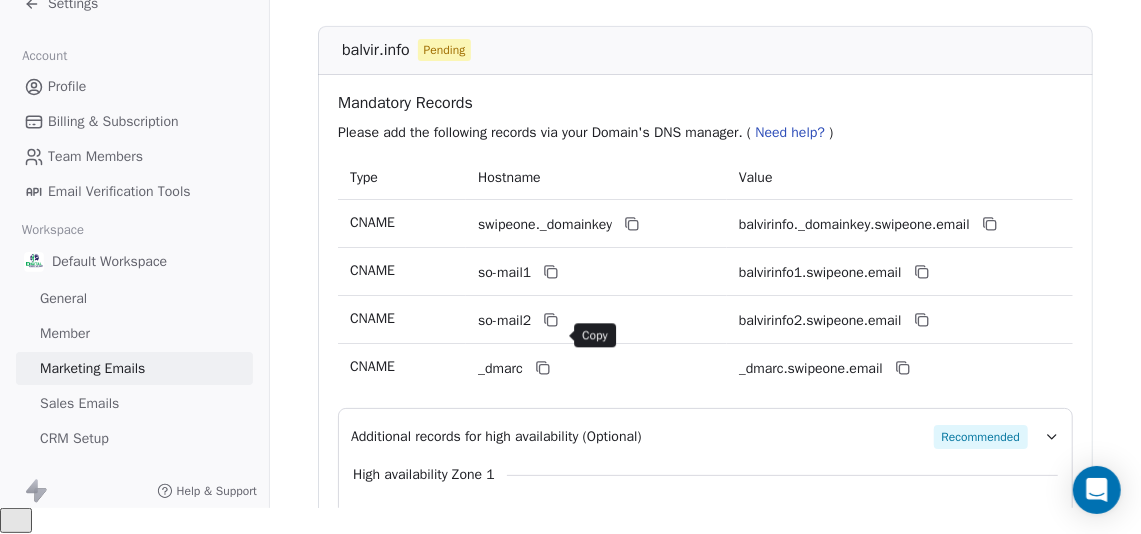 click 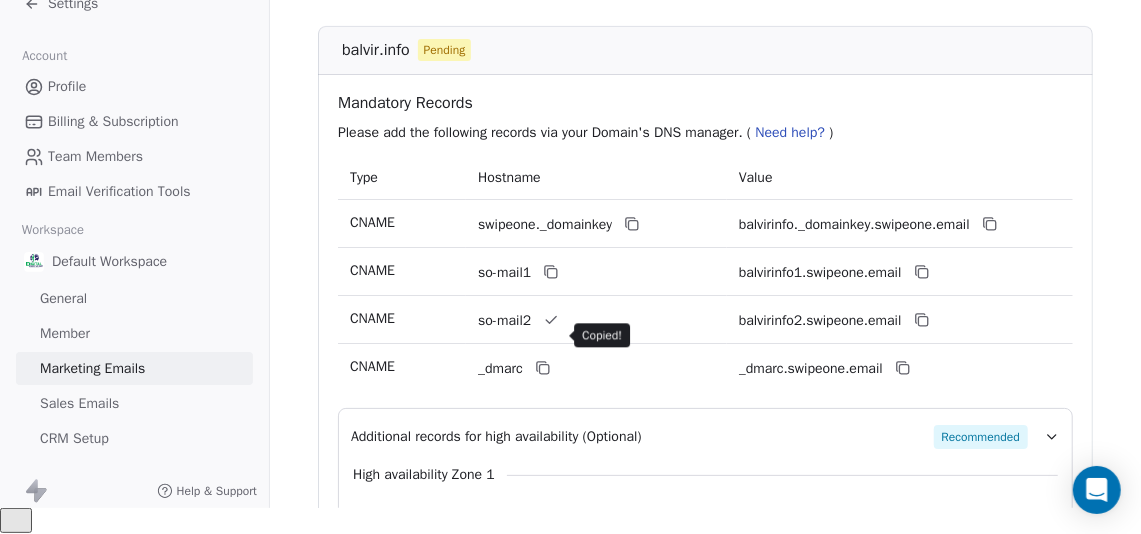 type 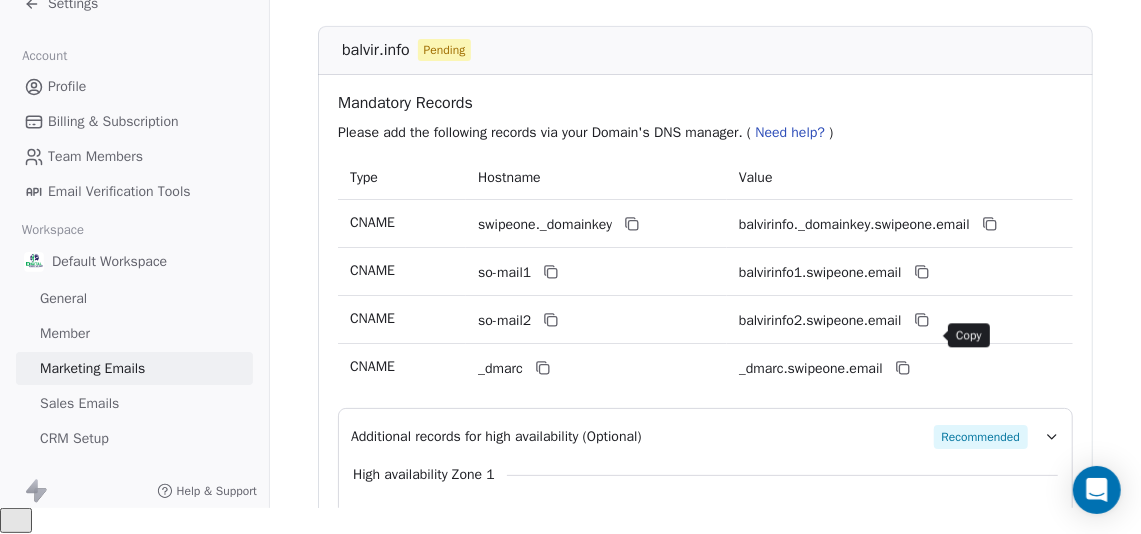 click 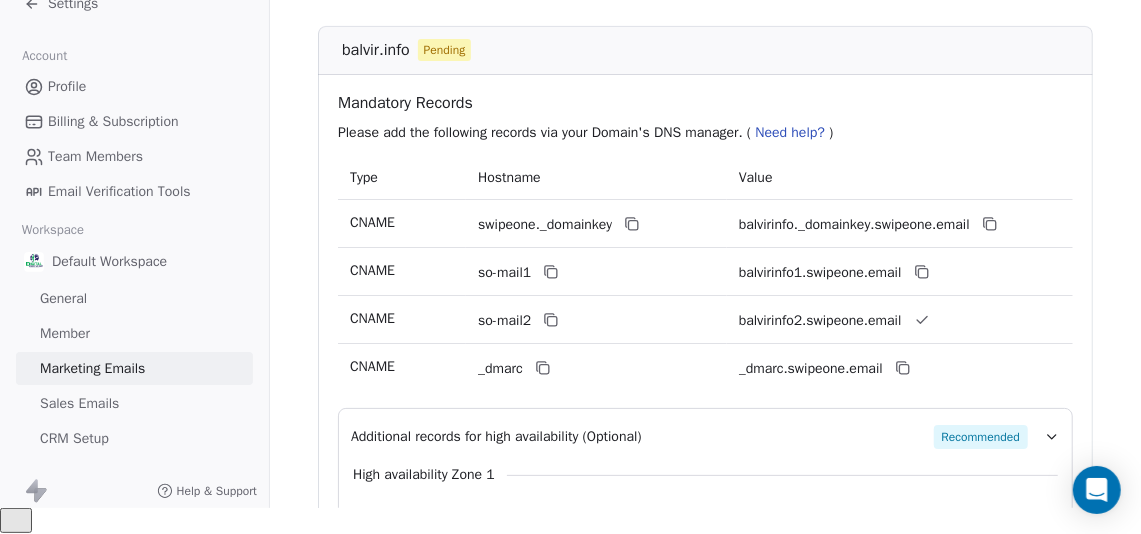 type 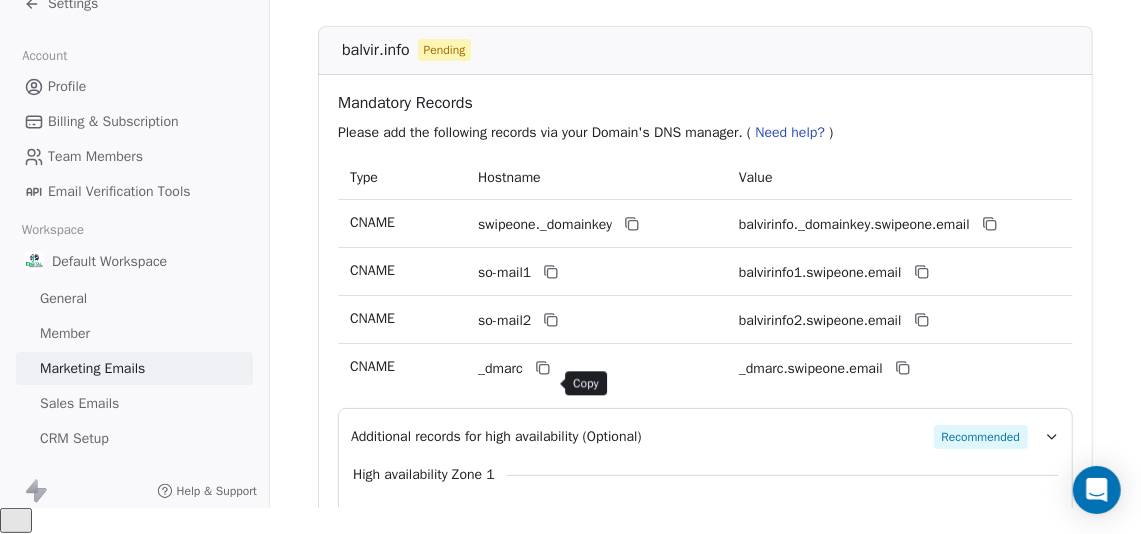 click 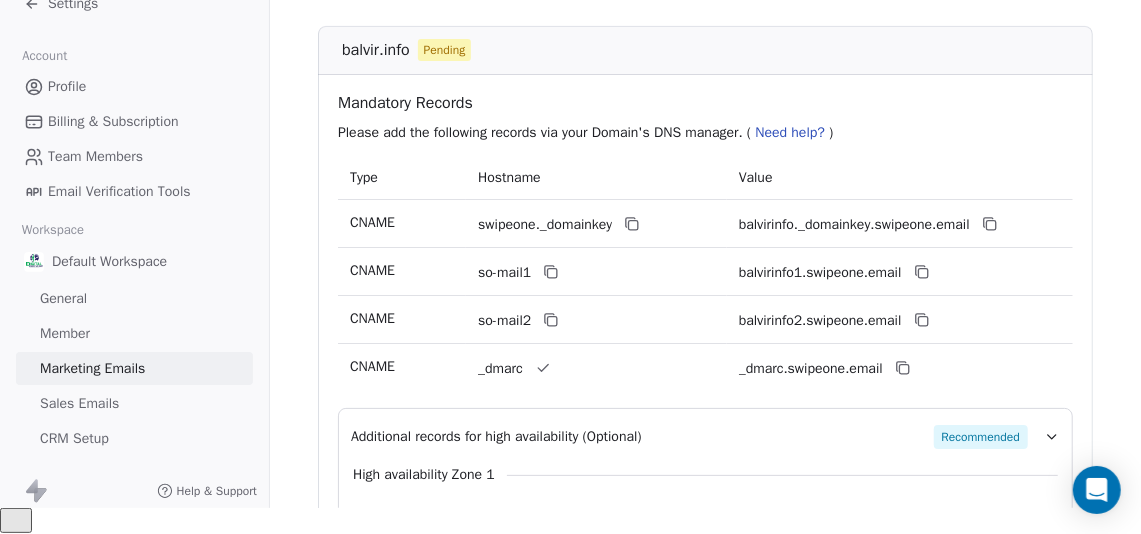 type 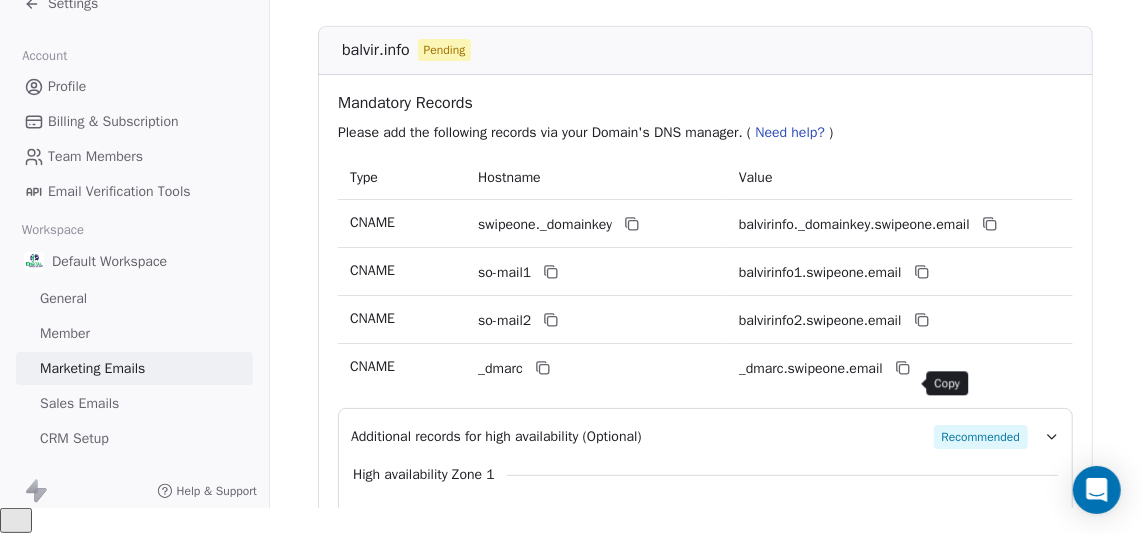 click 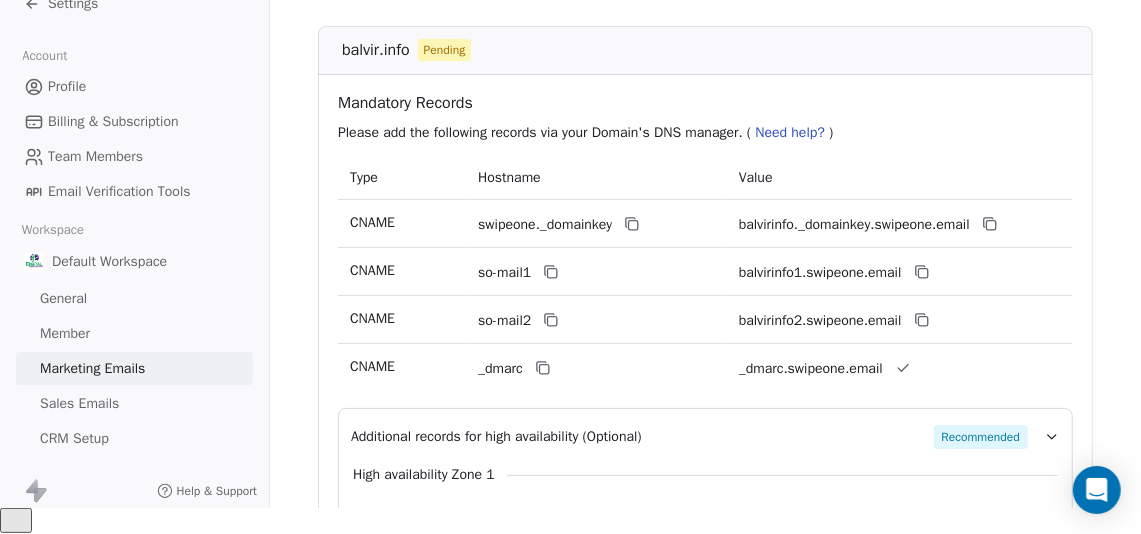 type 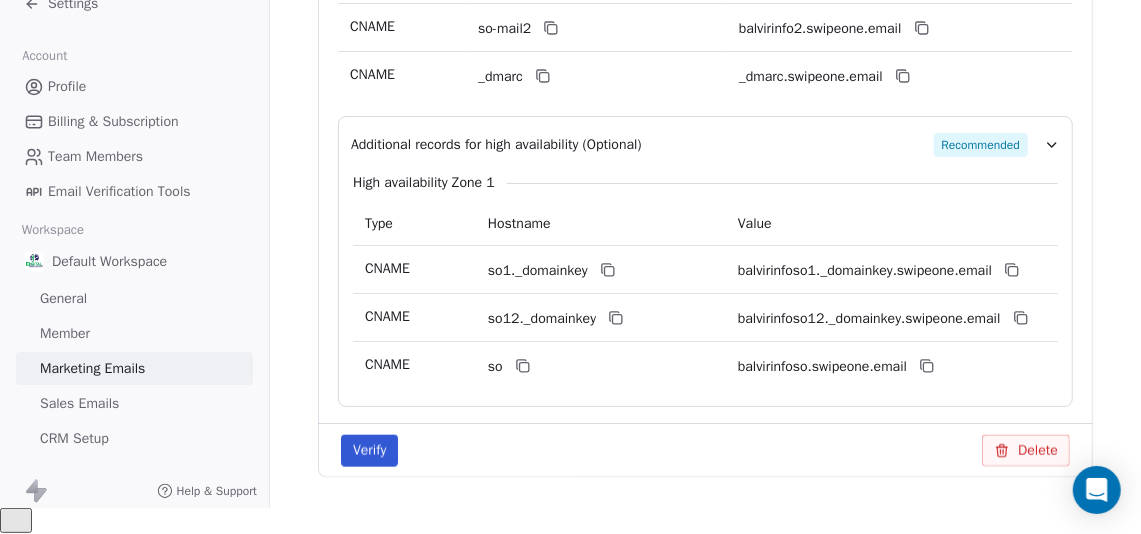 scroll, scrollTop: 1486, scrollLeft: 0, axis: vertical 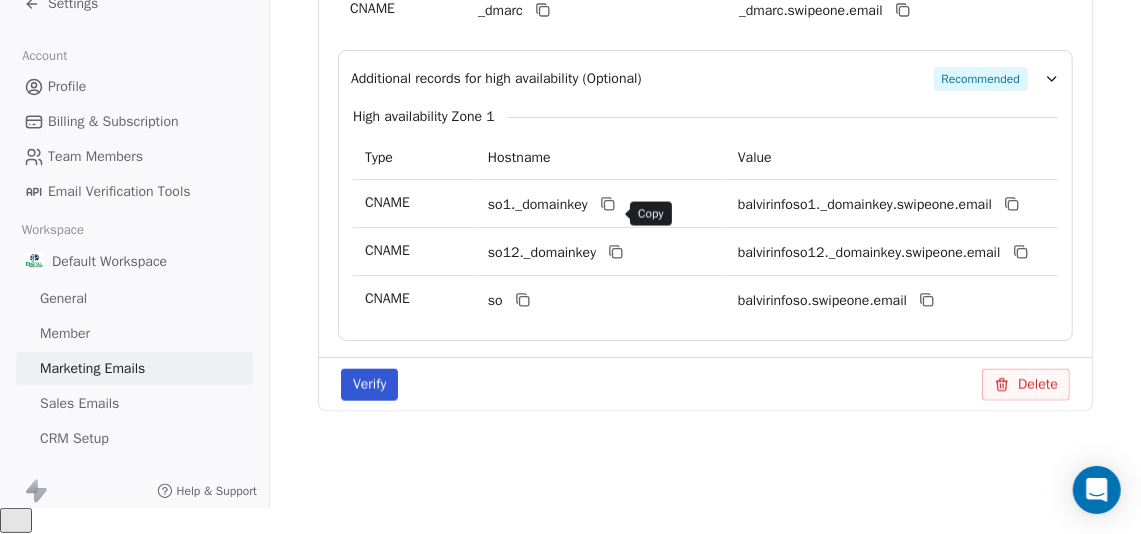 click 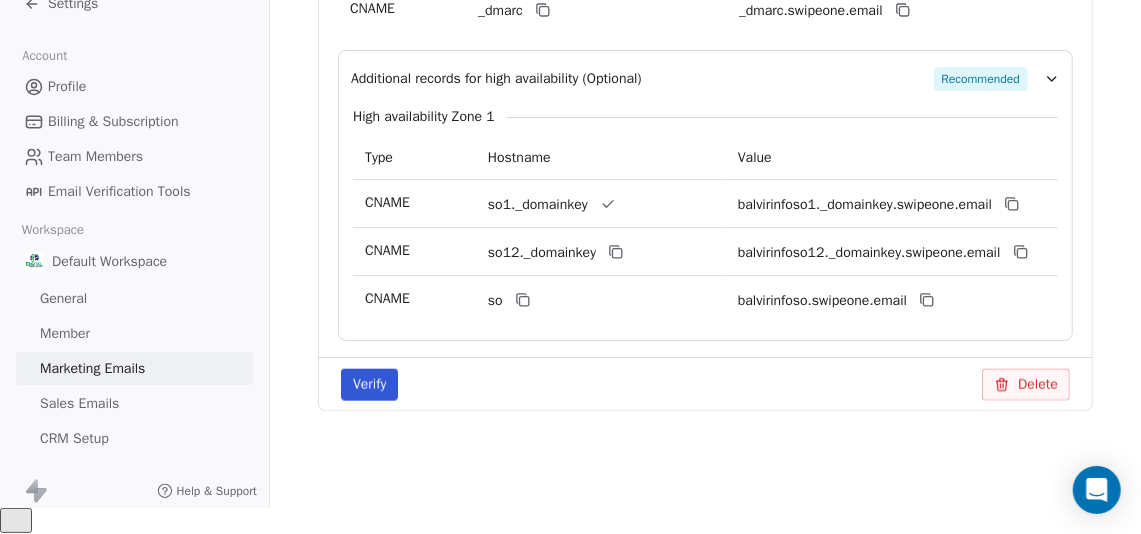 type 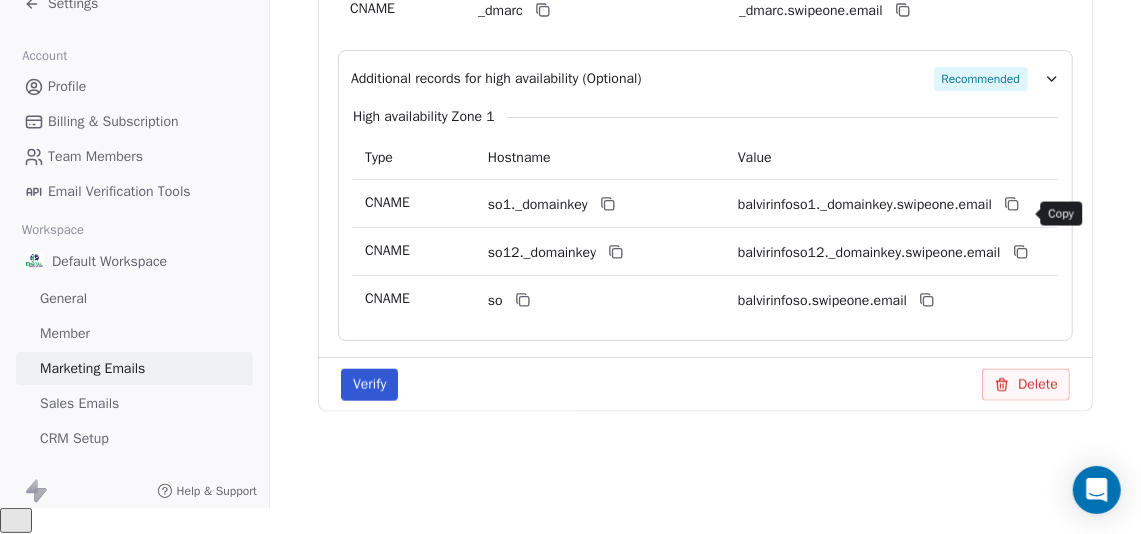click 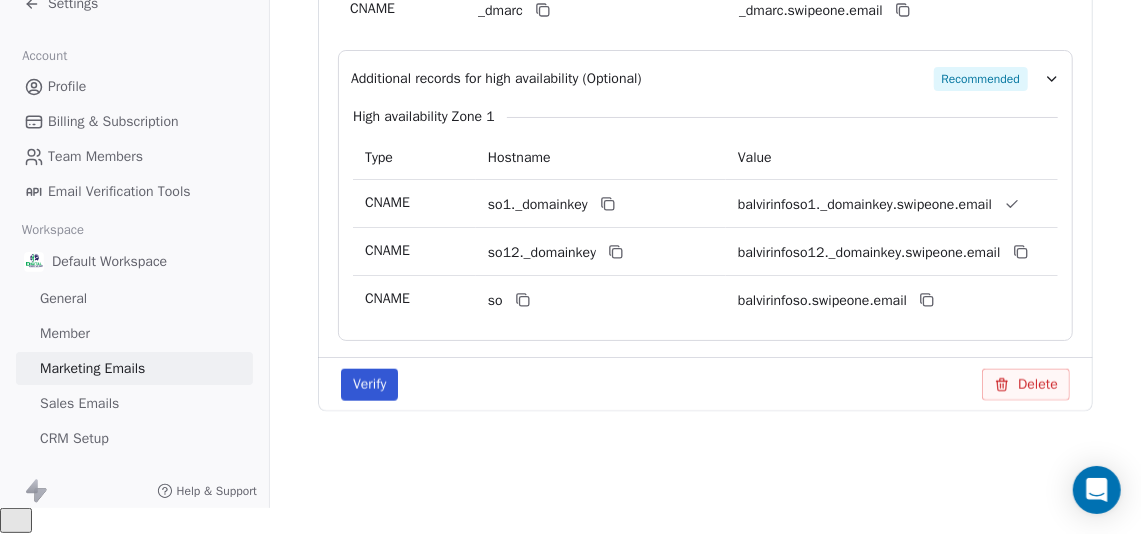 type 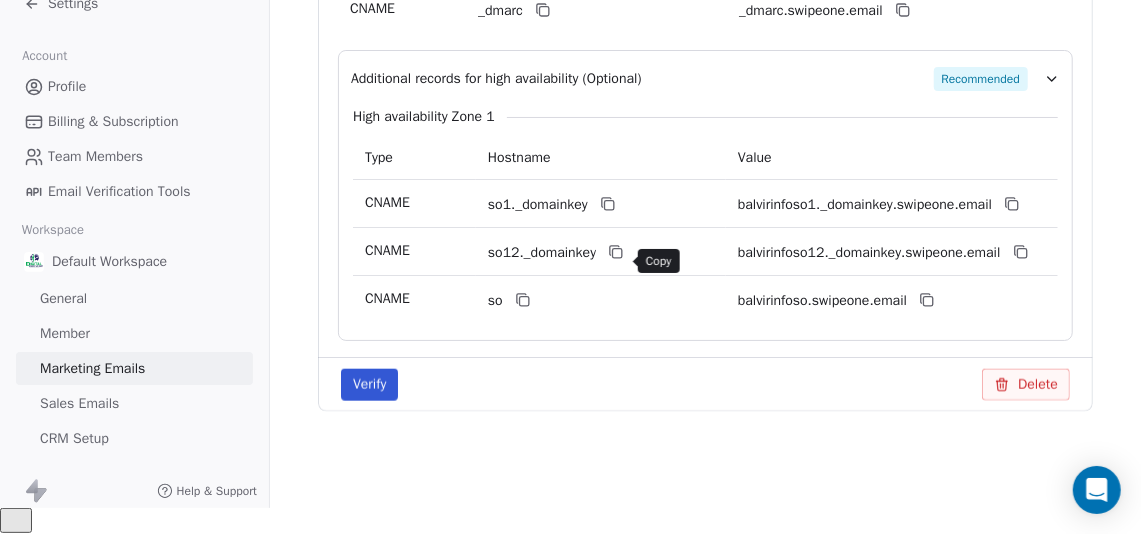 click 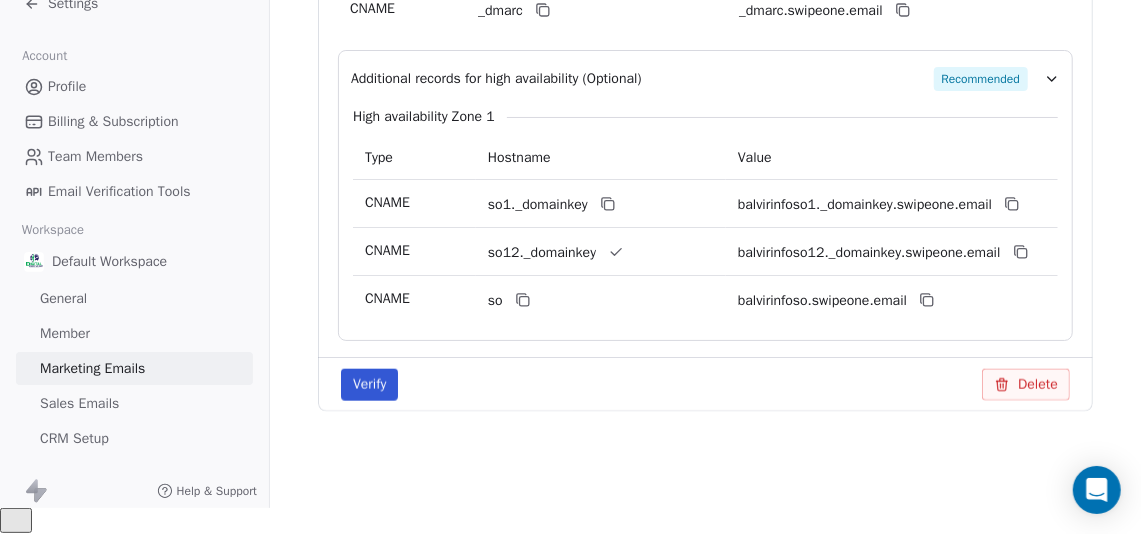 type 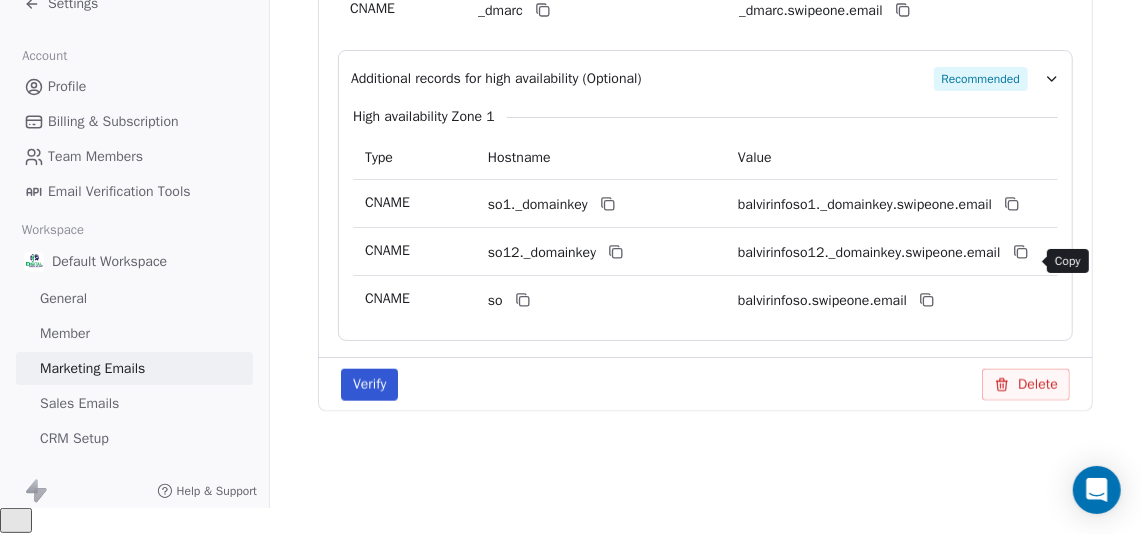 click at bounding box center (1021, 252) 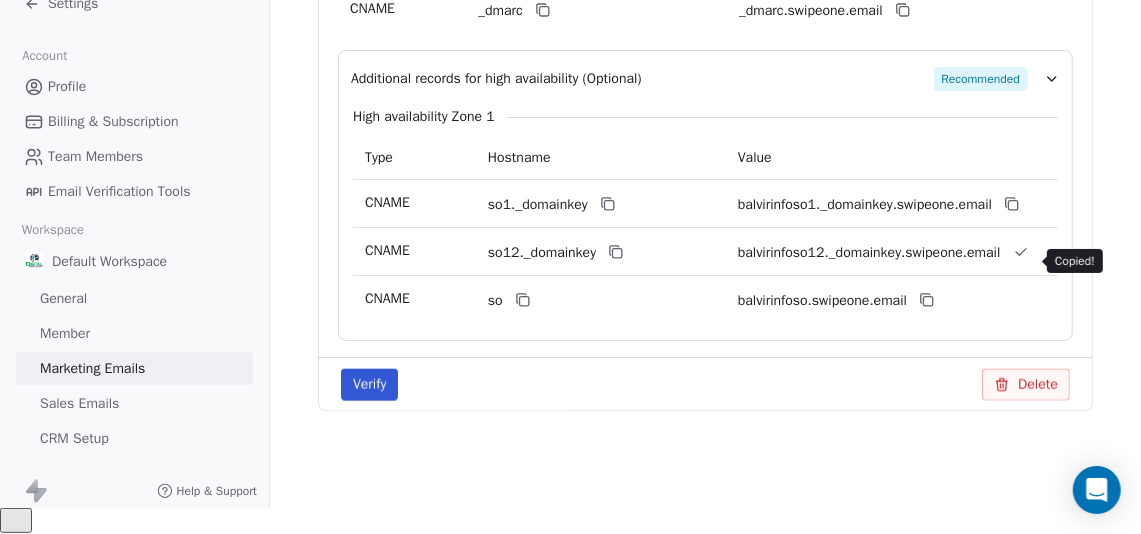 type 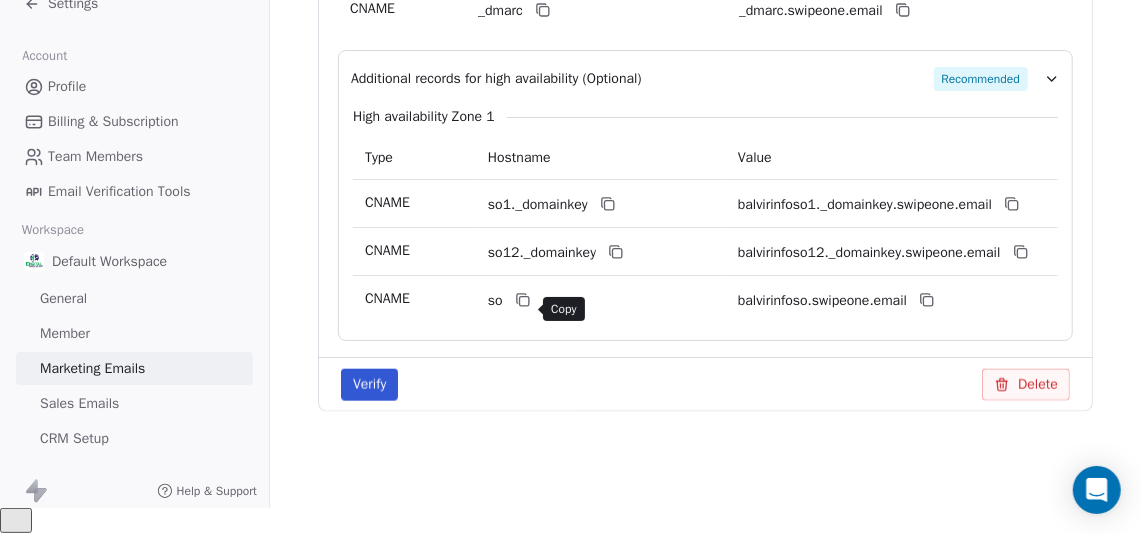 click 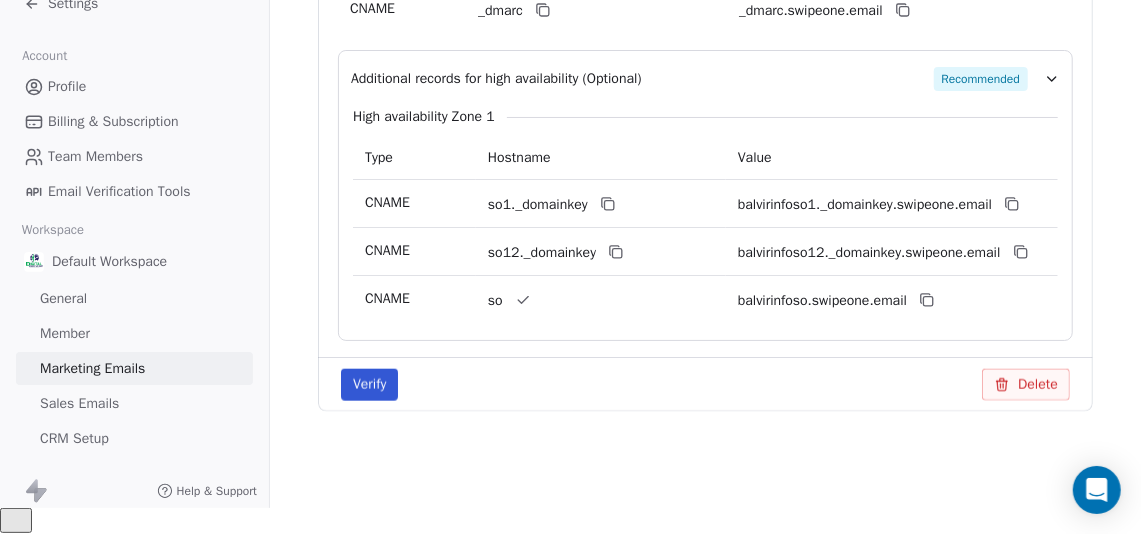 type 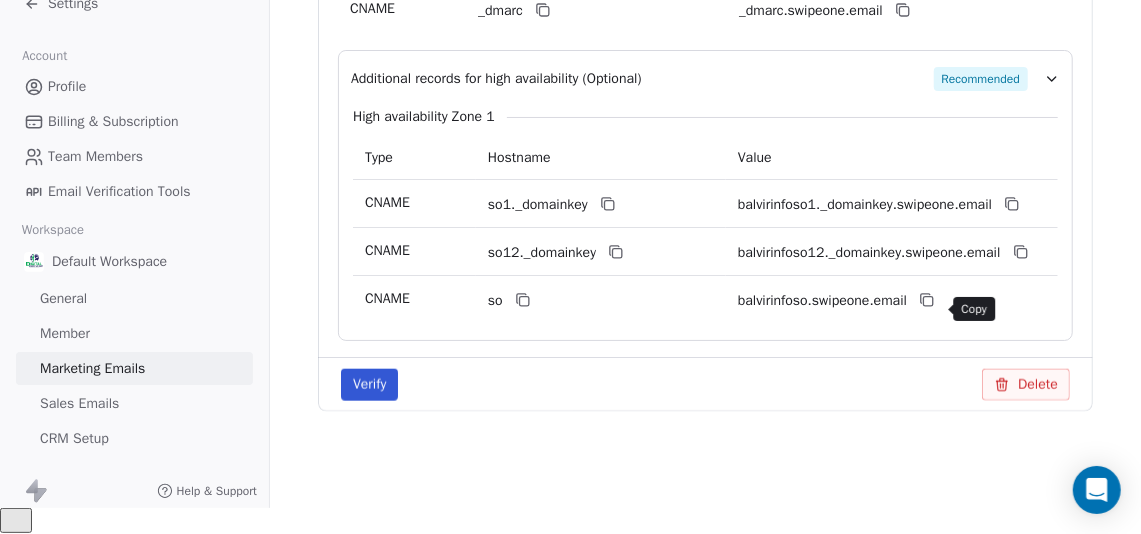 click 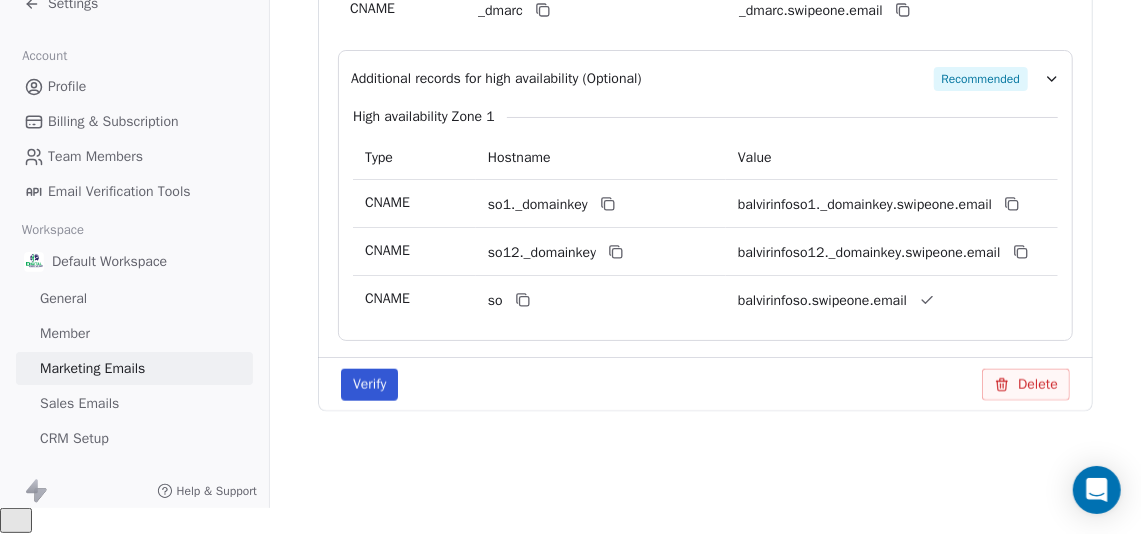 type 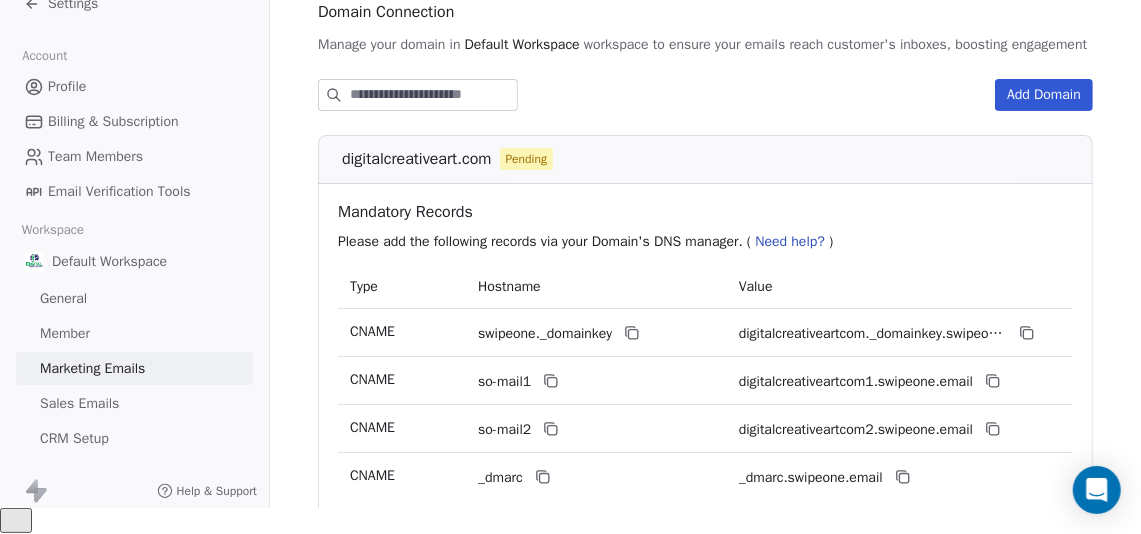 scroll, scrollTop: 304, scrollLeft: 0, axis: vertical 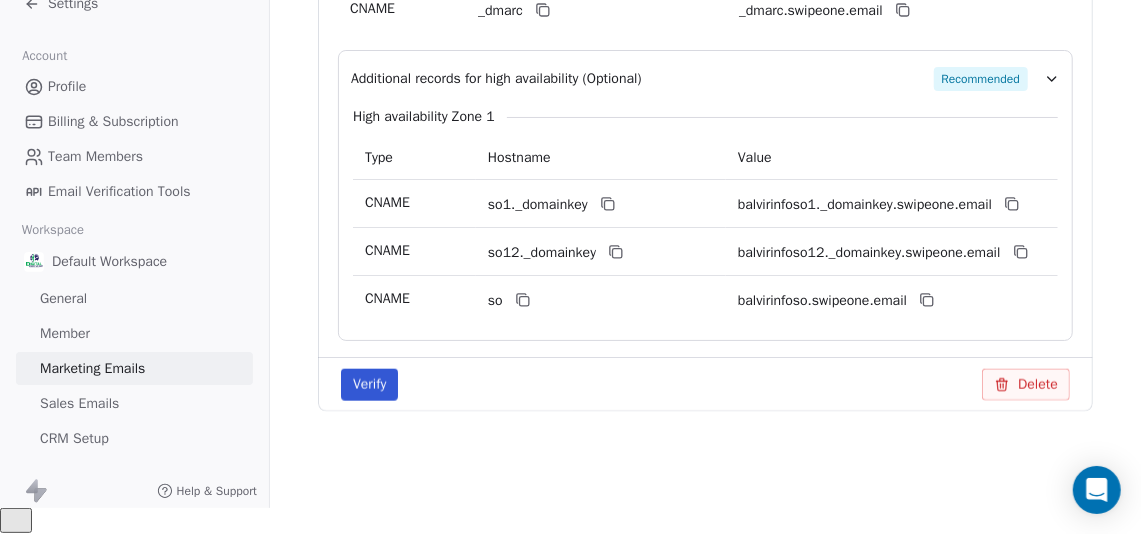 click on "Verify" at bounding box center (369, 385) 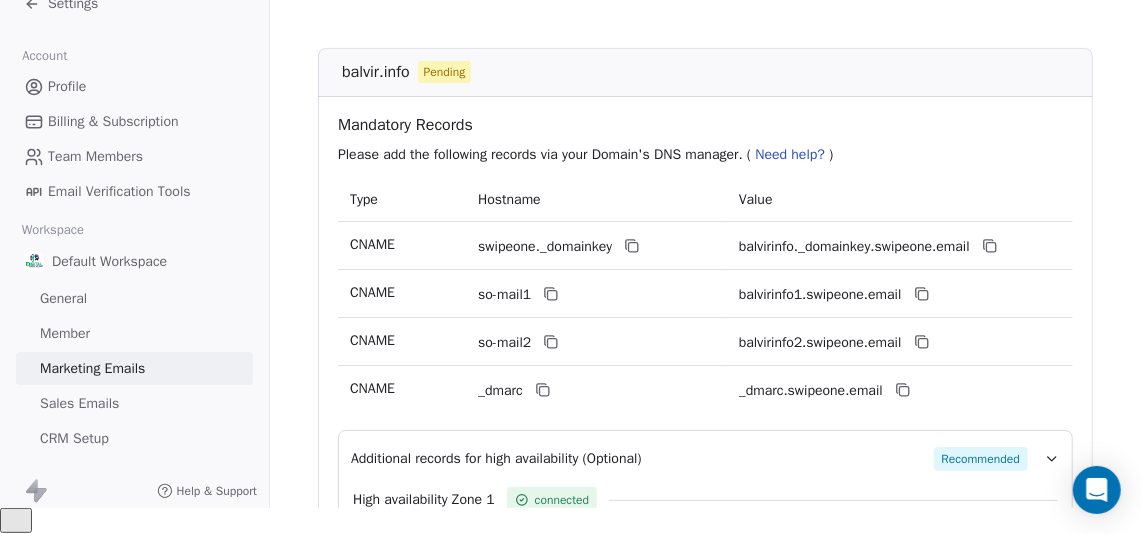 scroll, scrollTop: 1128, scrollLeft: 0, axis: vertical 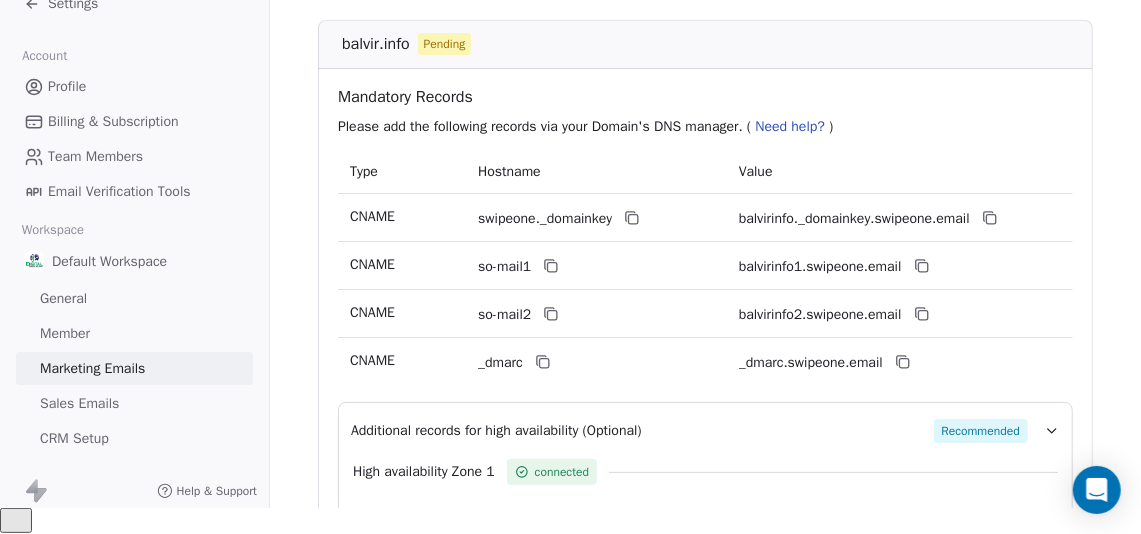 type 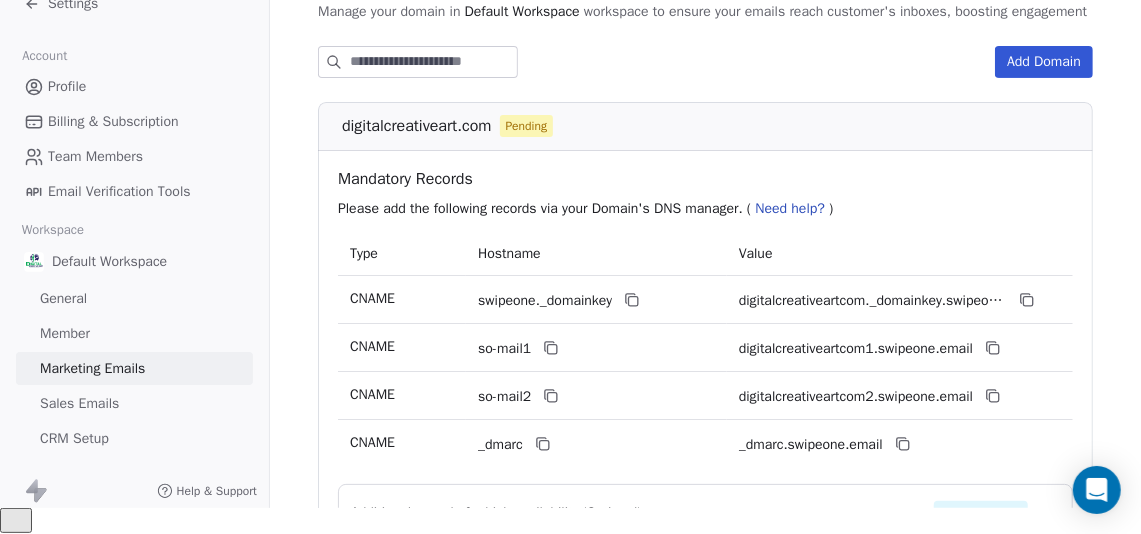 scroll, scrollTop: 273, scrollLeft: 0, axis: vertical 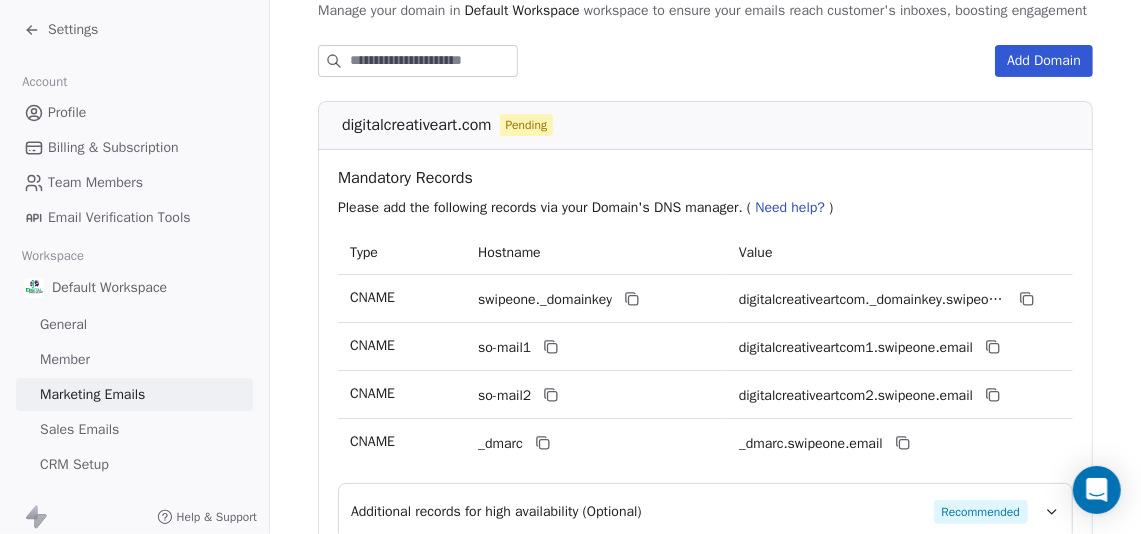 click 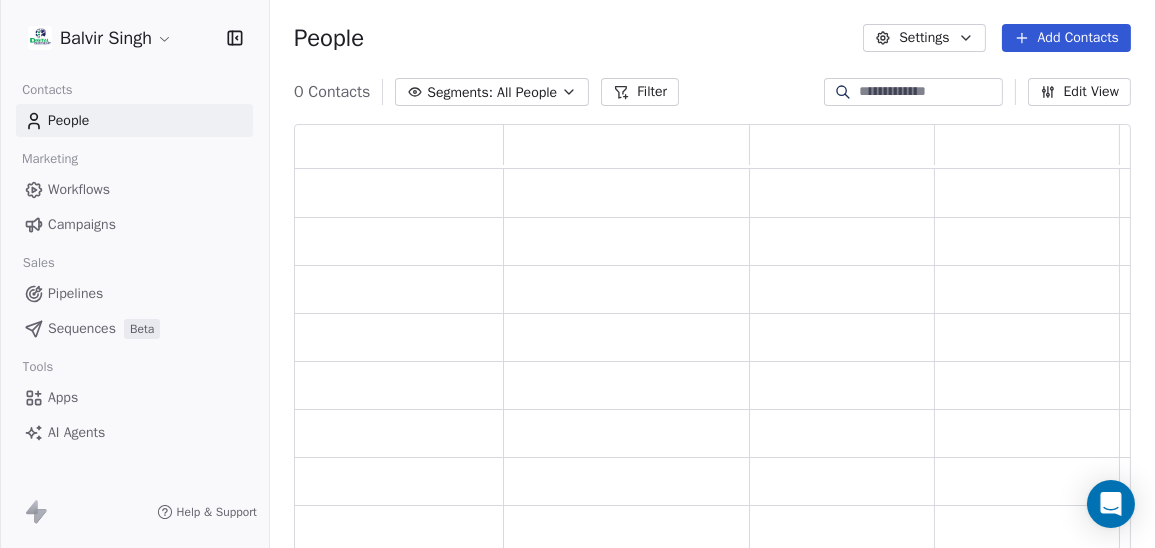 scroll, scrollTop: 15, scrollLeft: 15, axis: both 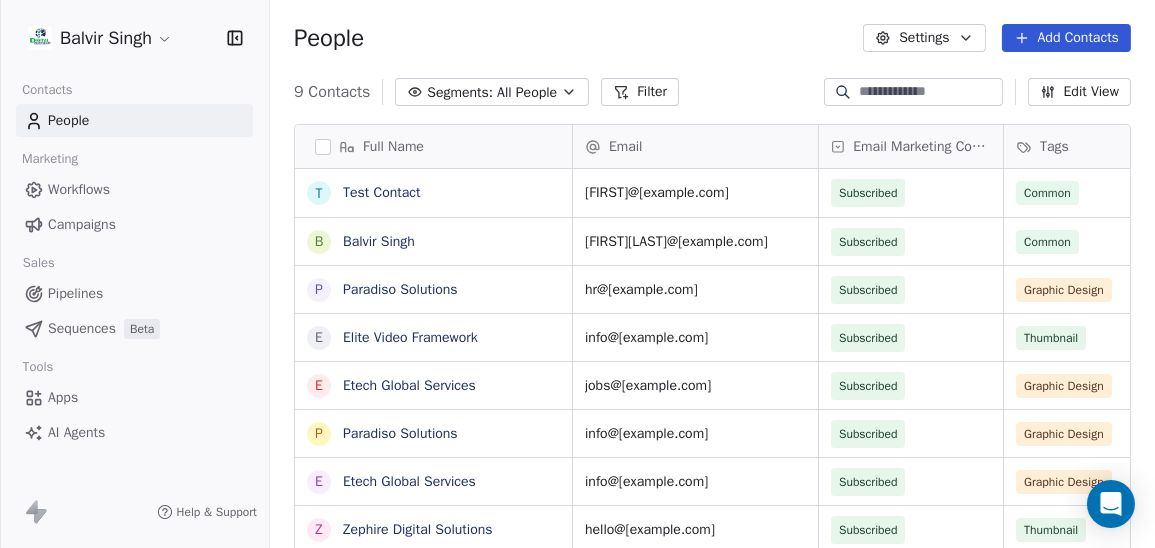 click on "Campaigns" at bounding box center (82, 224) 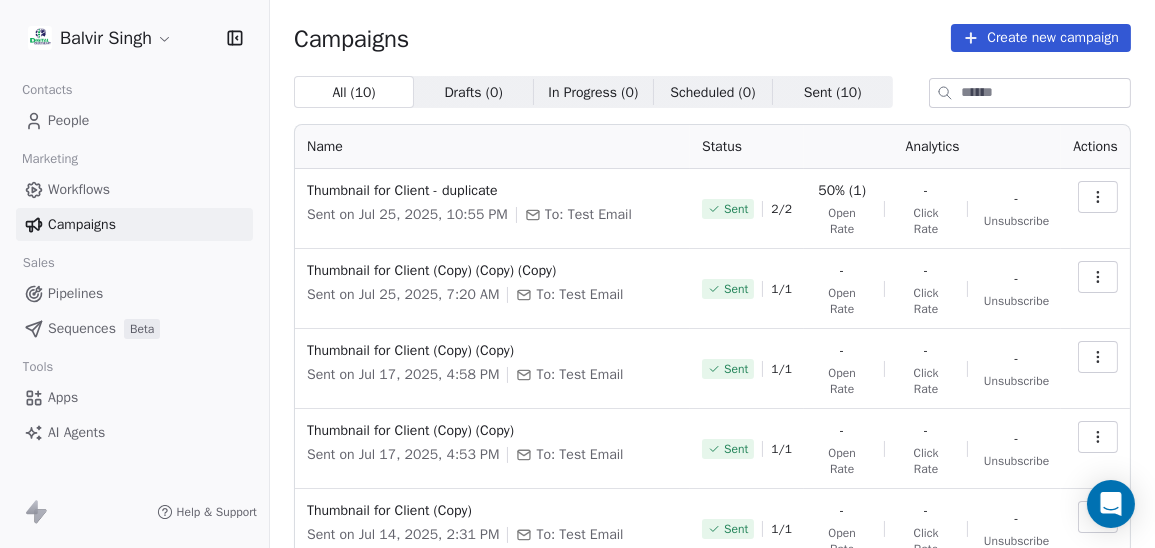 click at bounding box center (1098, 197) 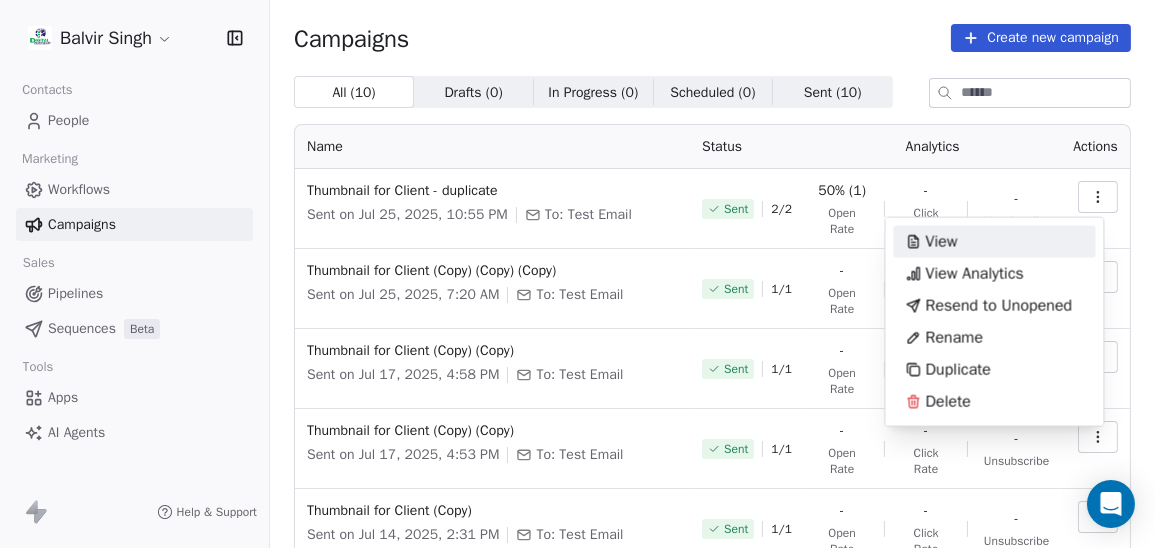 click on "Balvir Singh Contacts People Marketing Workflows Campaigns Sales Pipelines Sequences Beta Tools Apps AI Agents Help & Support Campaigns  Create new campaign All ( 10 ) All ( 10 ) Drafts ( 0 ) Drafts ( 0 ) In Progress ( 0 ) In Progress ( 0 ) Scheduled ( 0 ) Scheduled ( 0 ) Sent ( 10 ) Sent ( 10 ) Name Status Analytics Actions Thumbnail for Client - duplicate Sent on Jul 25, 2025, 10:55 PM To: Test Email  Sent 2 / 2 50% (1) Open Rate - Click Rate - Unsubscribe Thumbnail for Client (Copy) (Copy) (Copy) Sent on Jul 25, 2025, 7:20 AM To: Test Email  Sent 1 / 1 - Open Rate - Click Rate - Unsubscribe Thumbnail for Client (Copy) (Copy) Sent on Jul 17, 2025, 4:58 PM To: Test Email  Sent 1 / 1 - Open Rate - Click Rate - Unsubscribe Thumbnail for Client (Copy) (Copy) Sent on Jul 17, 2025, 4:53 PM To: Test Email  Sent 1 / 1 - Open Rate - Click Rate - Unsubscribe Thumbnail for Client (Copy) Sent on Jul 14, 2025, 2:31 PM To: Test Email  Sent 1 / 1 - Open Rate - Click Rate - Unsubscribe Sent on Jul 14, 2025, 2:17 PM Sent" at bounding box center [577, 287] 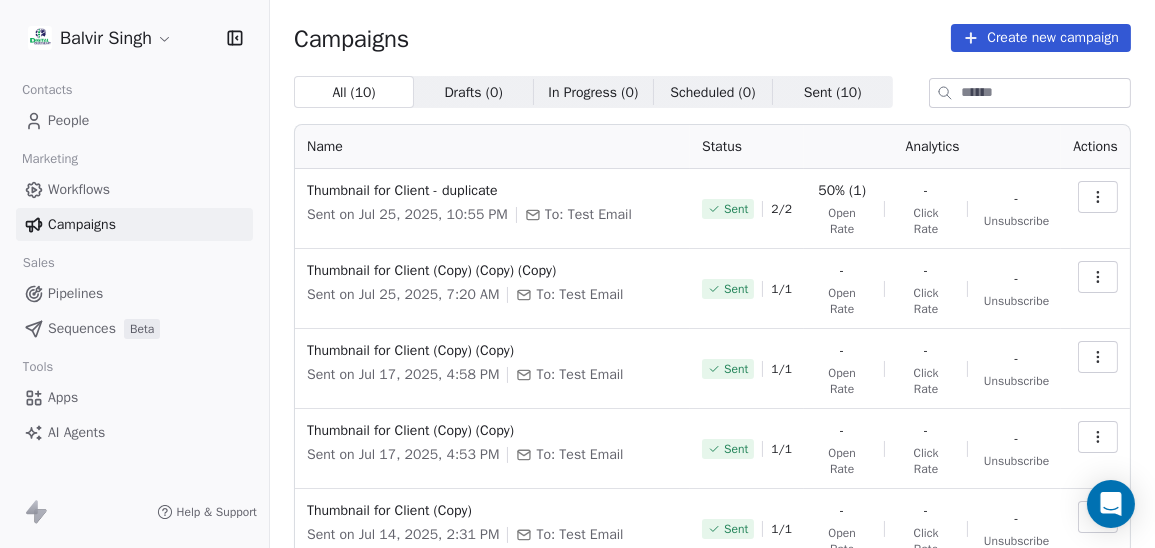 click on "Thumbnail for Client - duplicate Sent on Jul 25, 2025, 10:55 PM To: Test Email" at bounding box center (492, 209) 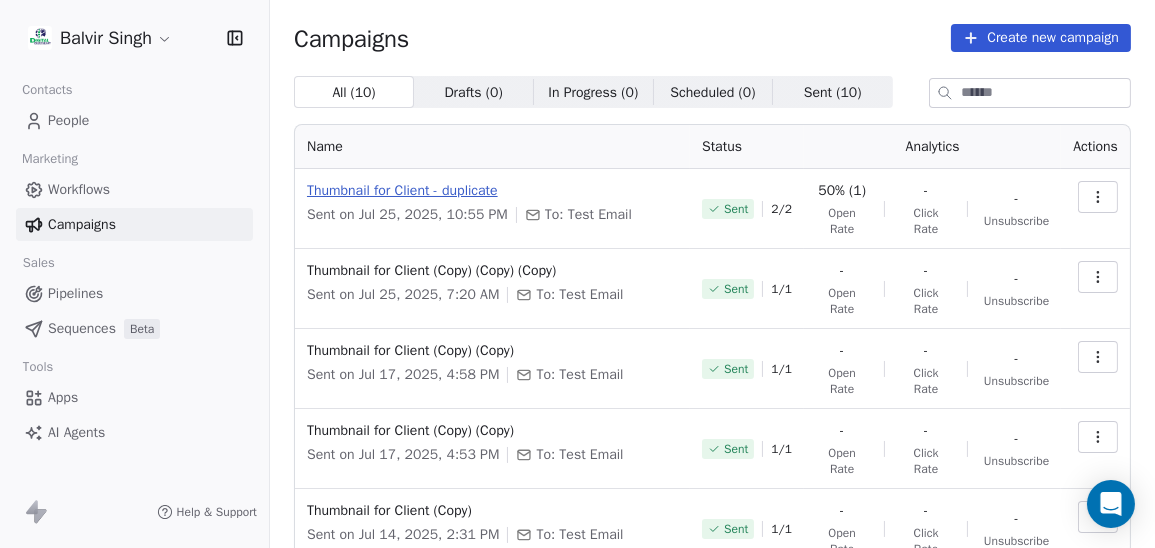 click on "Thumbnail for Client - duplicate" at bounding box center (492, 191) 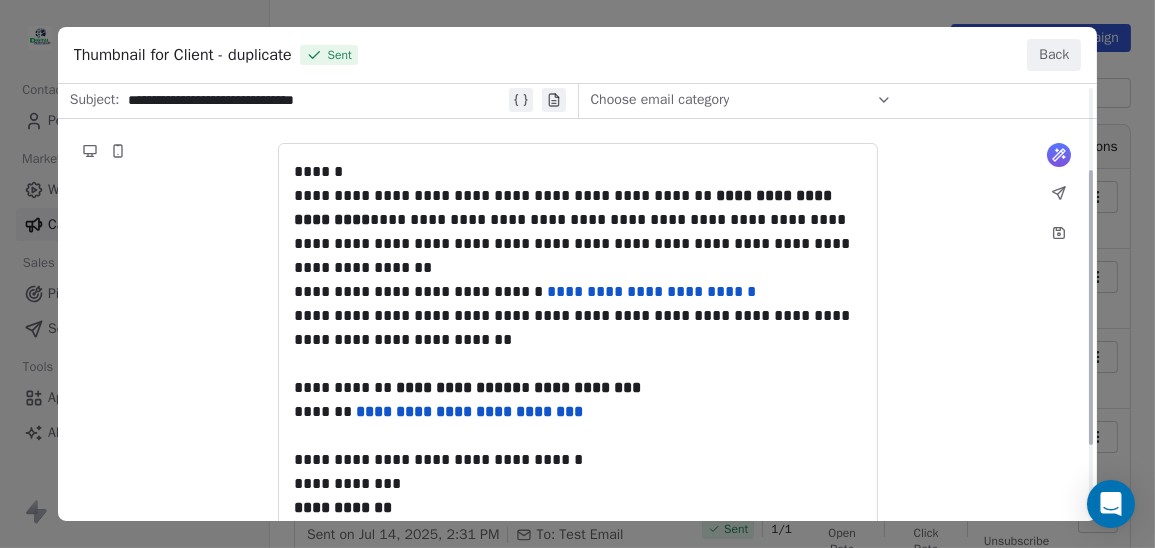 scroll, scrollTop: 0, scrollLeft: 0, axis: both 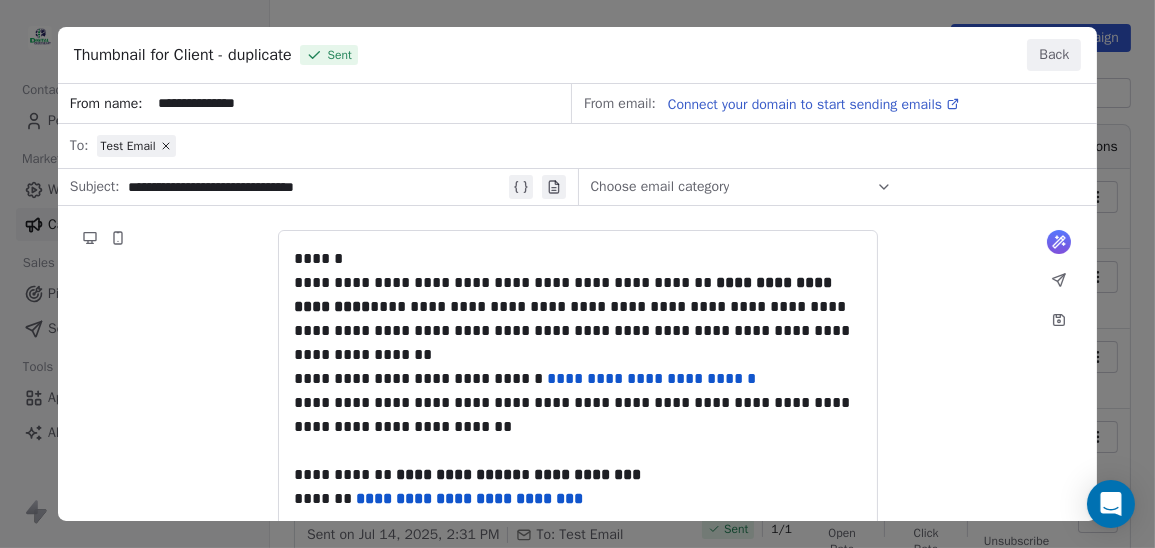 click on "**********" at bounding box center [578, 403] 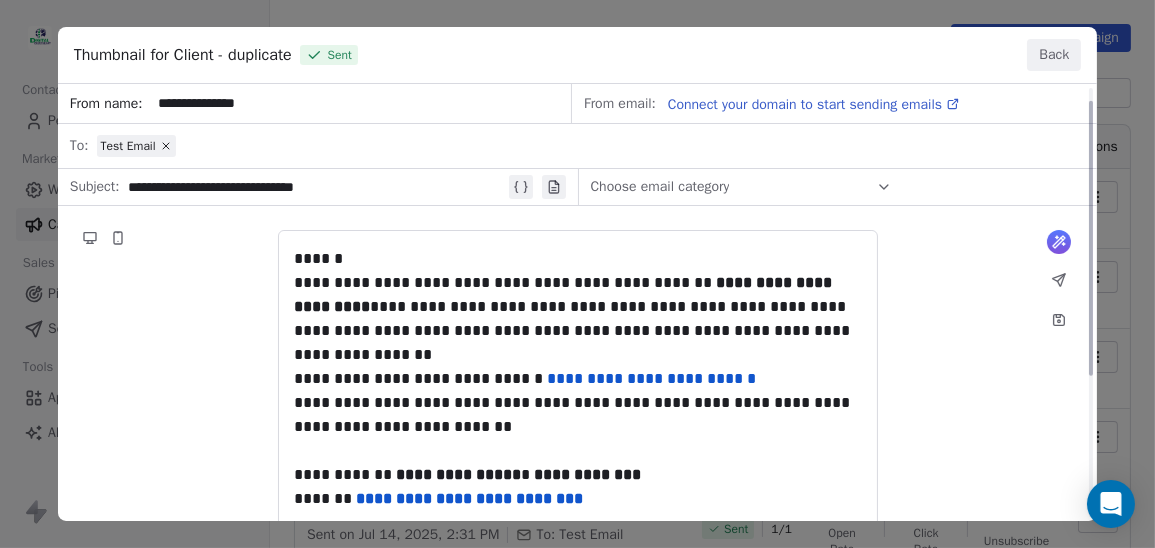 scroll, scrollTop: 243, scrollLeft: 0, axis: vertical 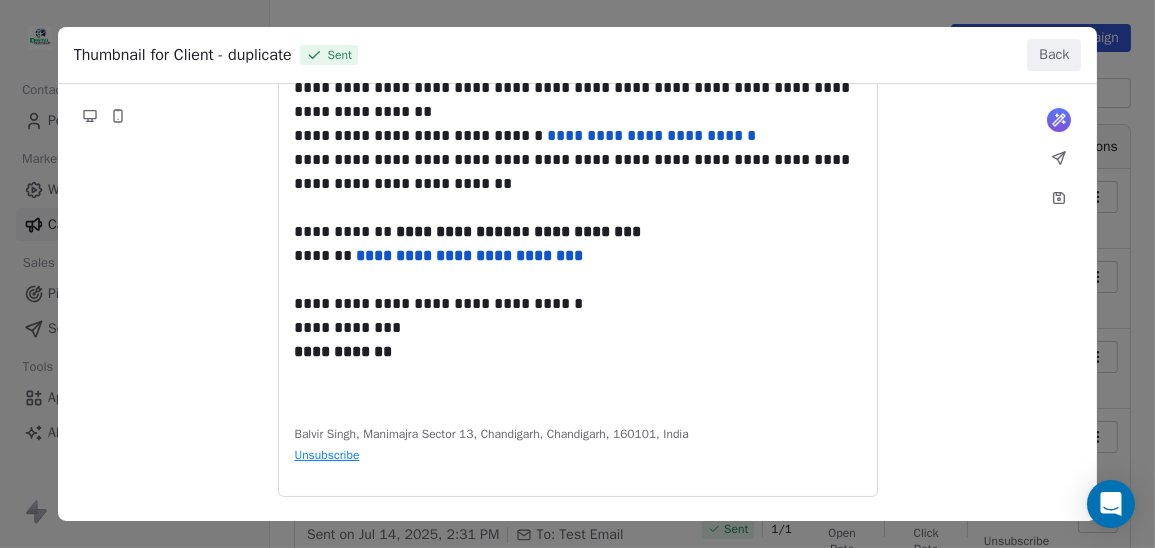 click on "Back" at bounding box center [1054, 55] 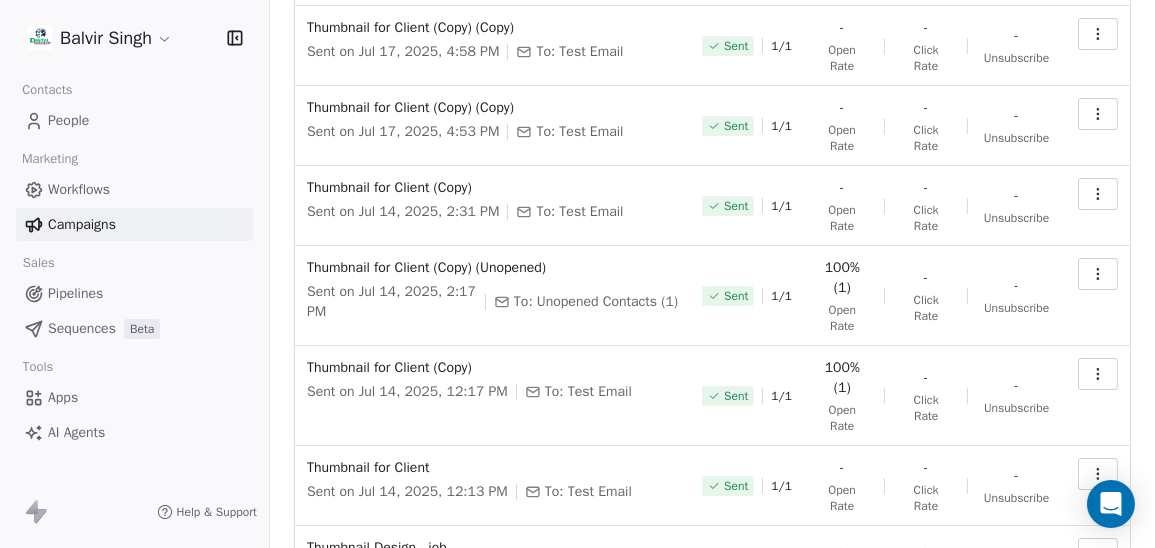 scroll, scrollTop: 0, scrollLeft: 0, axis: both 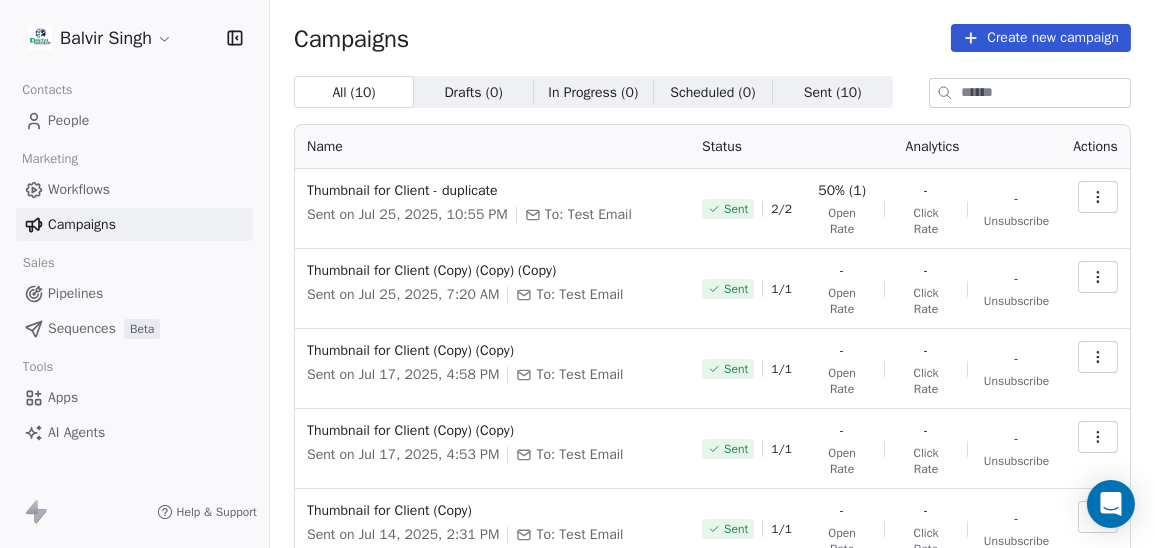 click on "People" at bounding box center (68, 120) 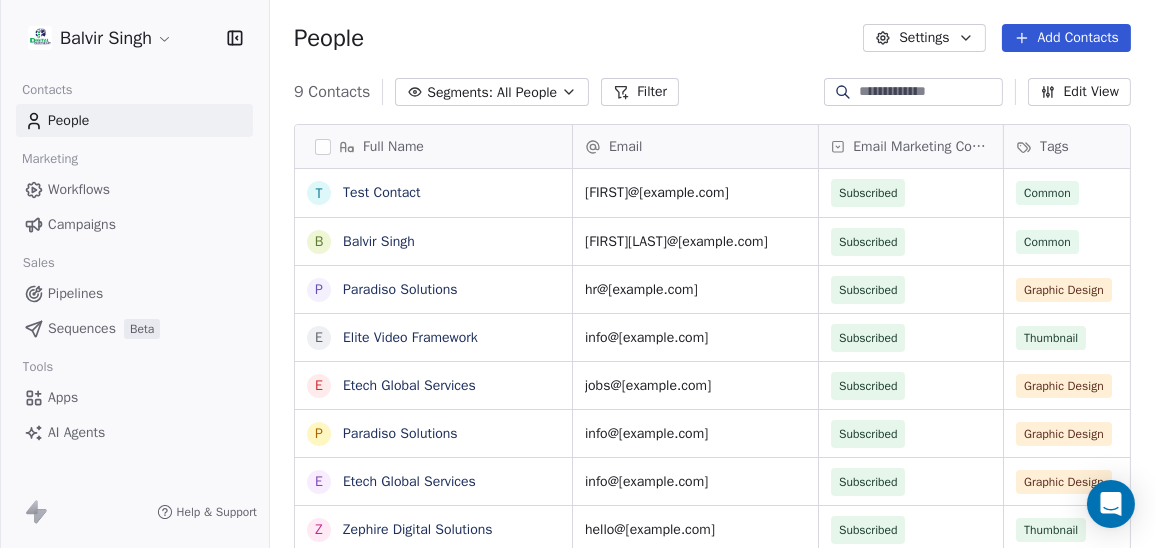scroll, scrollTop: 15, scrollLeft: 15, axis: both 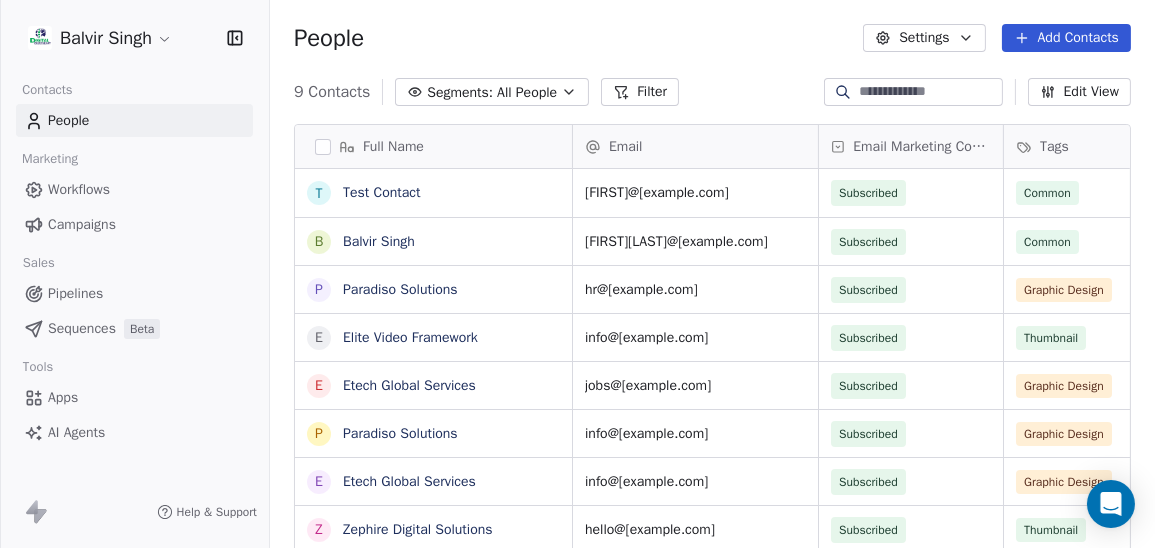 click on "Campaigns" at bounding box center (82, 224) 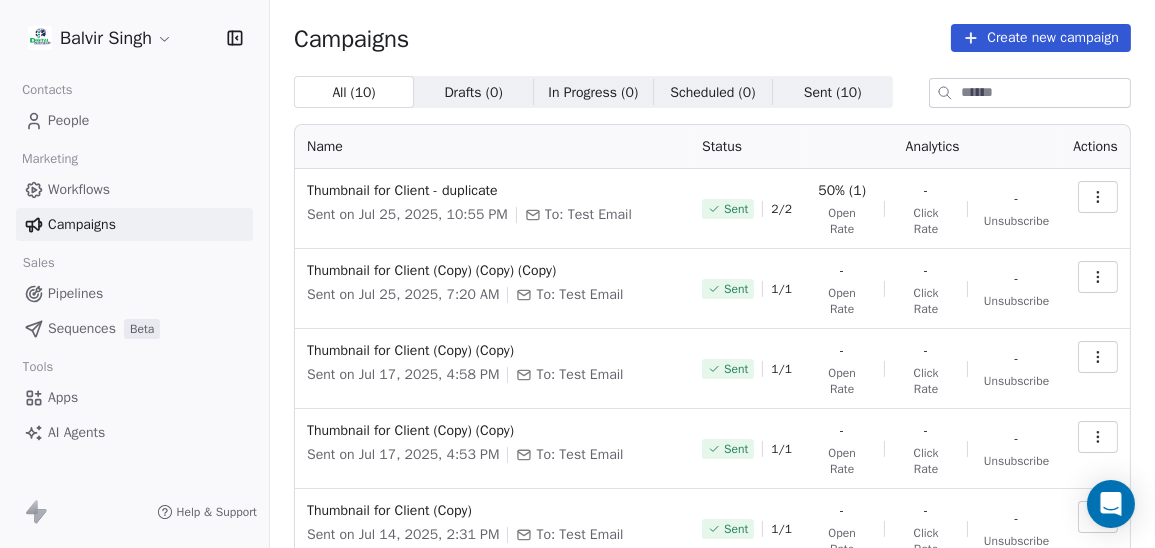 click on "Pipelines" at bounding box center [134, 293] 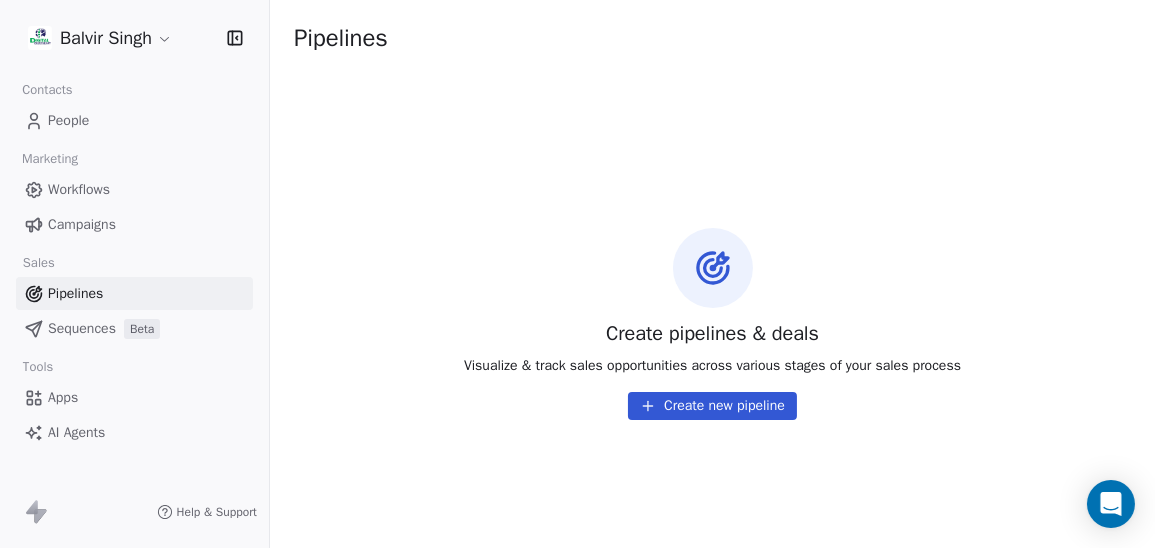 click on "Sequences" at bounding box center [82, 328] 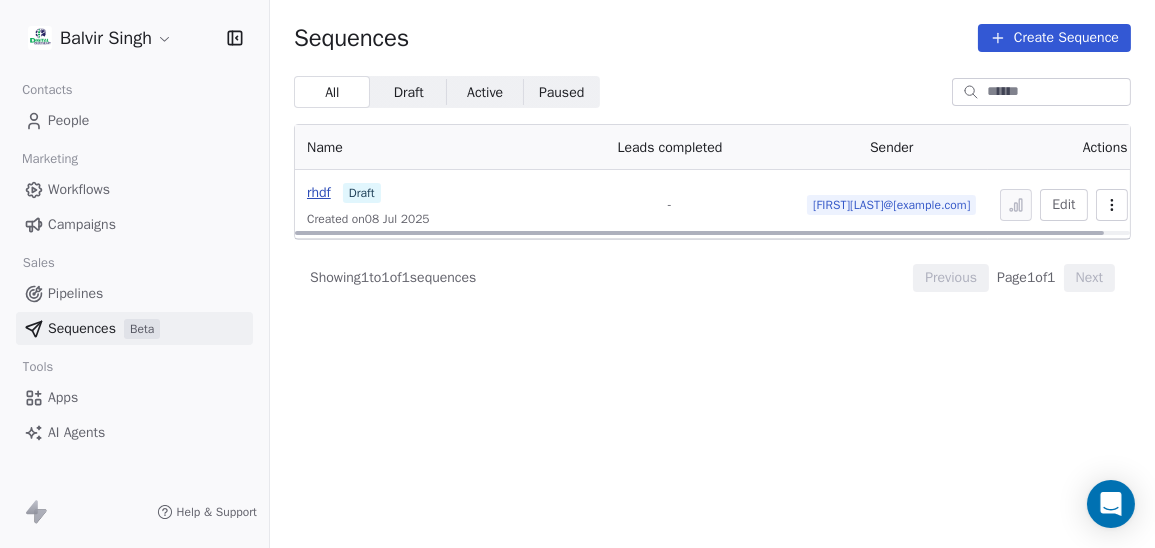 click on "rhdf" at bounding box center [319, 192] 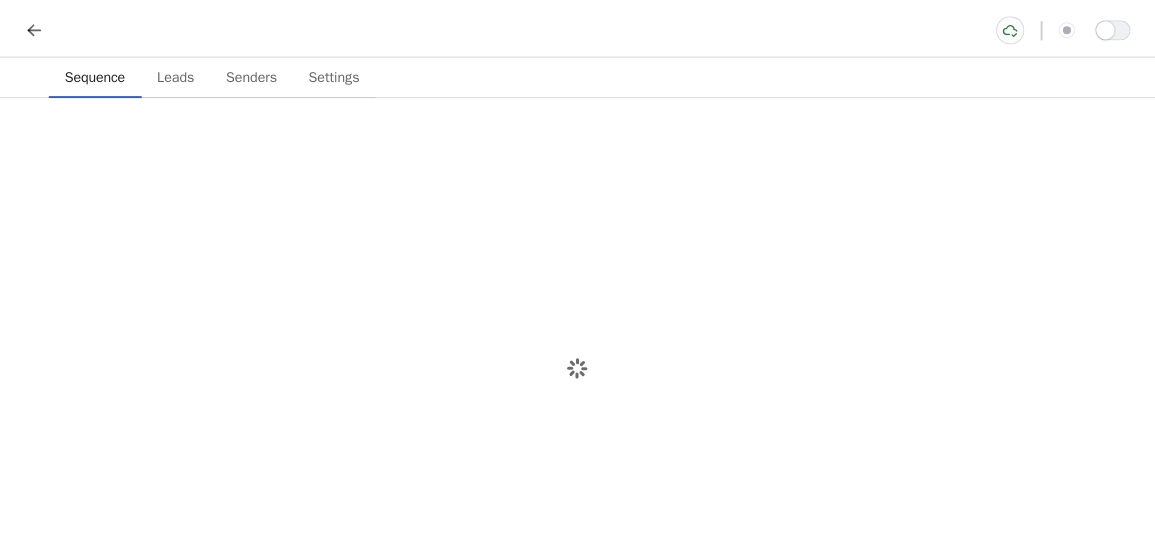 scroll, scrollTop: 0, scrollLeft: 0, axis: both 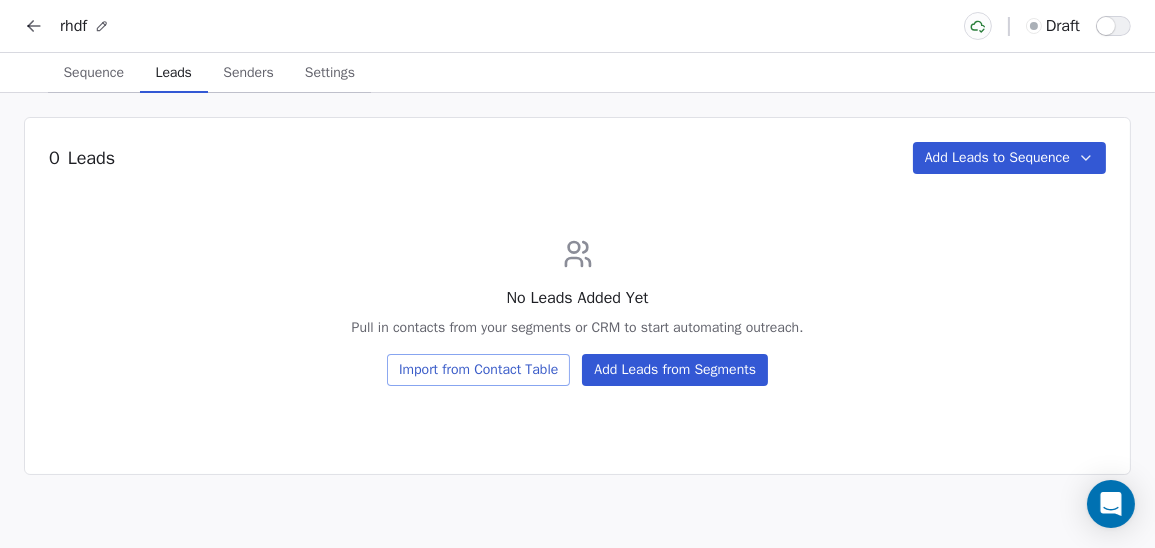 click on "Leads" at bounding box center [174, 73] 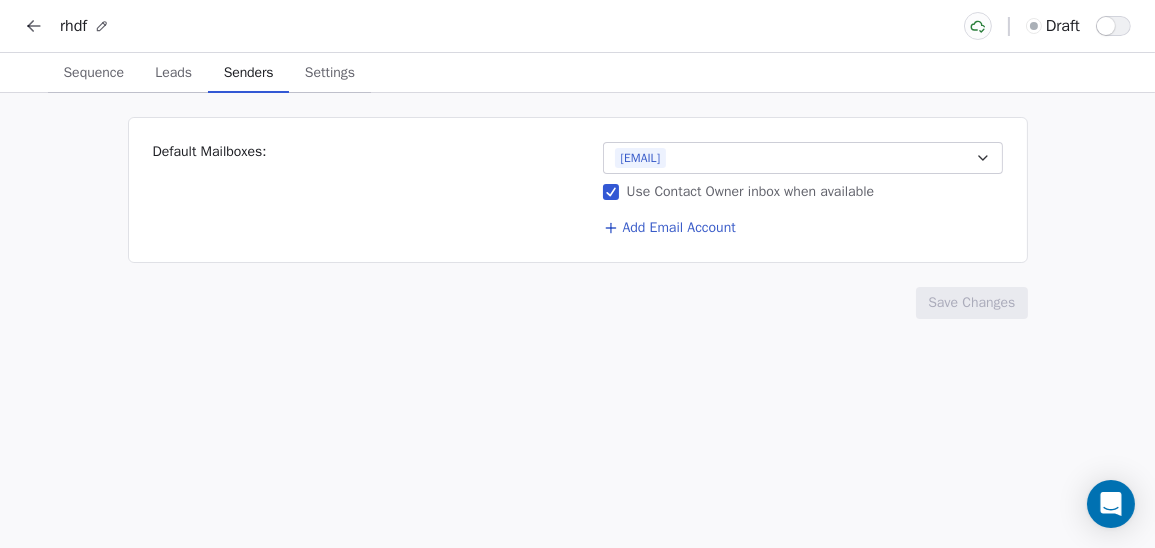 click on "balvirsinghbhullar@yahoo.com" at bounding box center (803, 158) 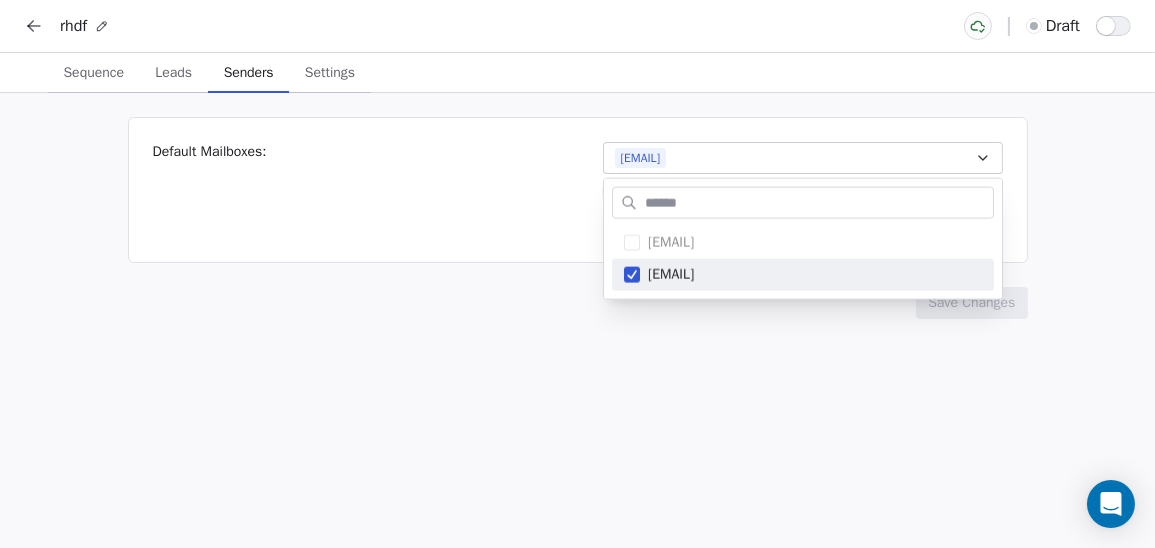 click on "rhdf draft Sequence Sequence Leads Leads Senders Senders Settings Settings Default Mailboxes: balvirsinghbhullar@yahoo.com Use Contact Owner inbox when available Add Email Account Save Changes
balvirsinghbhullar@gmail.com balvirsinghbhullar@yahoo.com" at bounding box center [577, 287] 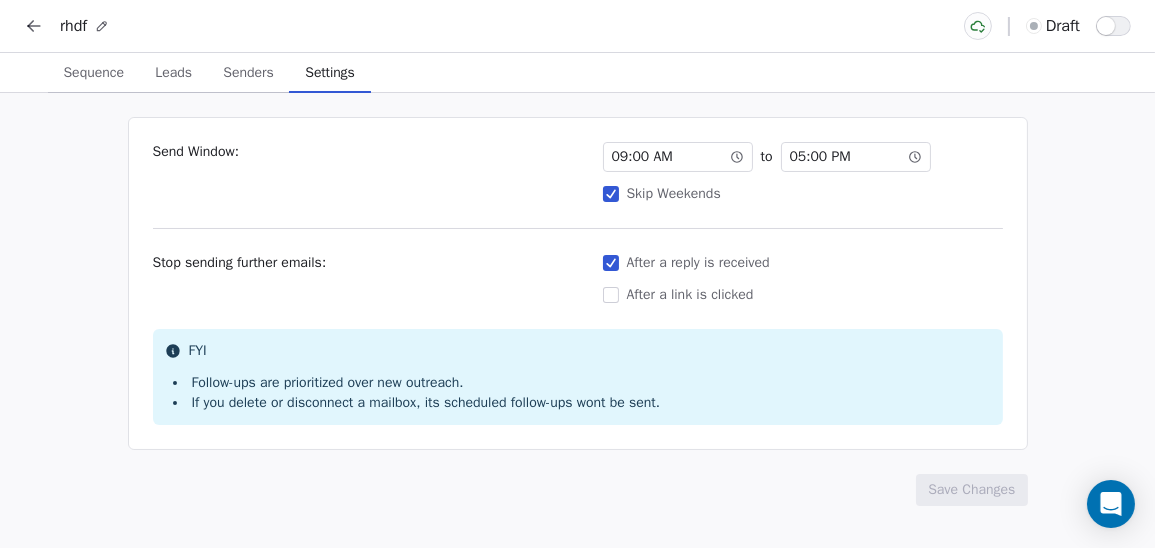 click on "Settings" at bounding box center [329, 73] 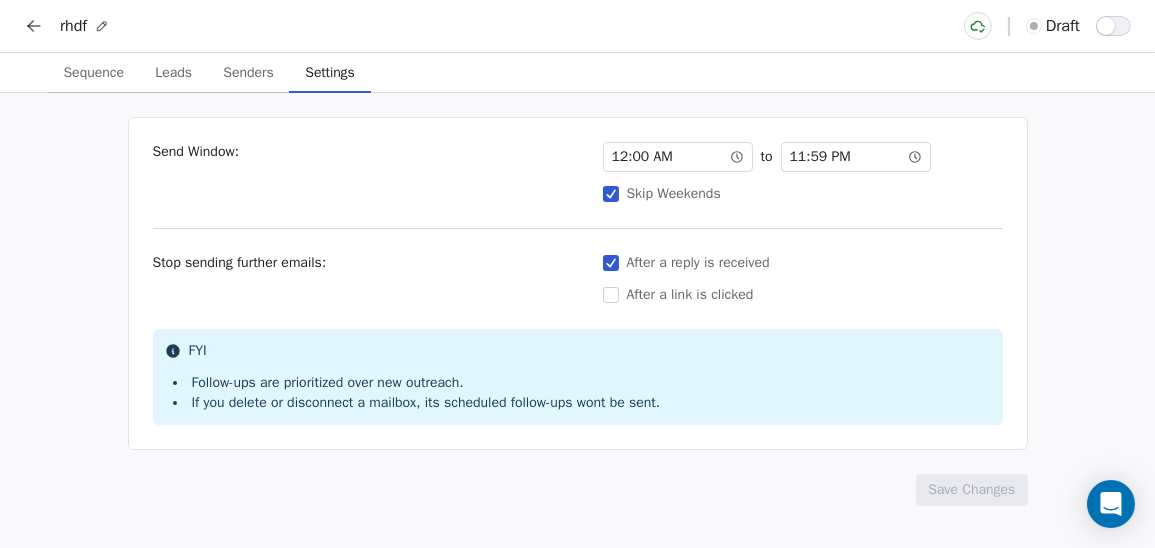 click on "Senders" at bounding box center [248, 73] 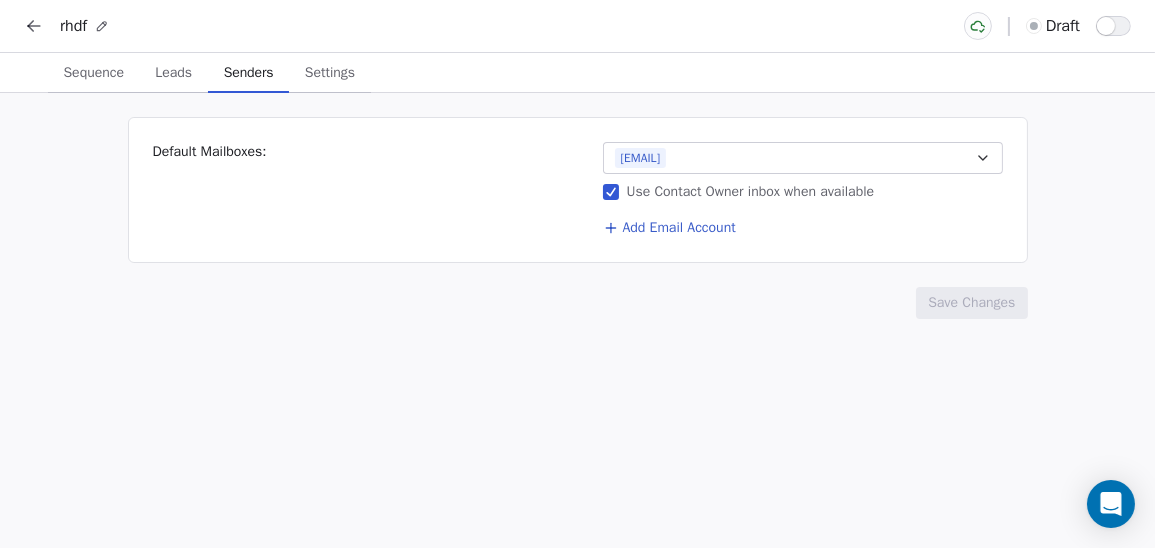 click on "Leads" at bounding box center (173, 73) 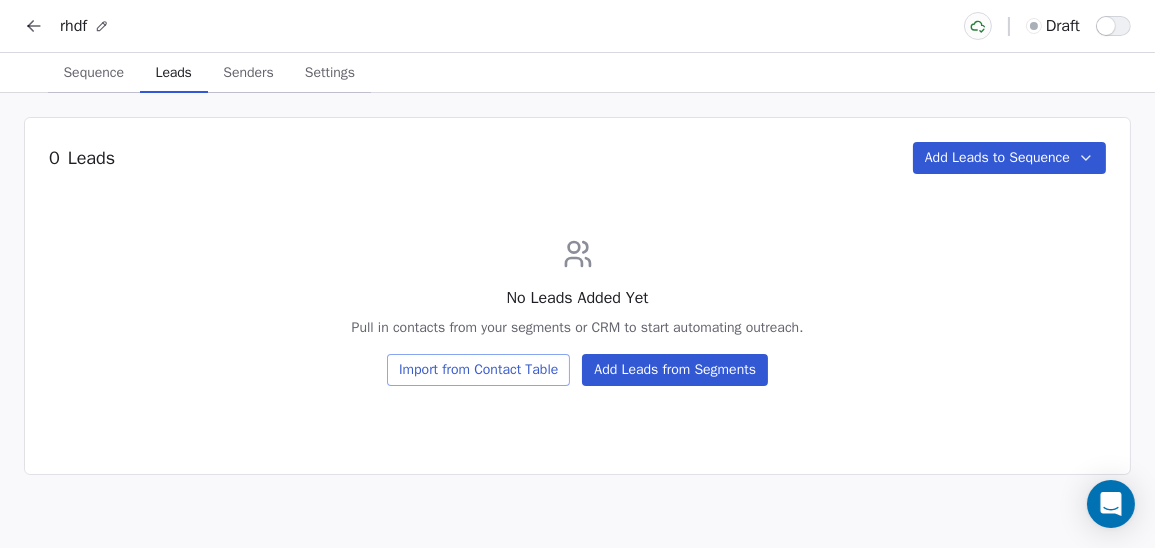 click on "Import from Contact Table" at bounding box center [478, 370] 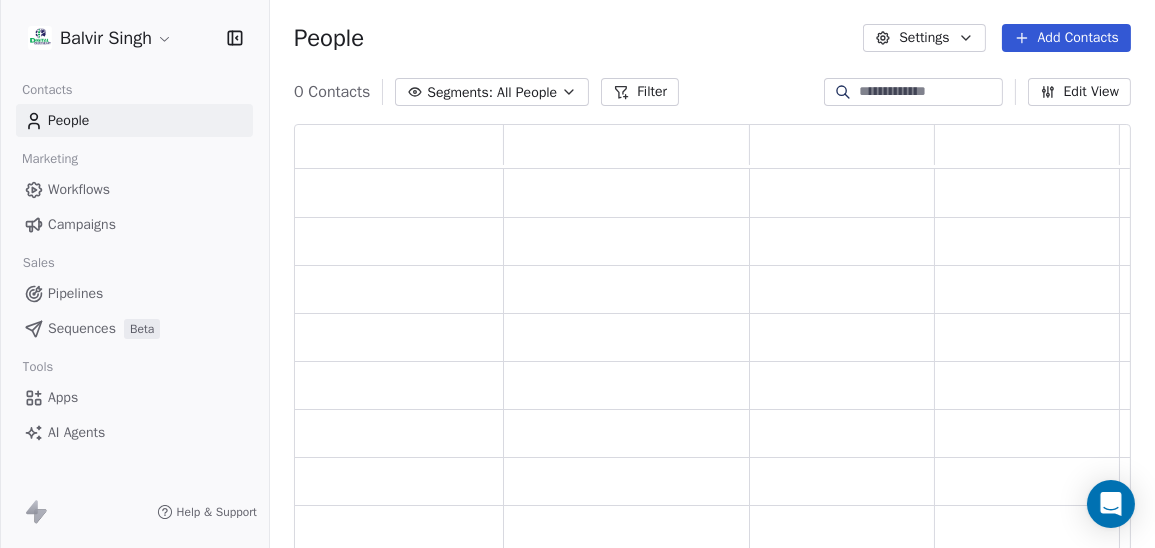 scroll, scrollTop: 15, scrollLeft: 15, axis: both 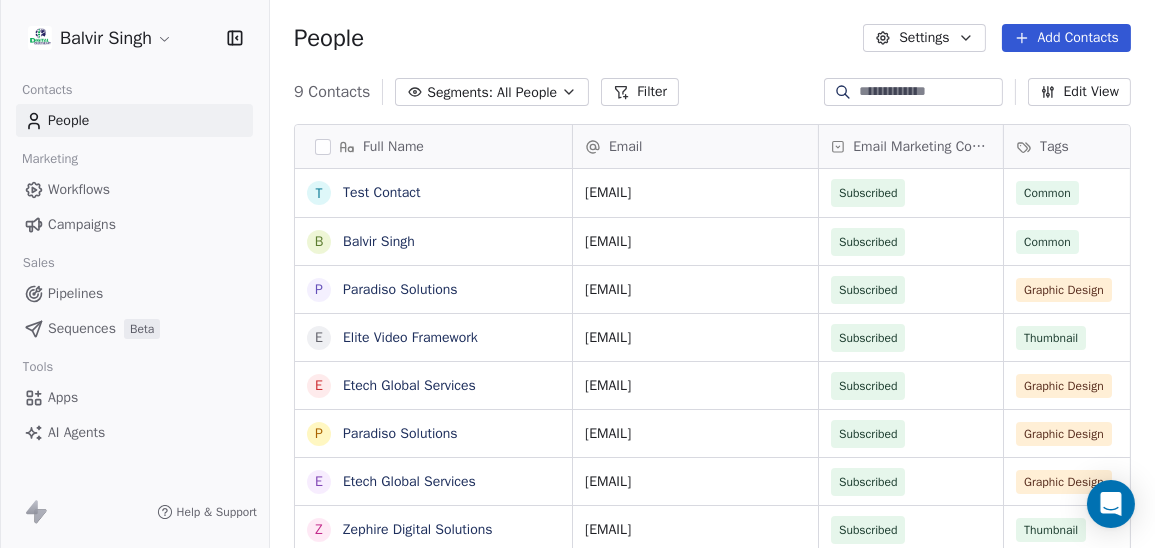 click at bounding box center [323, 147] 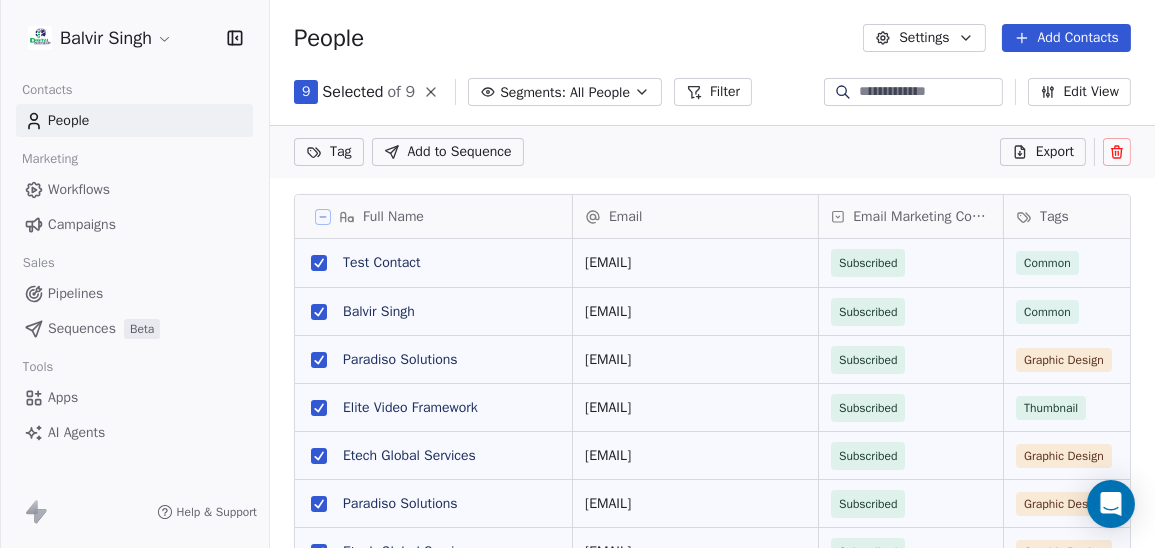 scroll, scrollTop: 398, scrollLeft: 871, axis: both 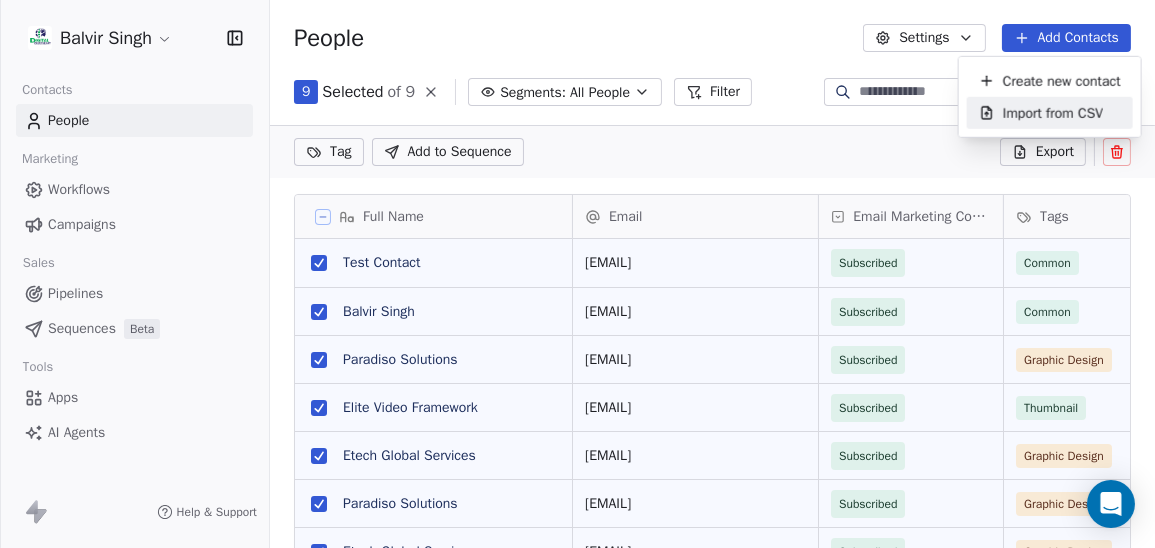 click on "Balvir Singh Contacts People Marketing Workflows Campaigns Sales Pipelines Sequences Beta Tools Apps AI Agents Help & Support People Settings  Add Contacts 9 Selected of   9 Segments: All People Filter  Edit View Tag Add to Sequence Export Full Name T Test Contact B Balvir Singh P Paradiso Solutions E Elite Video Framework E Etech Global Services P Paradiso Solutions E Etech Global Services Z Zephire Digital Solutions N Nexxus Signs & Printing Email Email Marketing Consent Tags Phone Number Address Created Date IST mrinal@swipepages.com Subscribed Common Jul 25, 2025 10:49 PM balvirsinghbhullar@gmail.com Subscribed Common Jul 13, 2025 09:21 PM hr@paradisosolutions.com Subscribed Graphic Design 917 589 5754 Jul 13, 2025 08:57 PM info@elitevideoframework.com Subscribed Thumbnail 6261689140 Jul 13, 2025 08:57 PM jobs@etechgs.com Subscribed Graphic Design Jul 13, 2025 08:57 PM info@paradisosolutions.com Subscribed Graphic Design 917 589 5754 Jul 13, 2025 08:57 PM info@etechgs.com Subscribed Graphic Design" at bounding box center [577, 287] 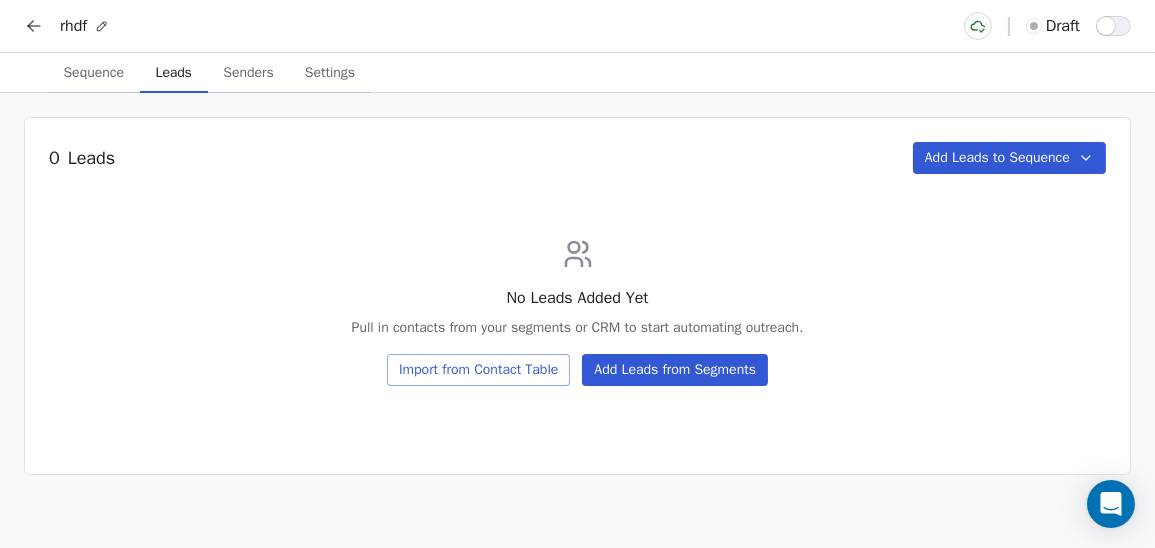 click on "Add Leads from Segments" at bounding box center (675, 370) 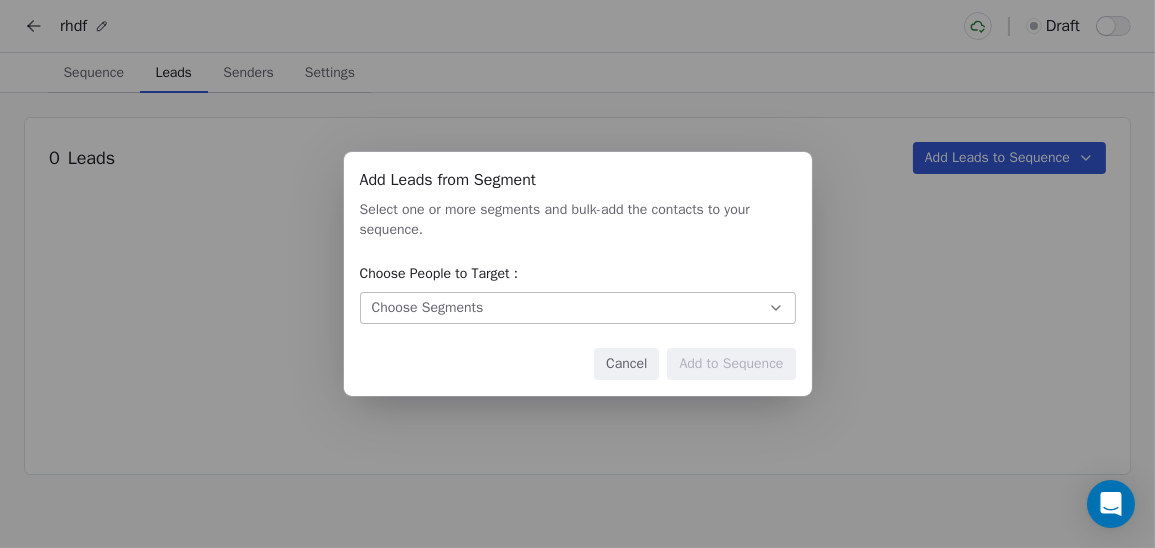 click on "Choose Segments" at bounding box center (578, 308) 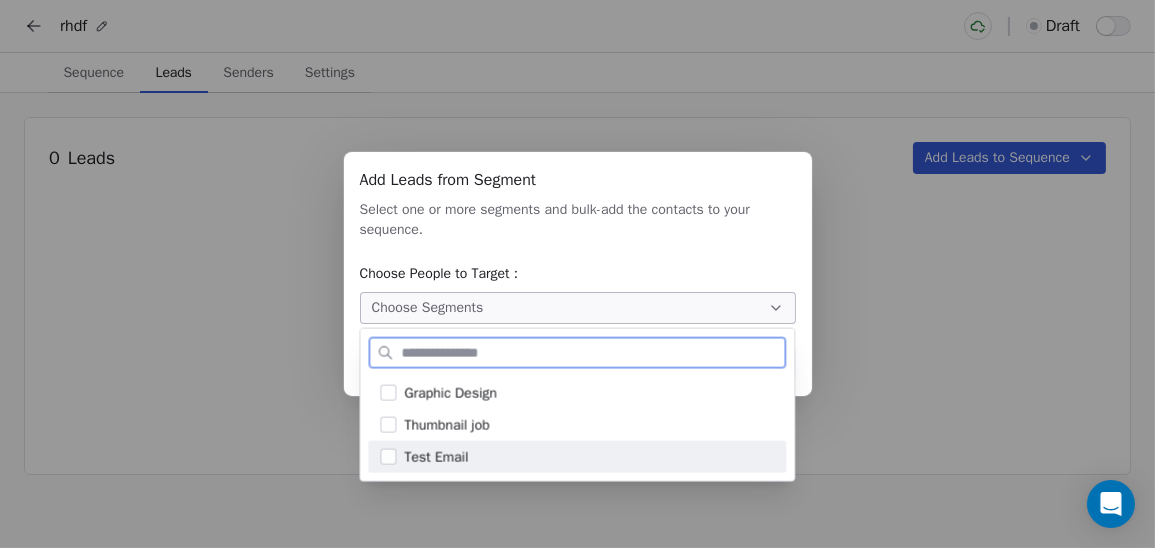 click on "Test Email" at bounding box center (589, 456) 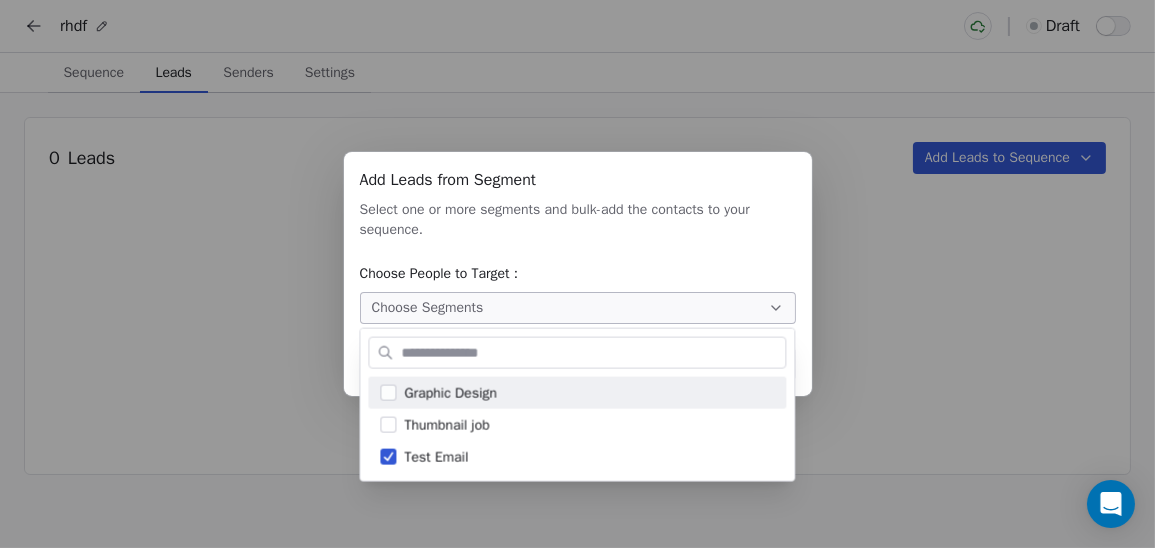 click on "Add Leads from Segment Add Leads from Segment Select one or more segments and bulk-add the contacts to your sequence. Choose People to Target : Choose Segments Cancel Add to Sequence" at bounding box center [577, 274] 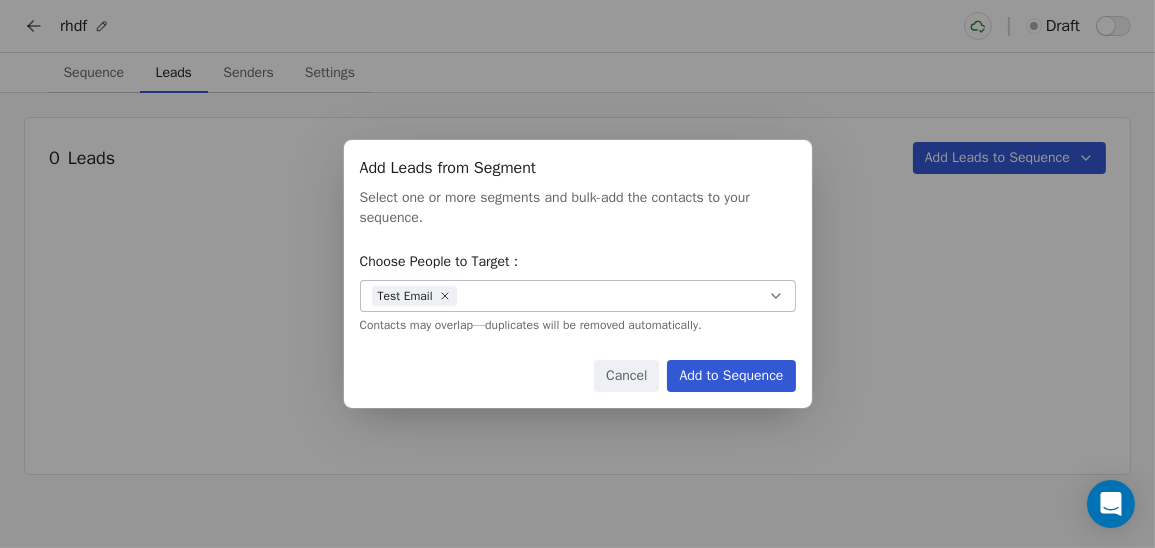 click on "Add to Sequence" at bounding box center [731, 376] 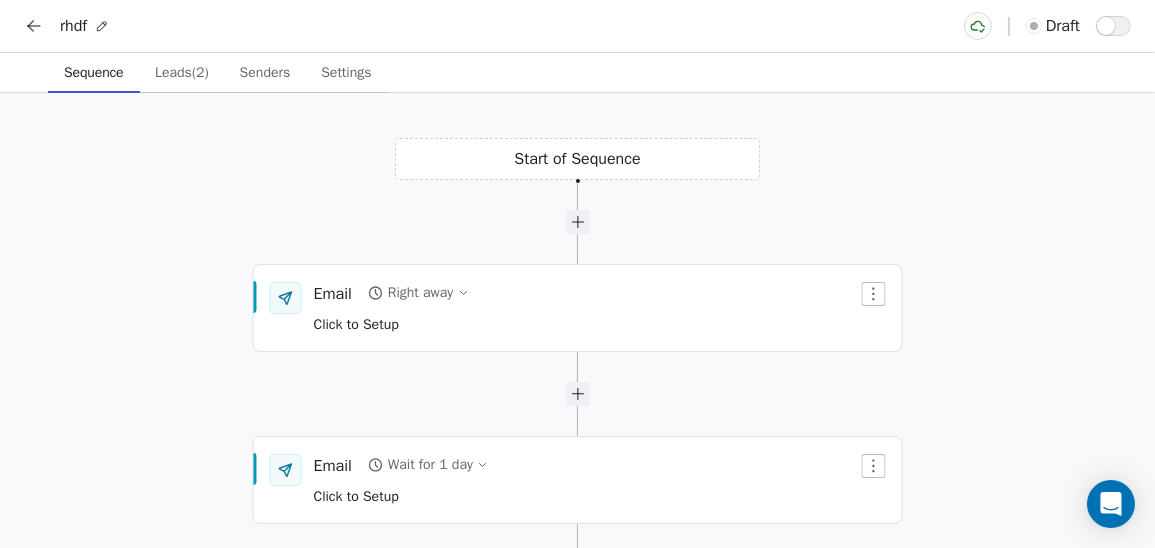 click 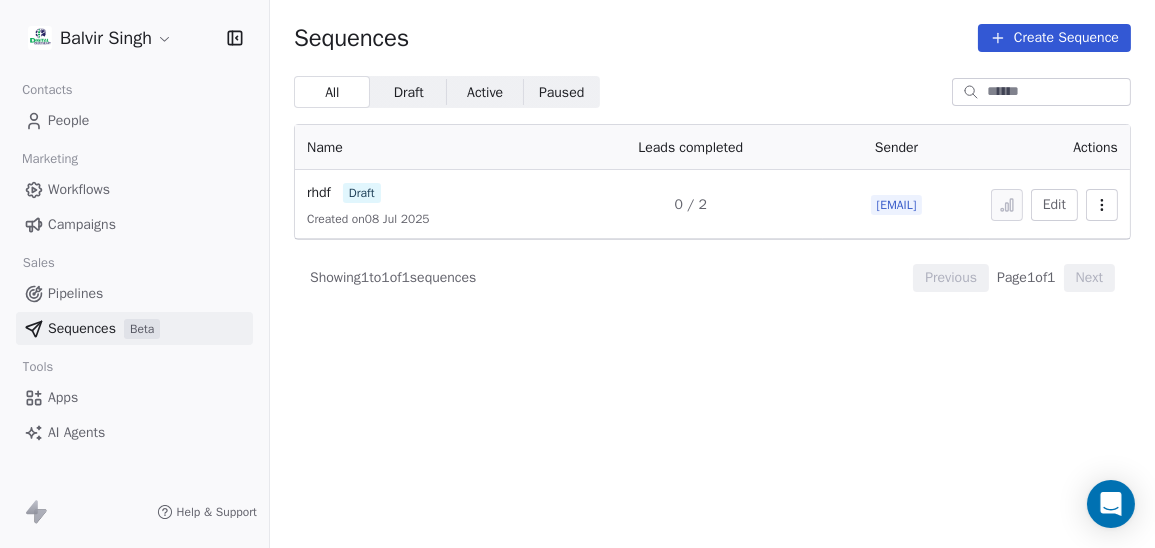 click on "People" at bounding box center (134, 120) 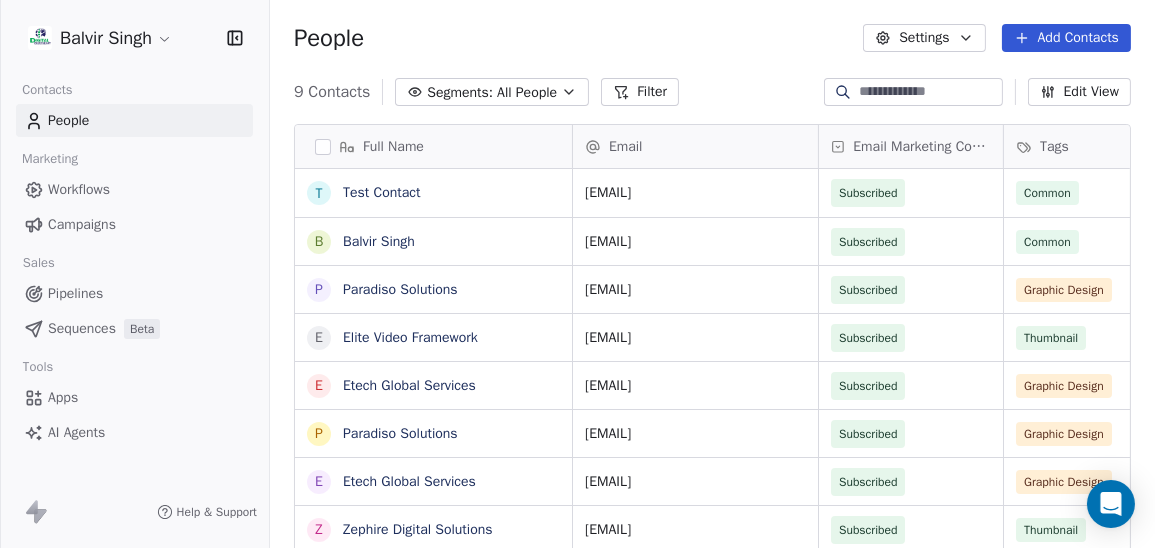 scroll, scrollTop: 15, scrollLeft: 15, axis: both 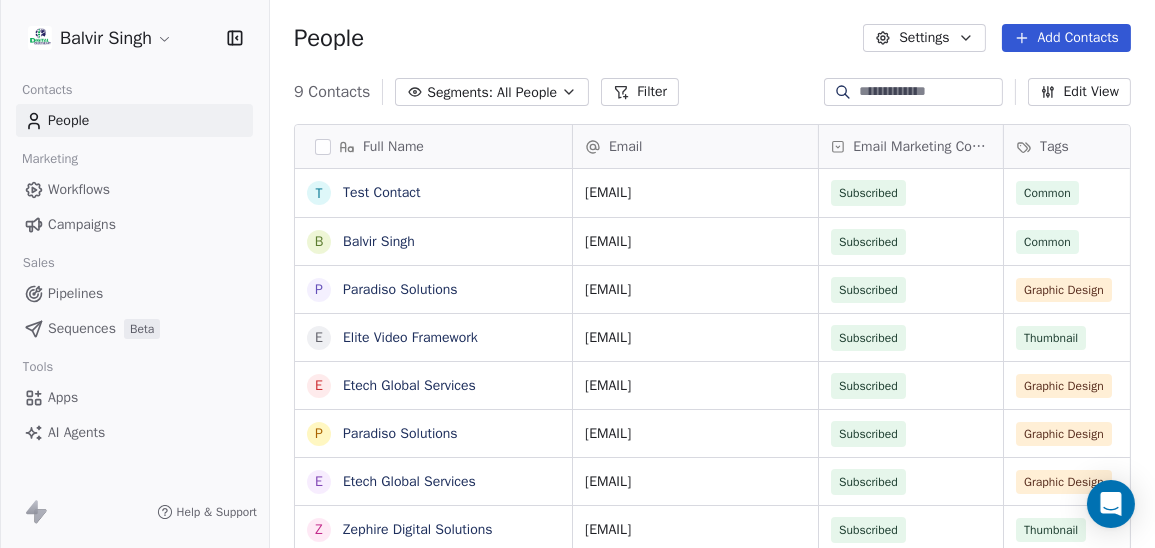 click on "Segments: All People" at bounding box center [492, 92] 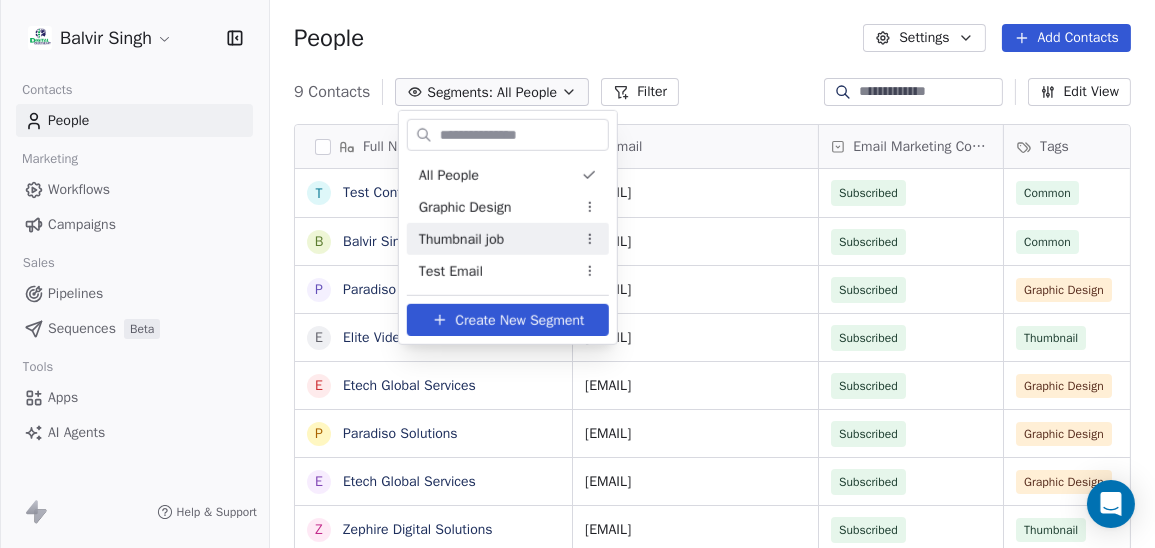 click on "[EMAIL]" at bounding box center (695, 193) 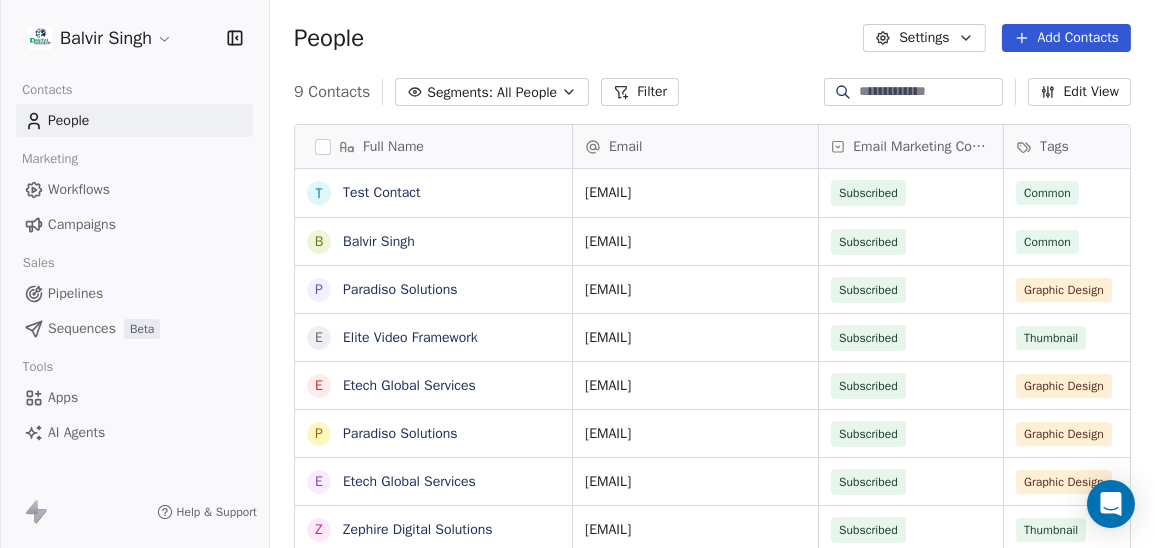 click on "[EMAIL]" at bounding box center (695, 193) 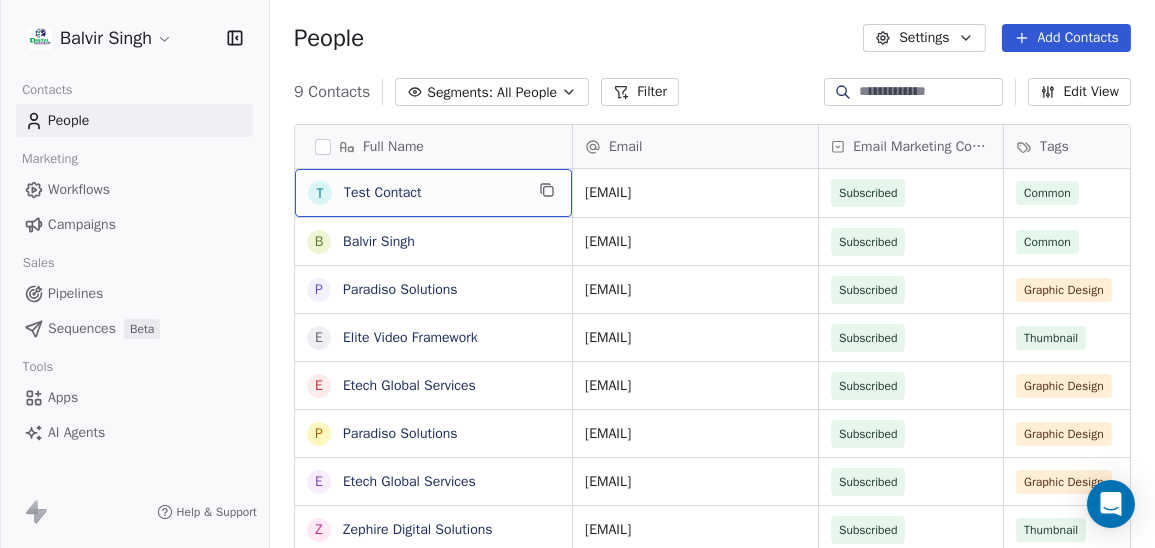 scroll, scrollTop: 10, scrollLeft: 0, axis: vertical 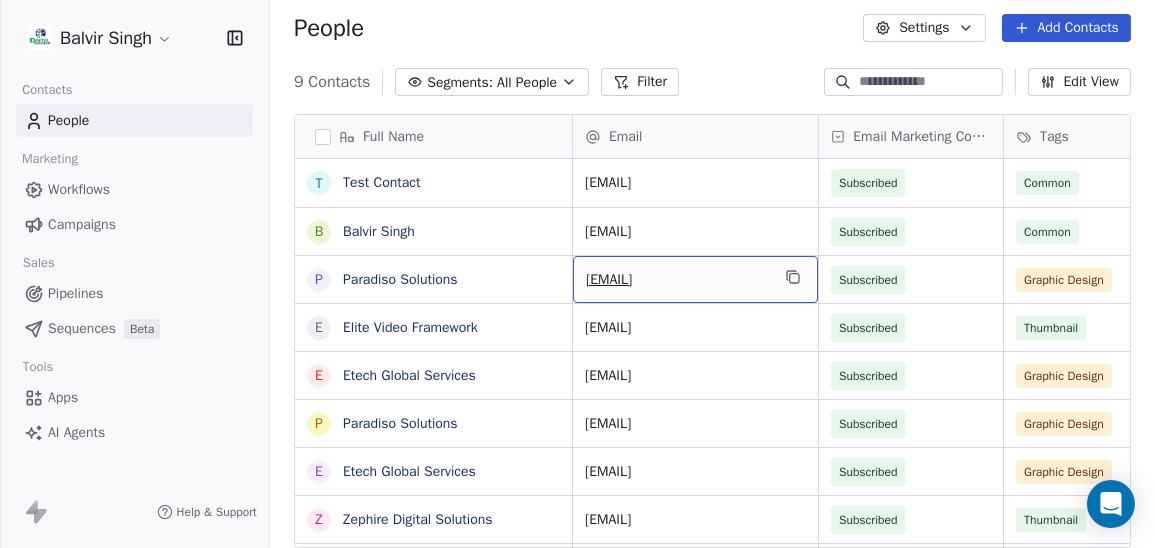 click on "Segments: All People" at bounding box center (492, 82) 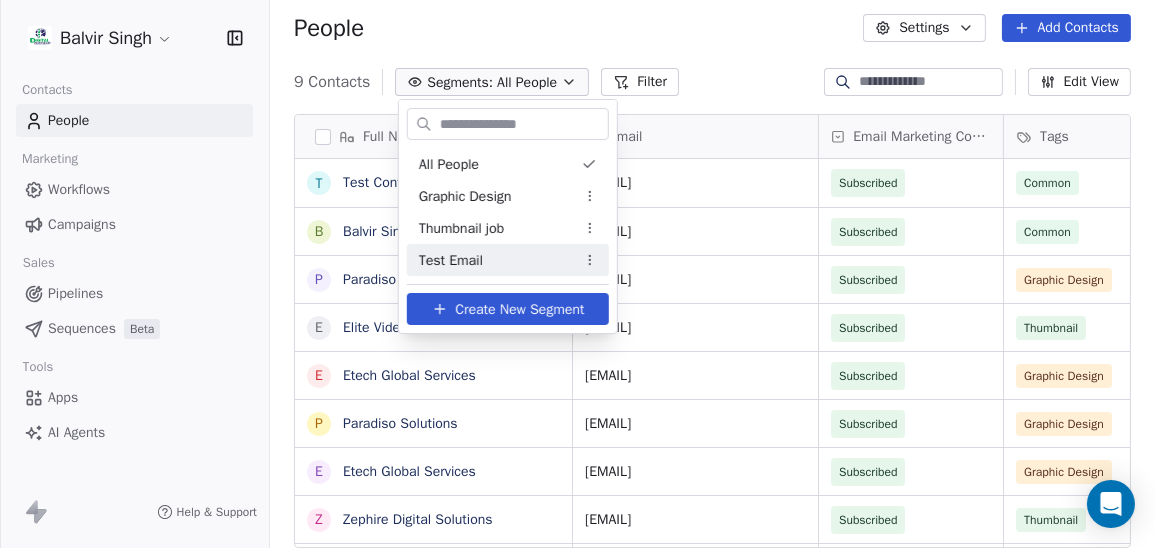 click on "Test Email" at bounding box center (508, 260) 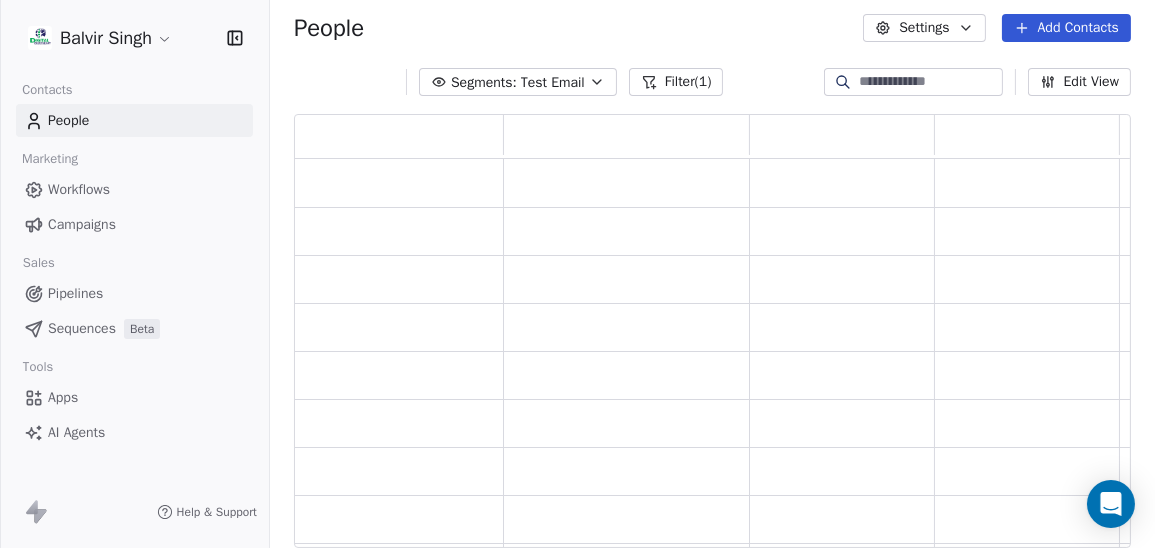 scroll, scrollTop: 15, scrollLeft: 15, axis: both 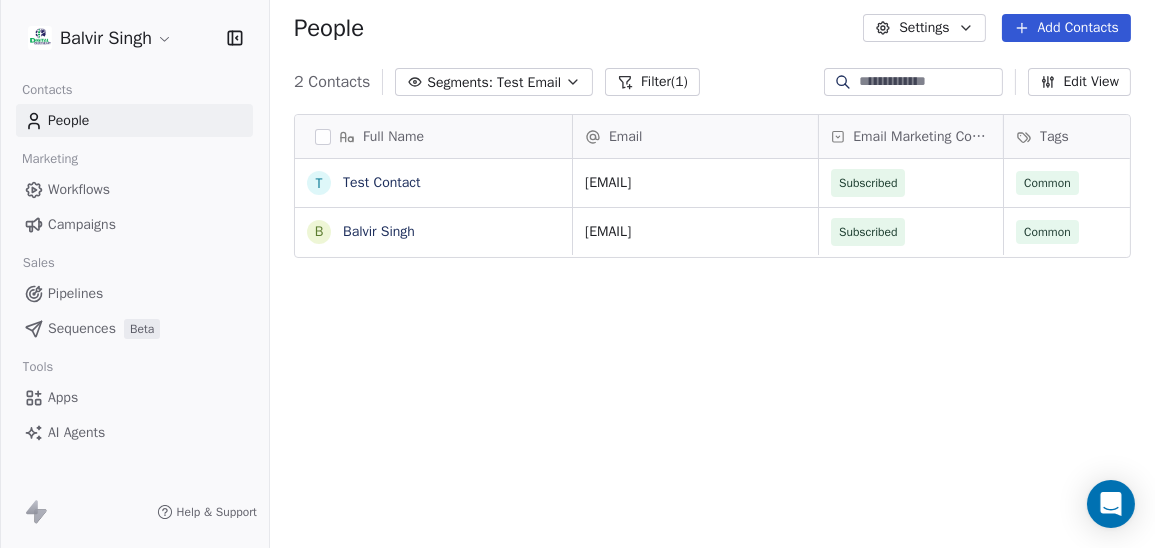 click on "Workflows" at bounding box center (79, 189) 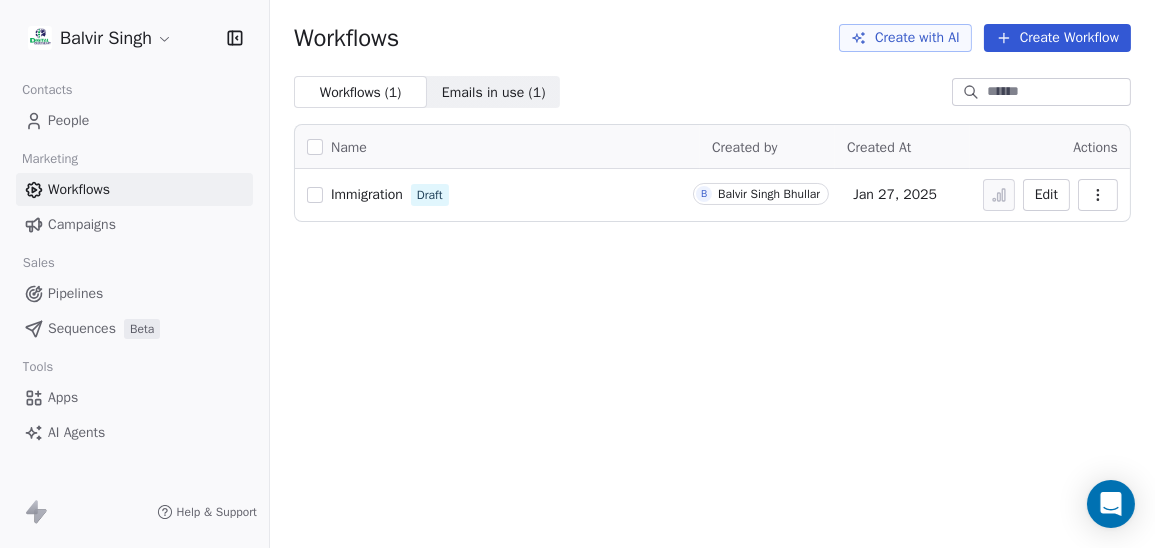 click on "People" at bounding box center (68, 120) 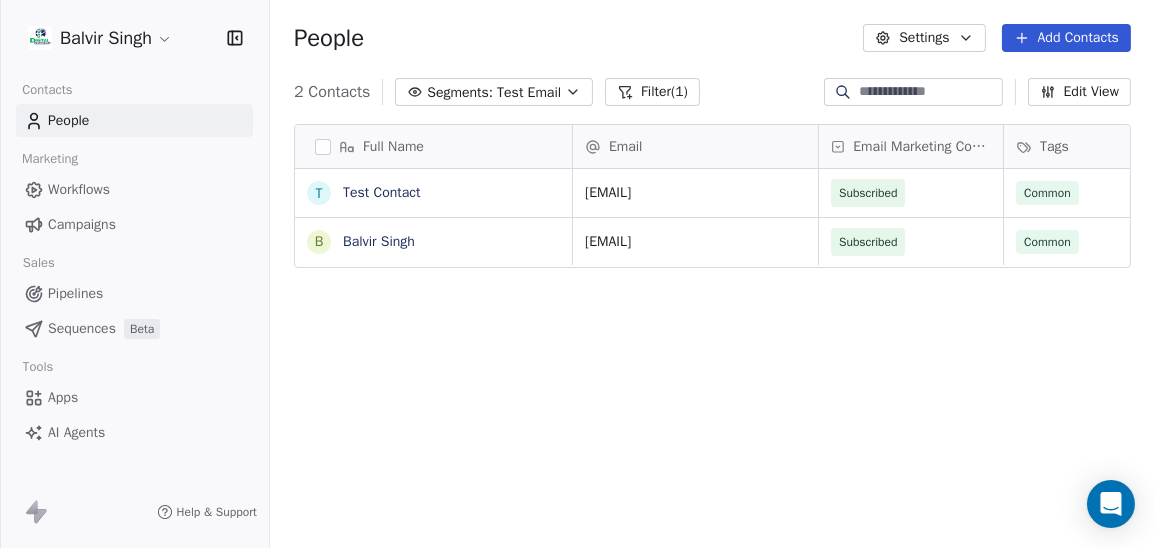 scroll, scrollTop: 15, scrollLeft: 15, axis: both 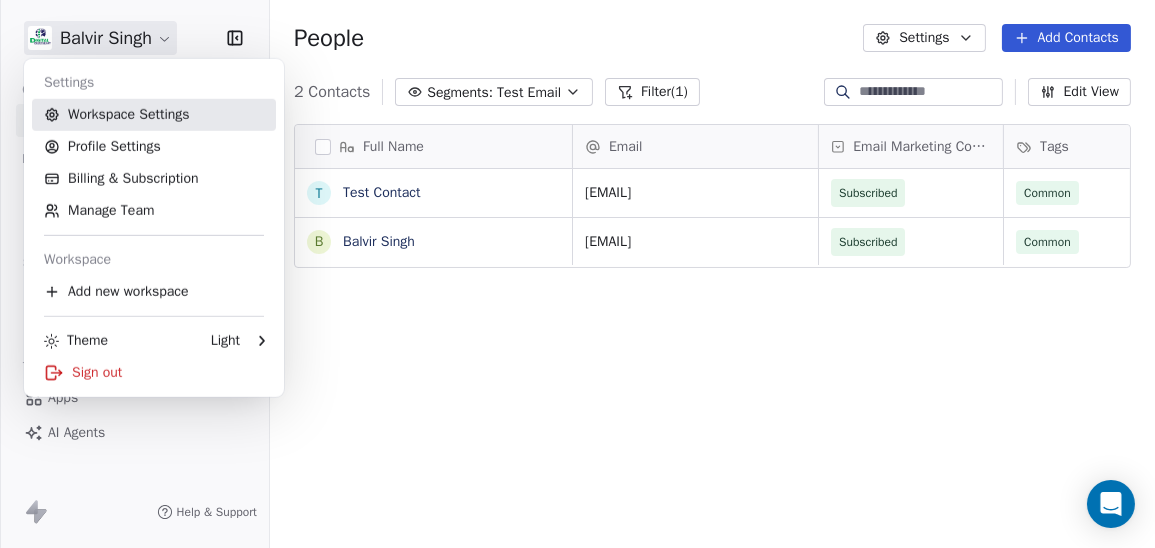 click on "Workspace Settings" at bounding box center (154, 115) 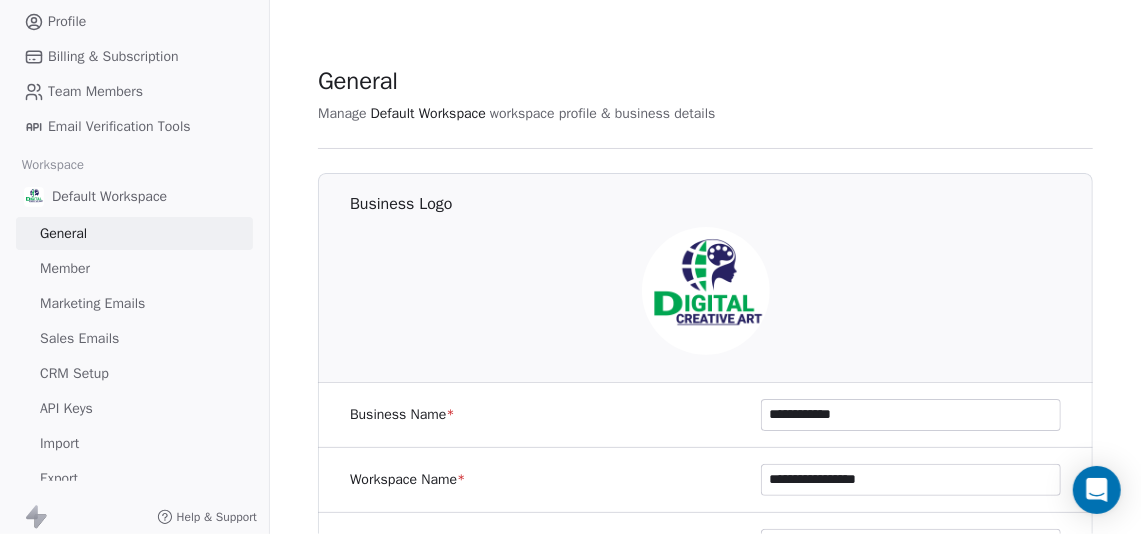 scroll, scrollTop: 92, scrollLeft: 0, axis: vertical 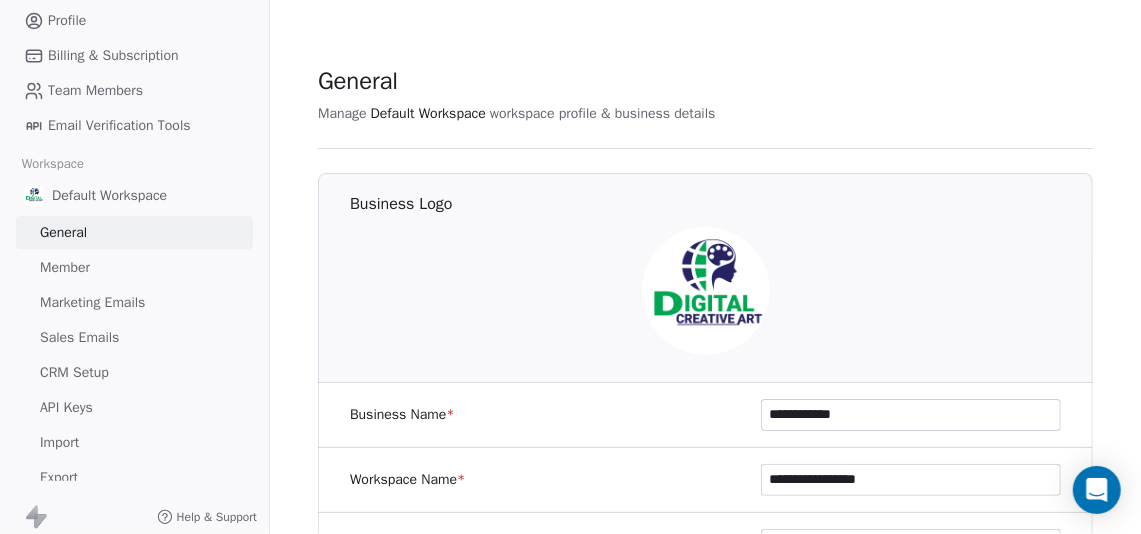click on "Marketing Emails" at bounding box center [92, 302] 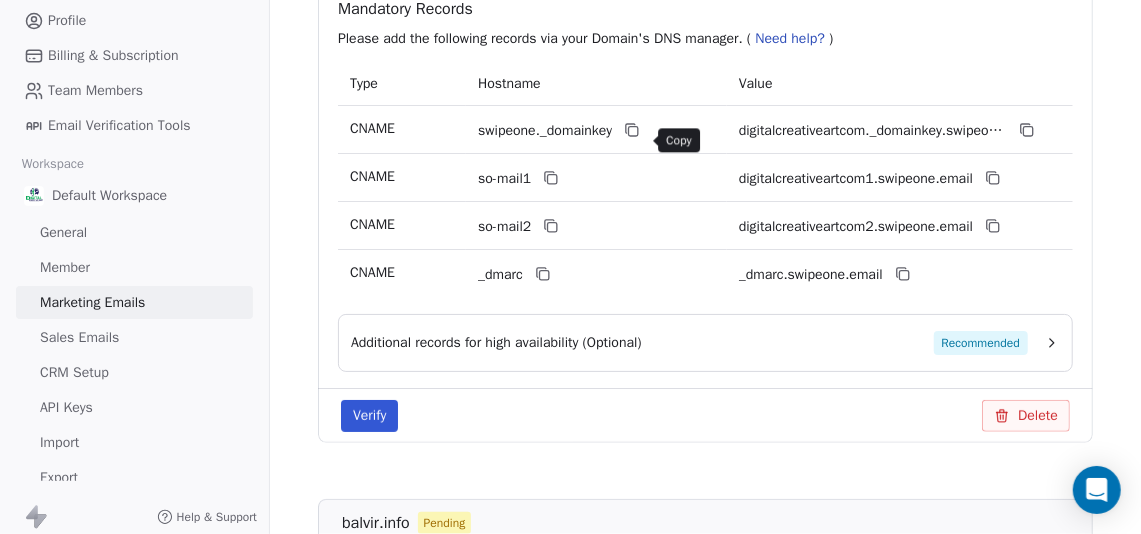 scroll, scrollTop: 454, scrollLeft: 0, axis: vertical 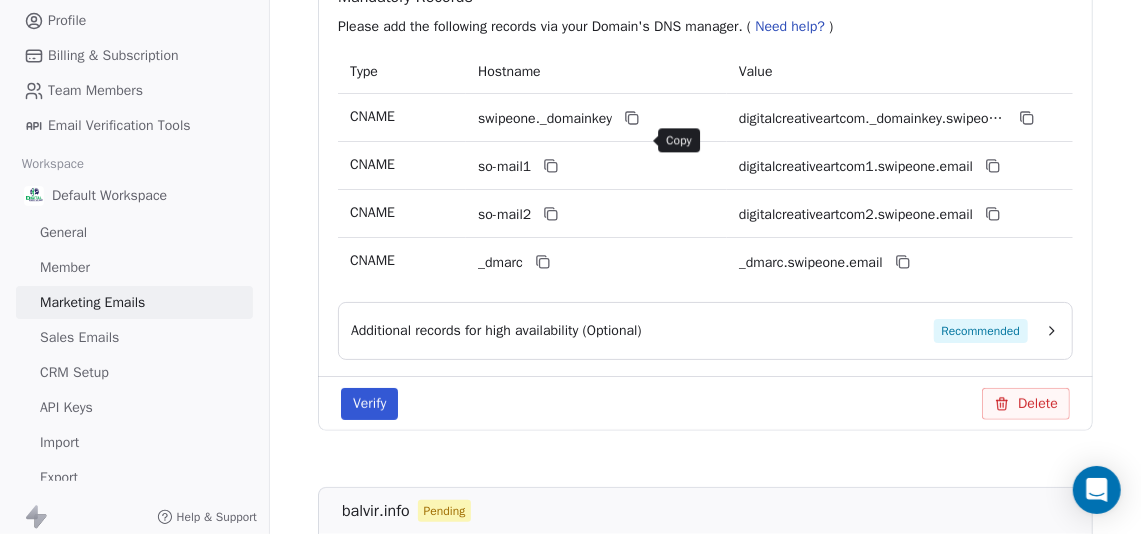 click 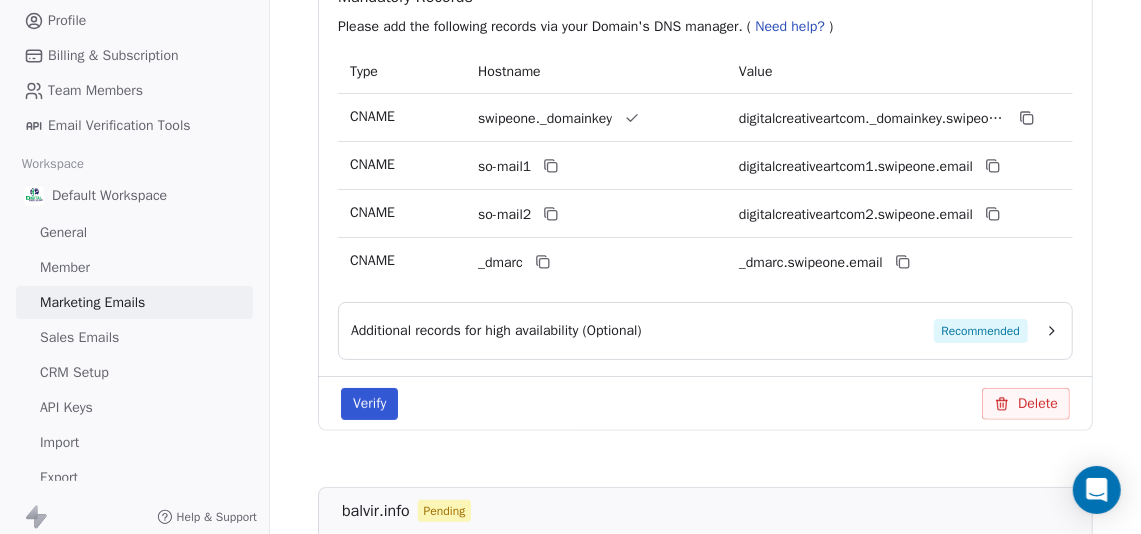 type 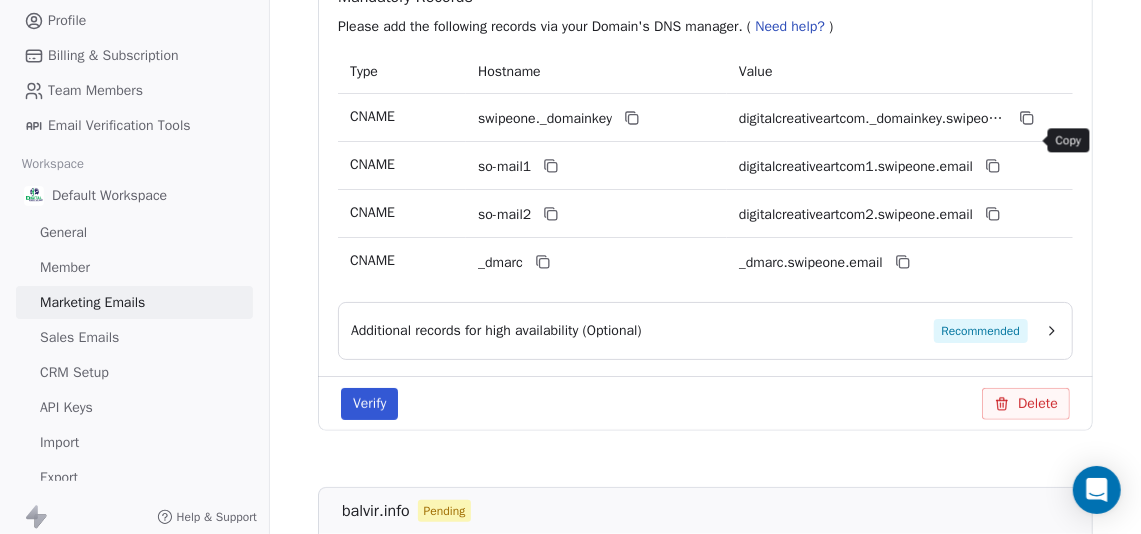 click 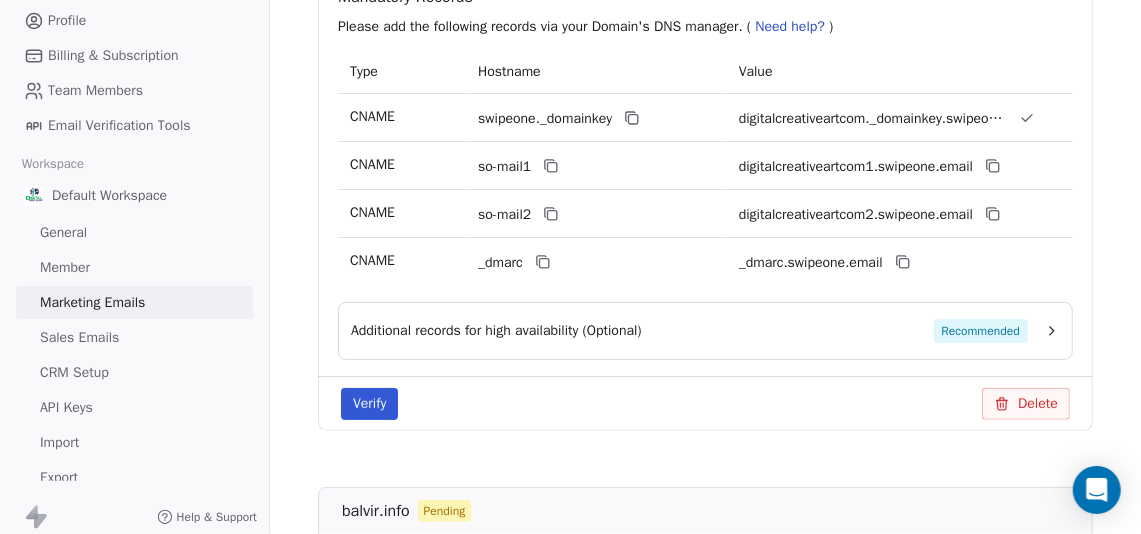type 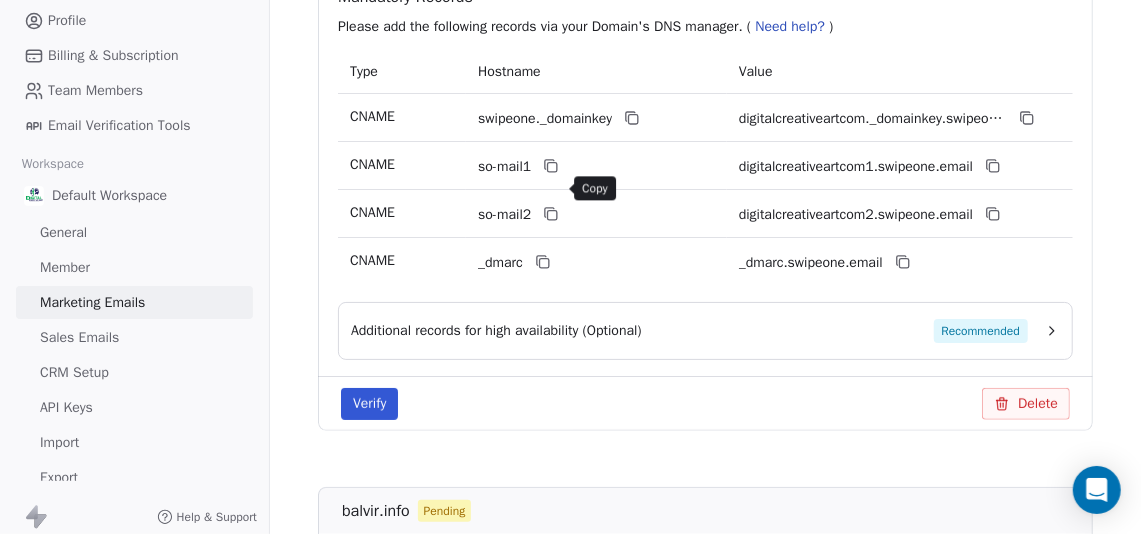 click 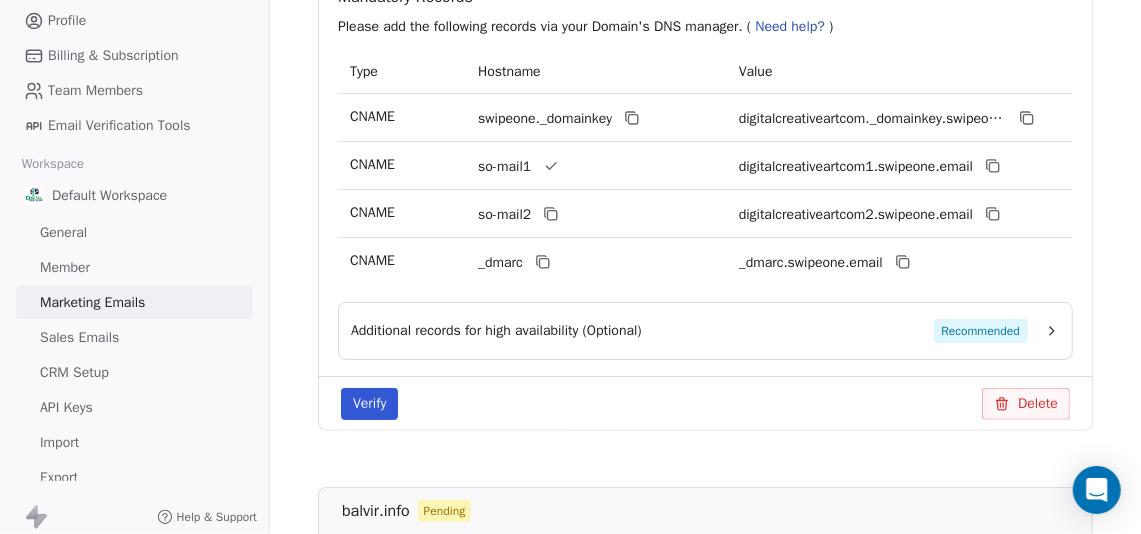 type 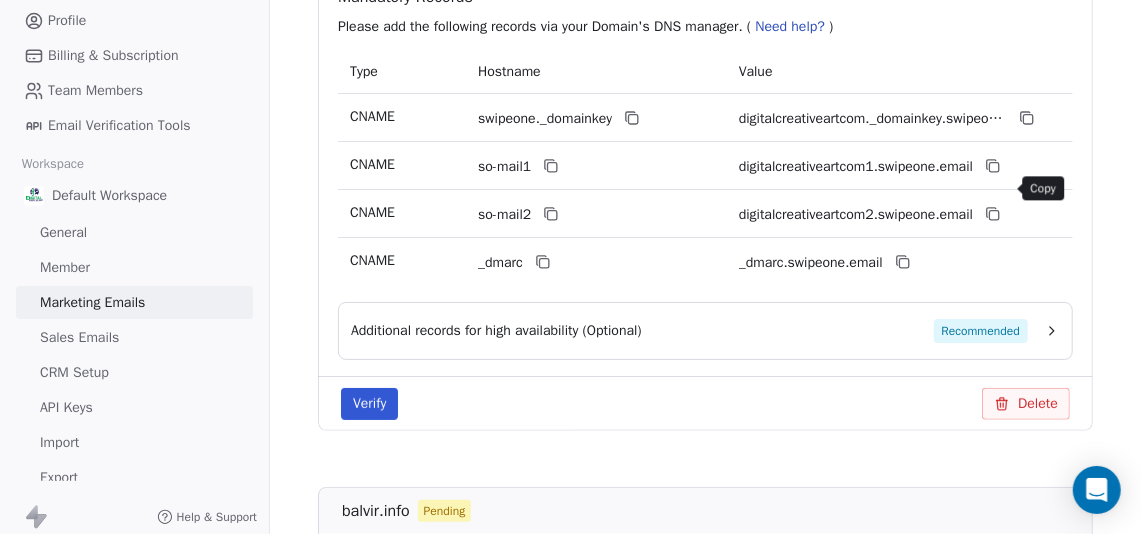 click 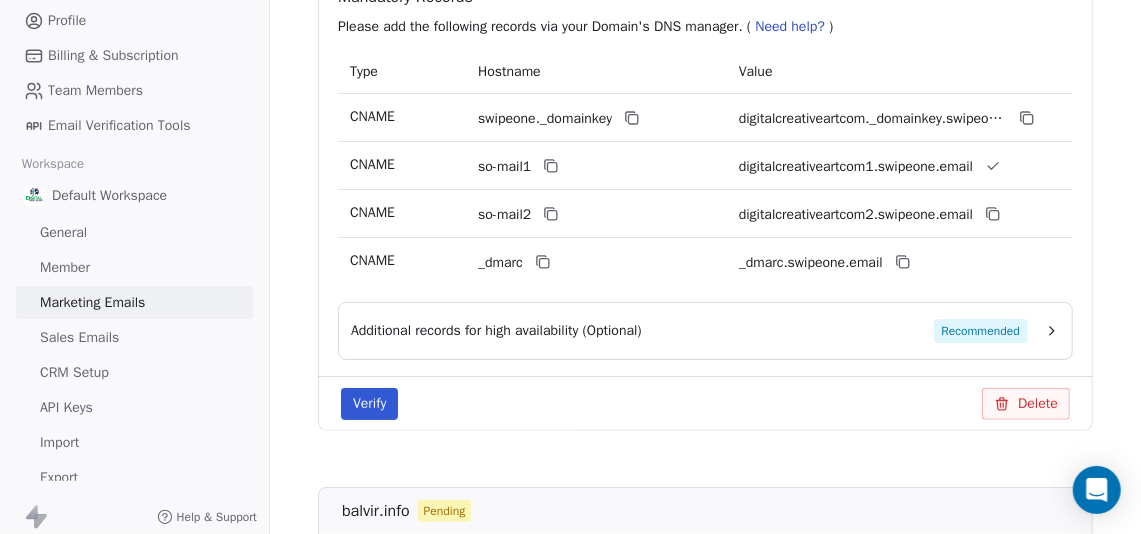 type 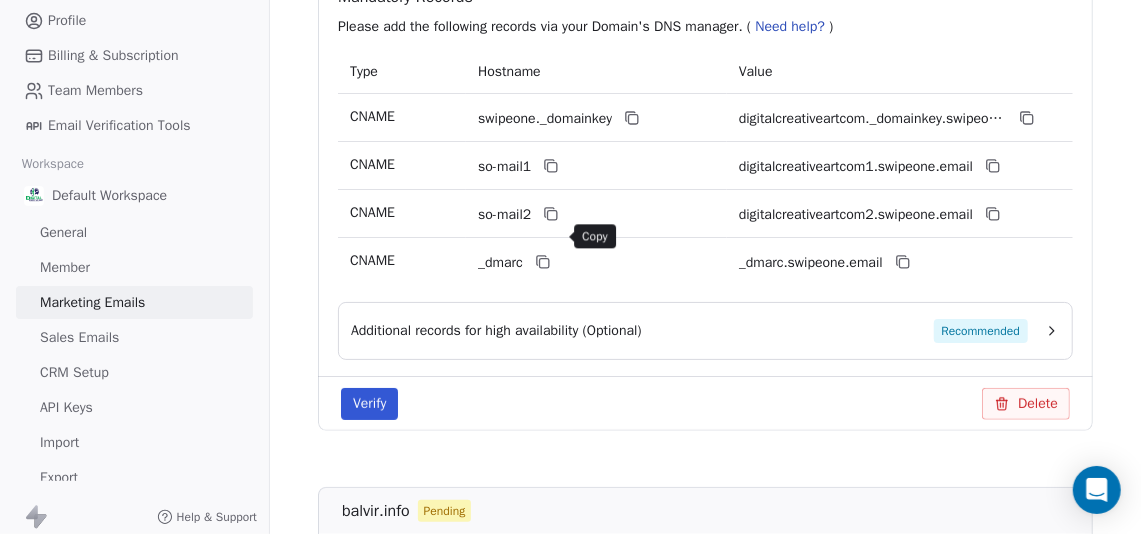 click 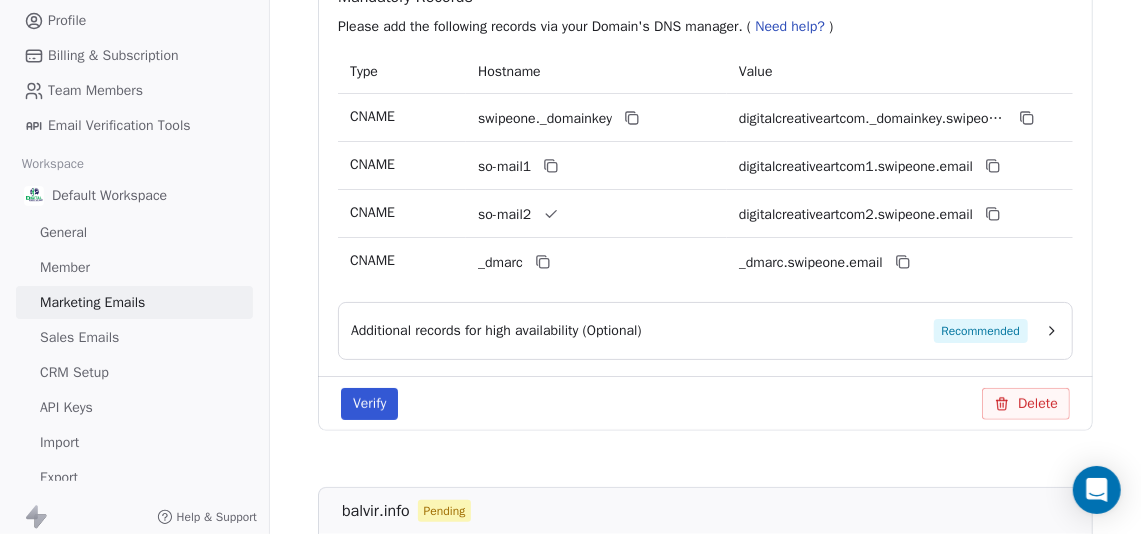 type 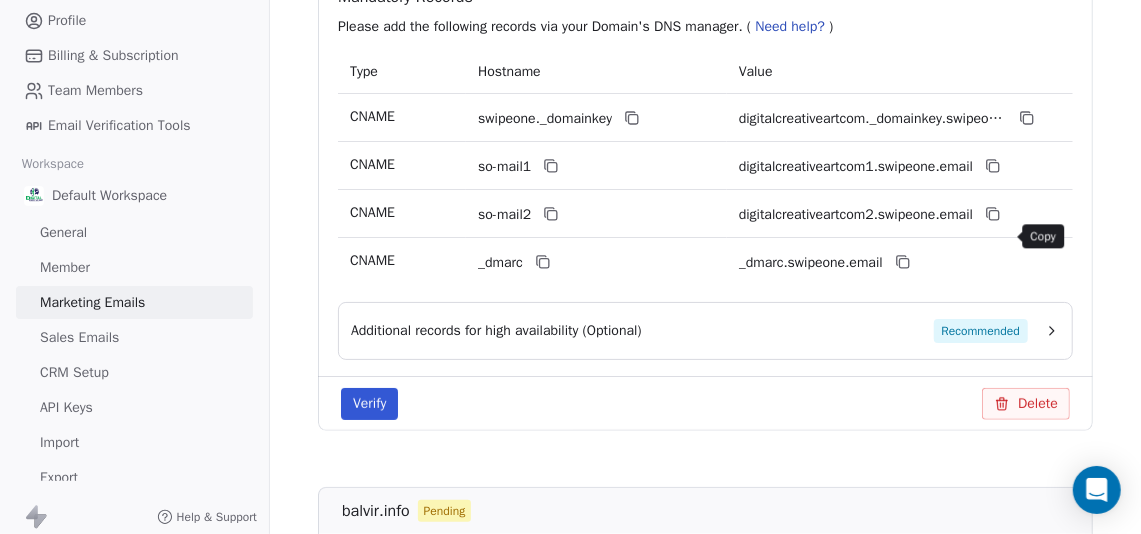 click 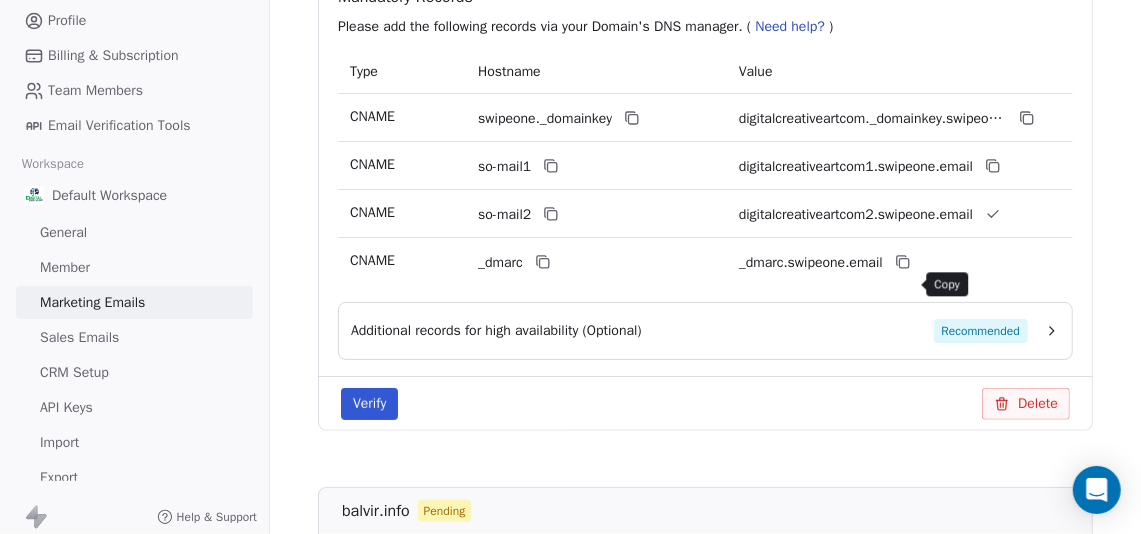 type 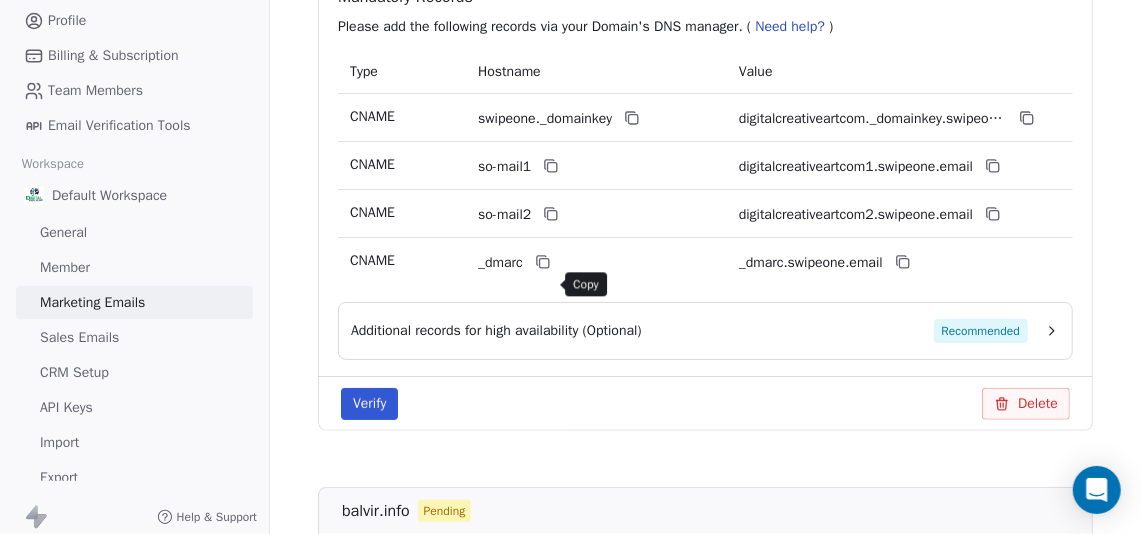 click 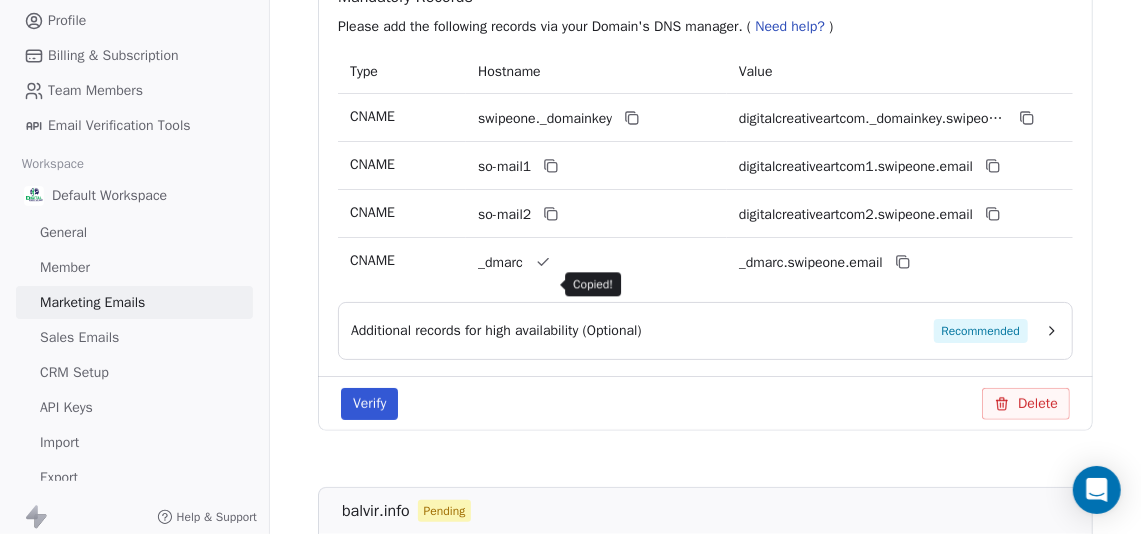type 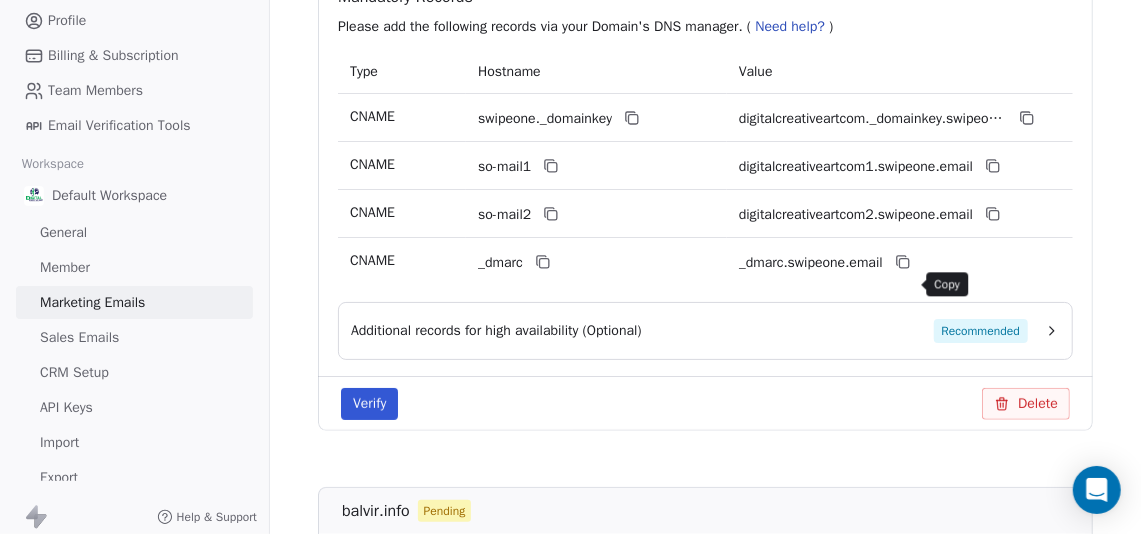 click at bounding box center (903, 262) 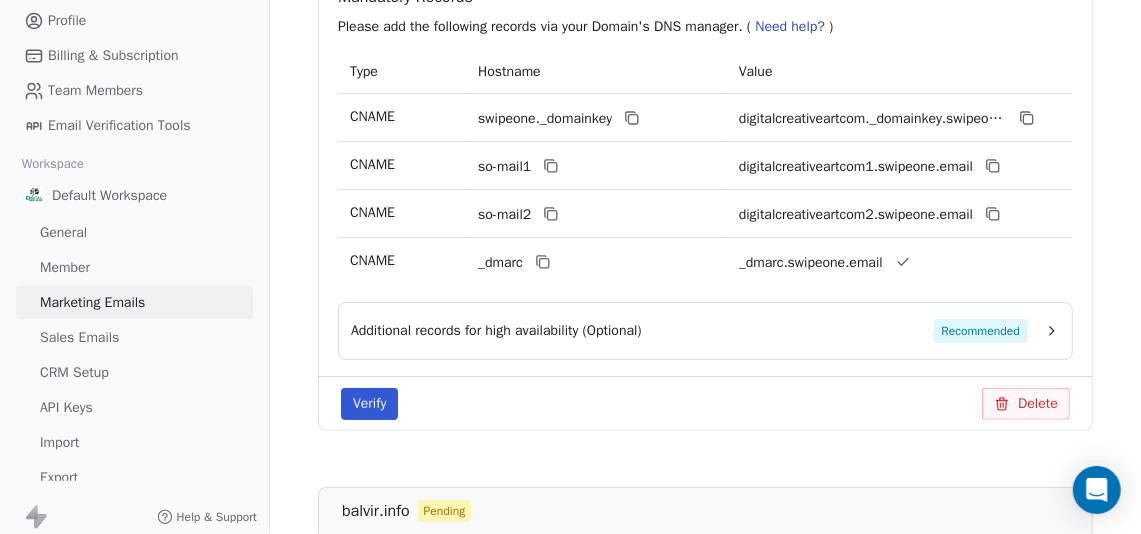 type 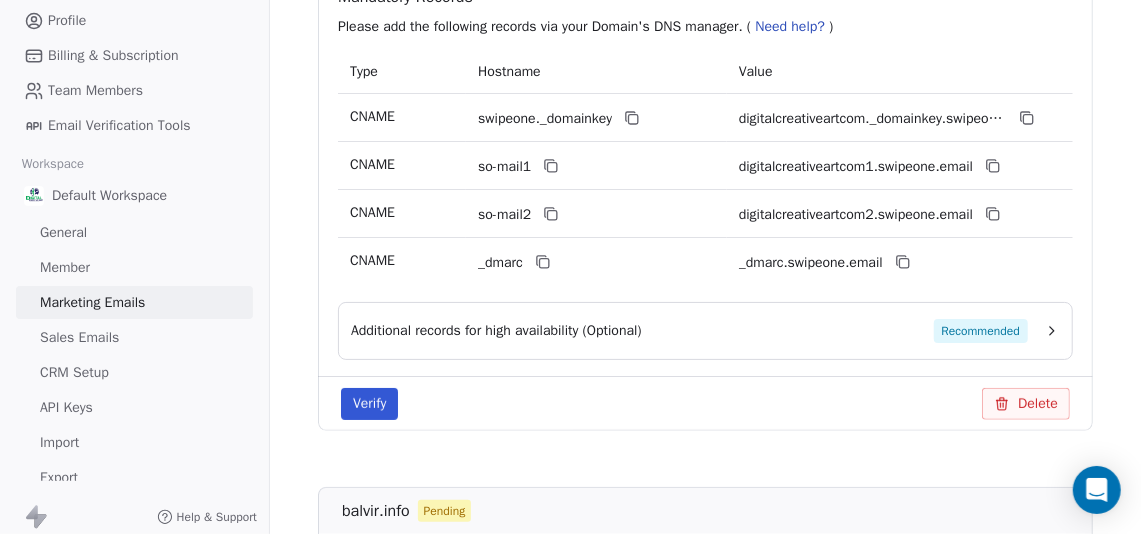 click 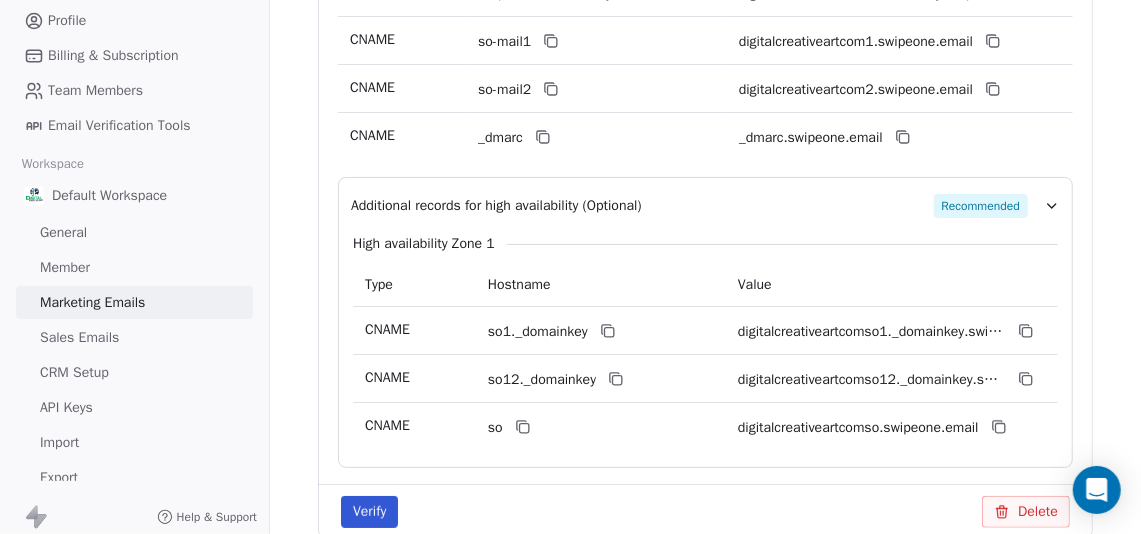 scroll, scrollTop: 636, scrollLeft: 0, axis: vertical 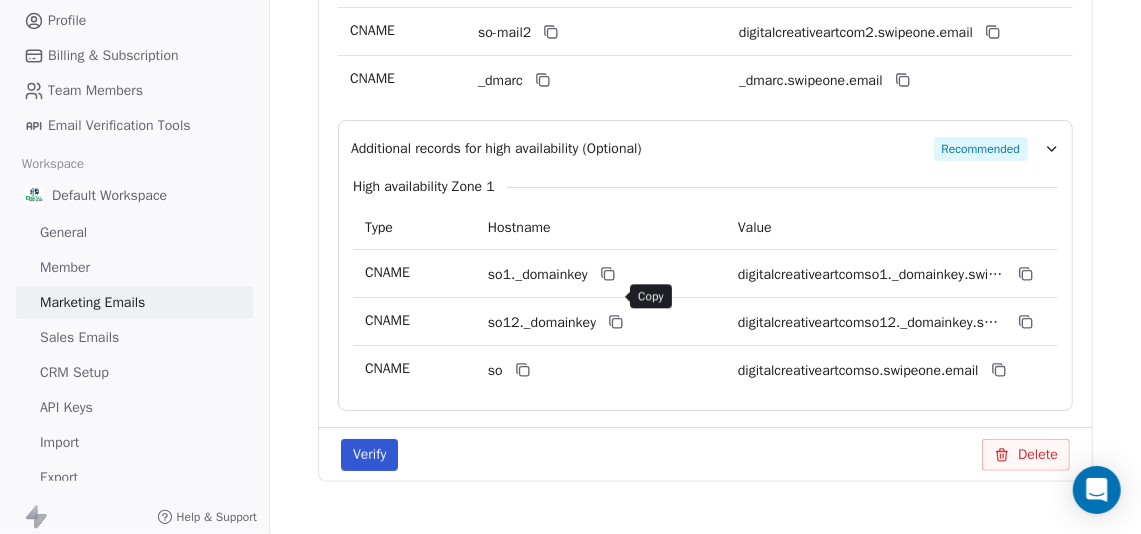 click 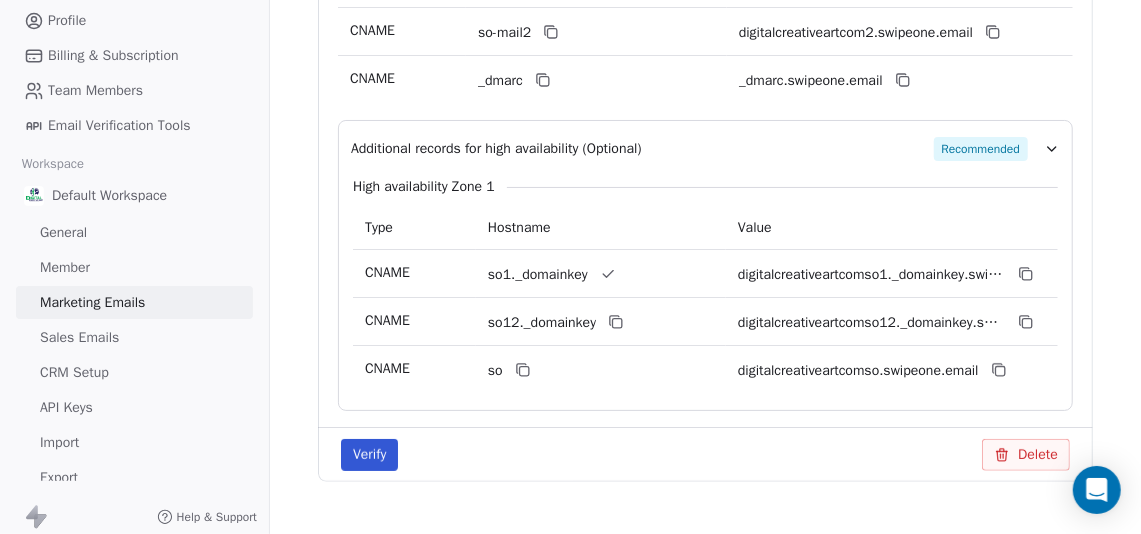 type 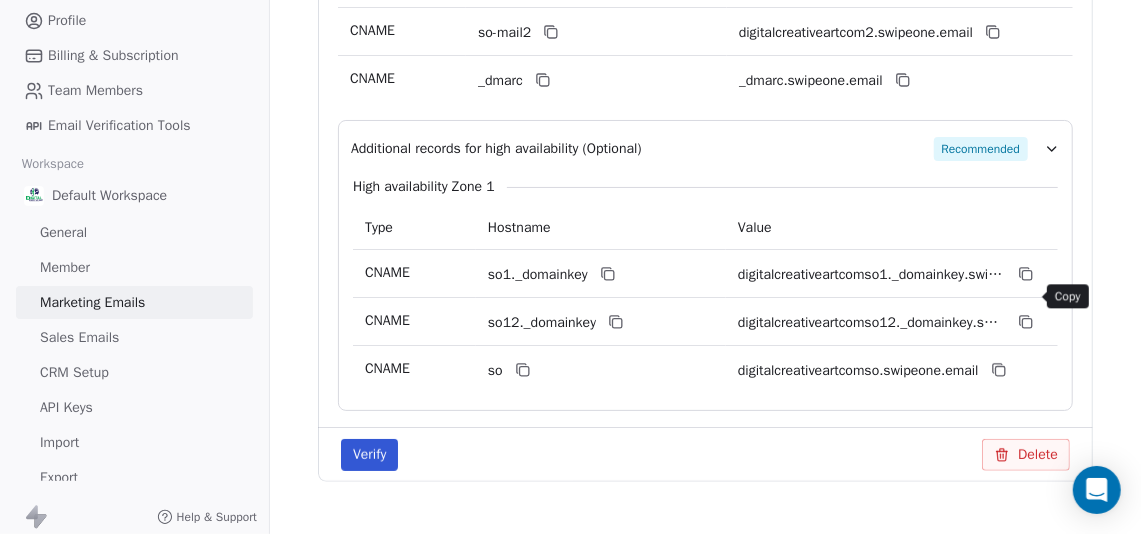 click 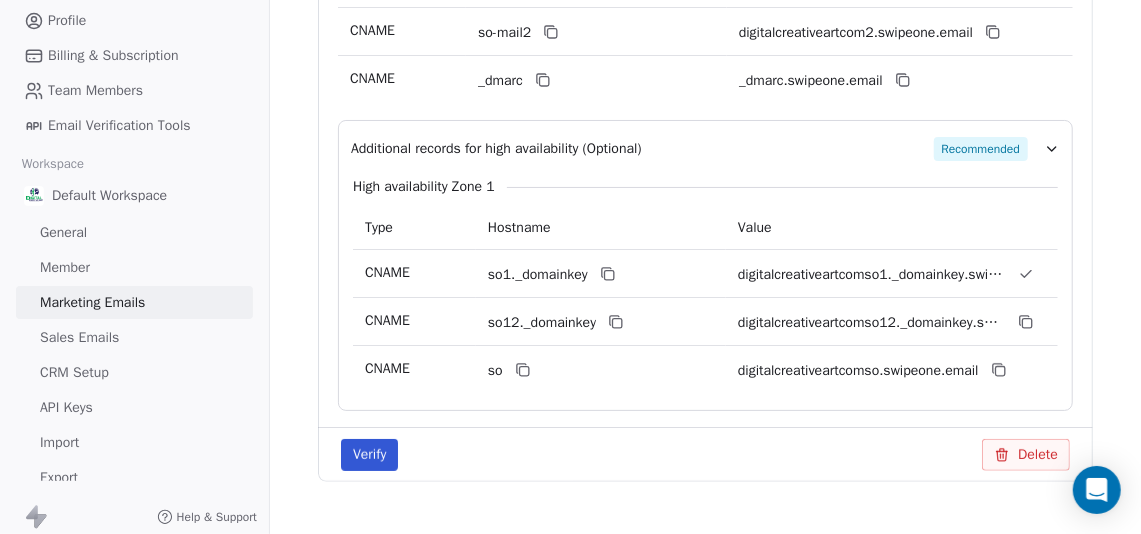 type 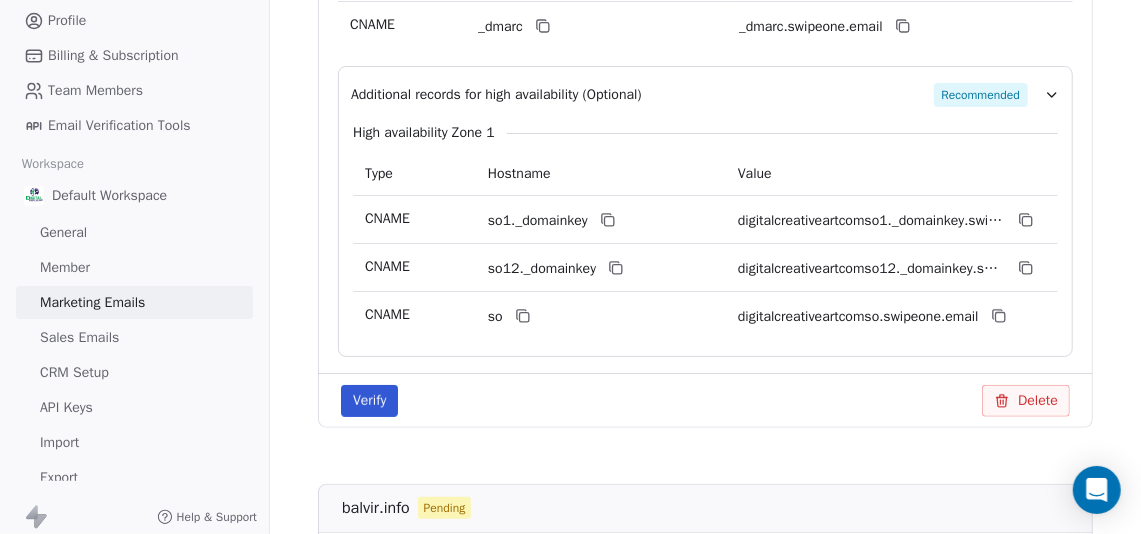 scroll, scrollTop: 727, scrollLeft: 0, axis: vertical 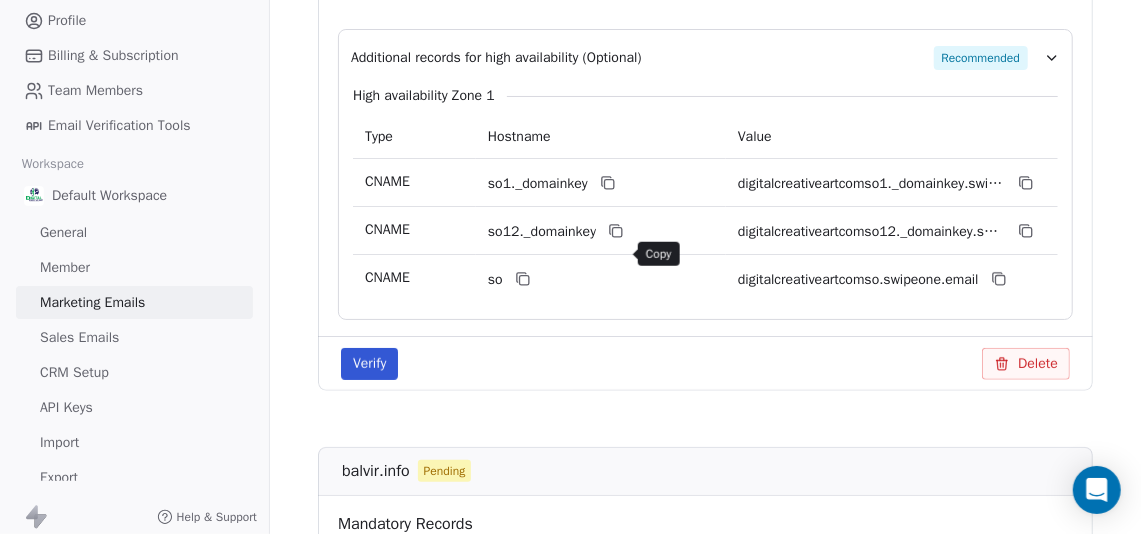 click 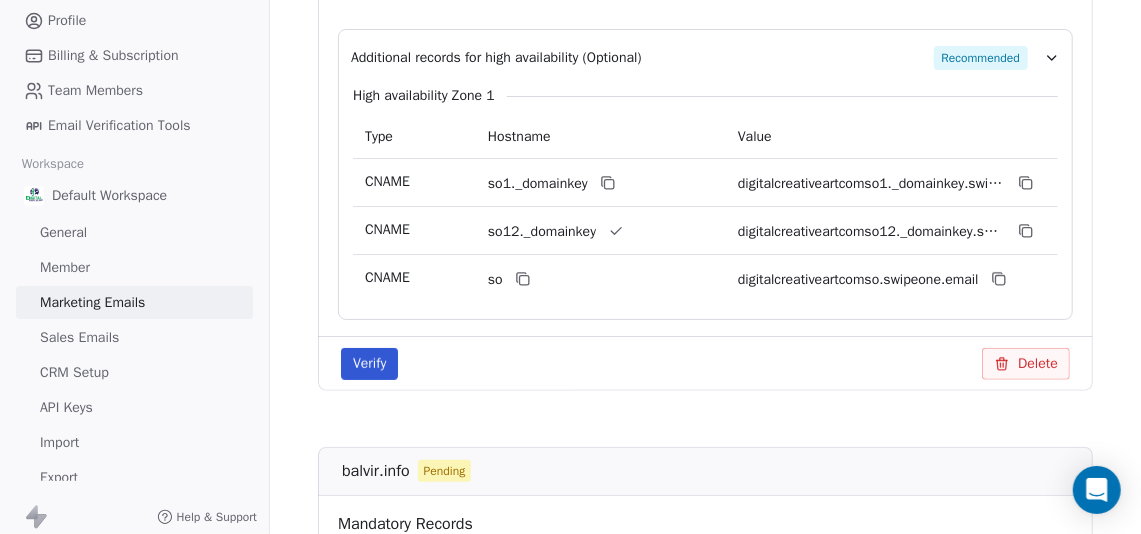 type 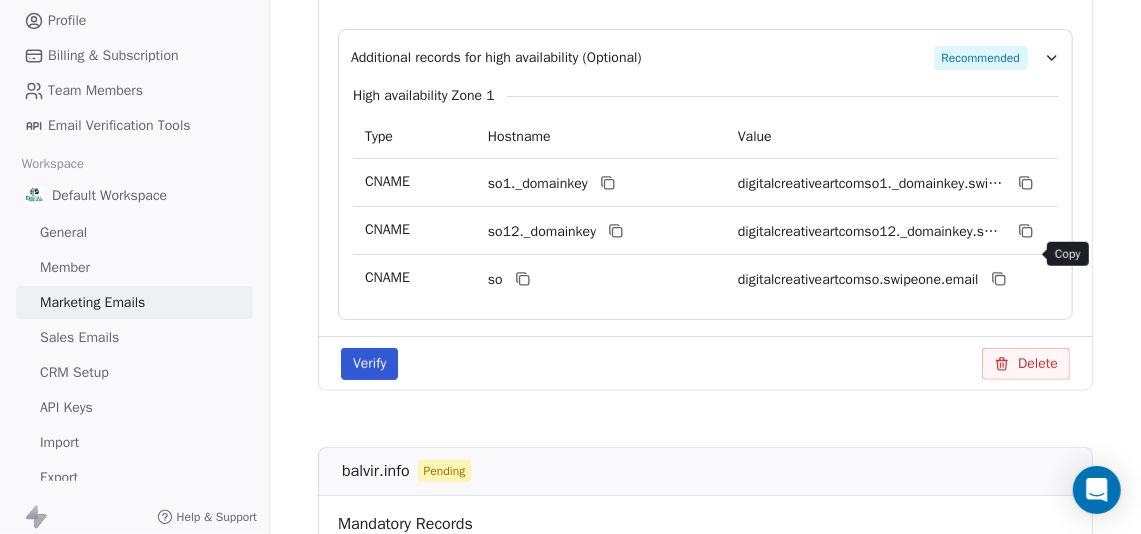 click 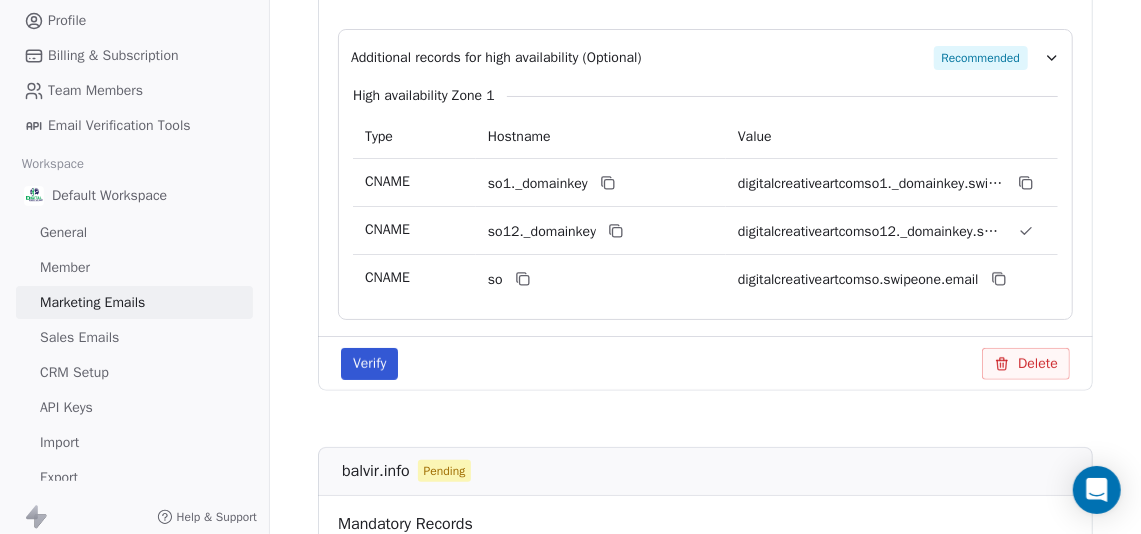 type 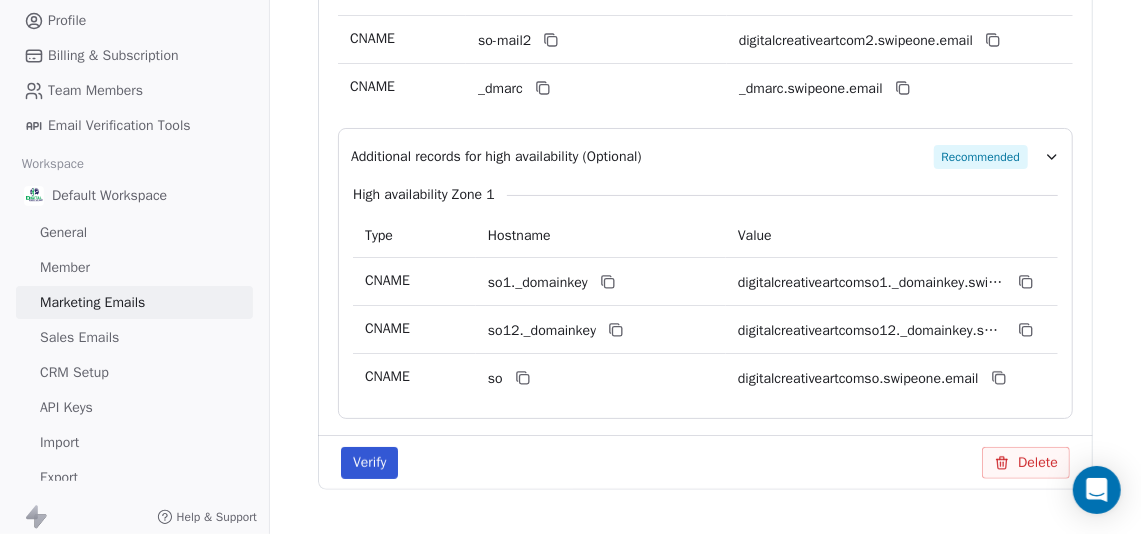 scroll, scrollTop: 727, scrollLeft: 0, axis: vertical 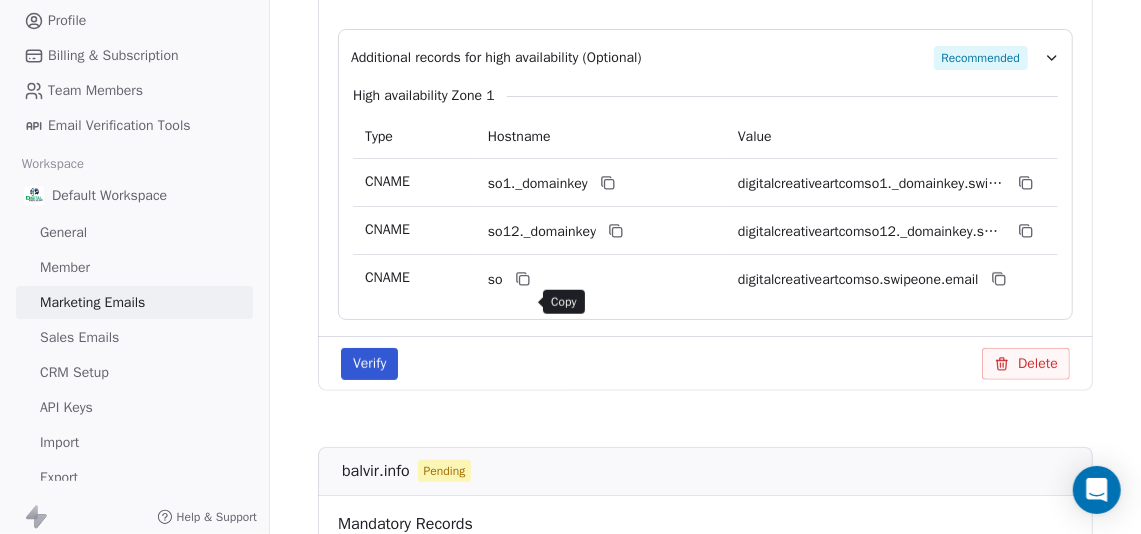 click at bounding box center (523, 279) 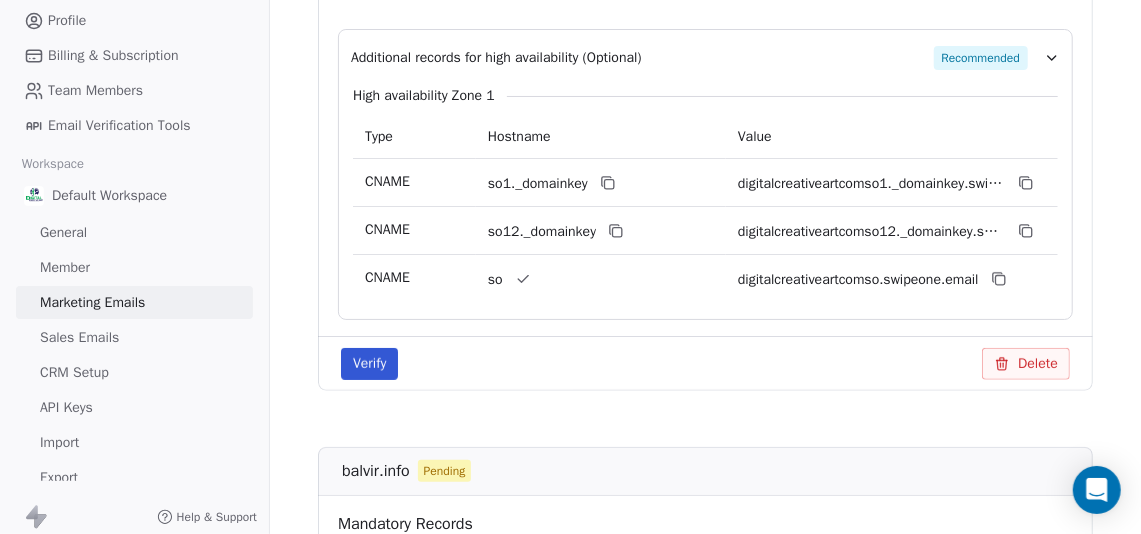 type 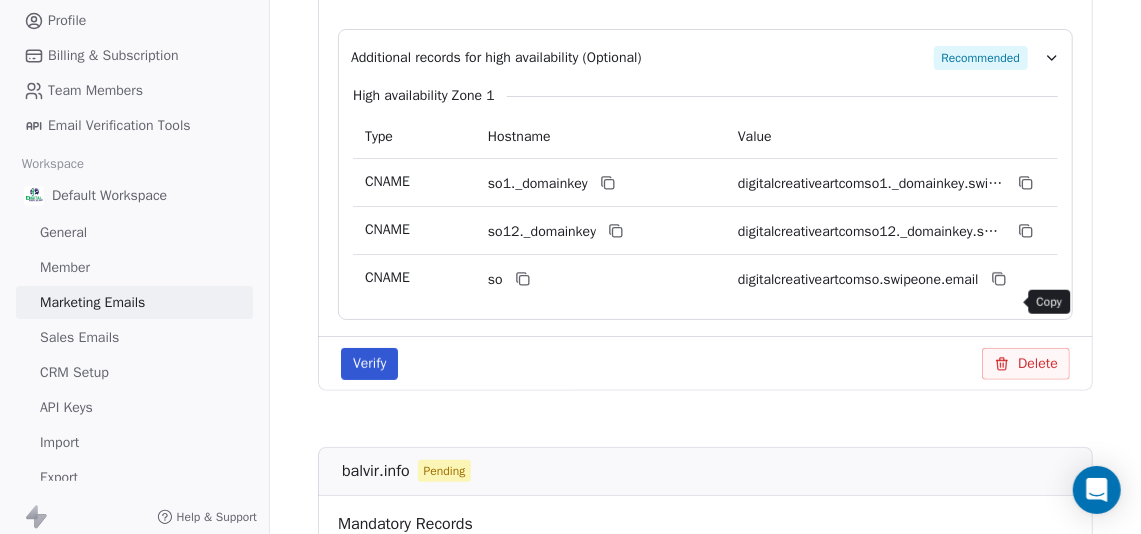 click 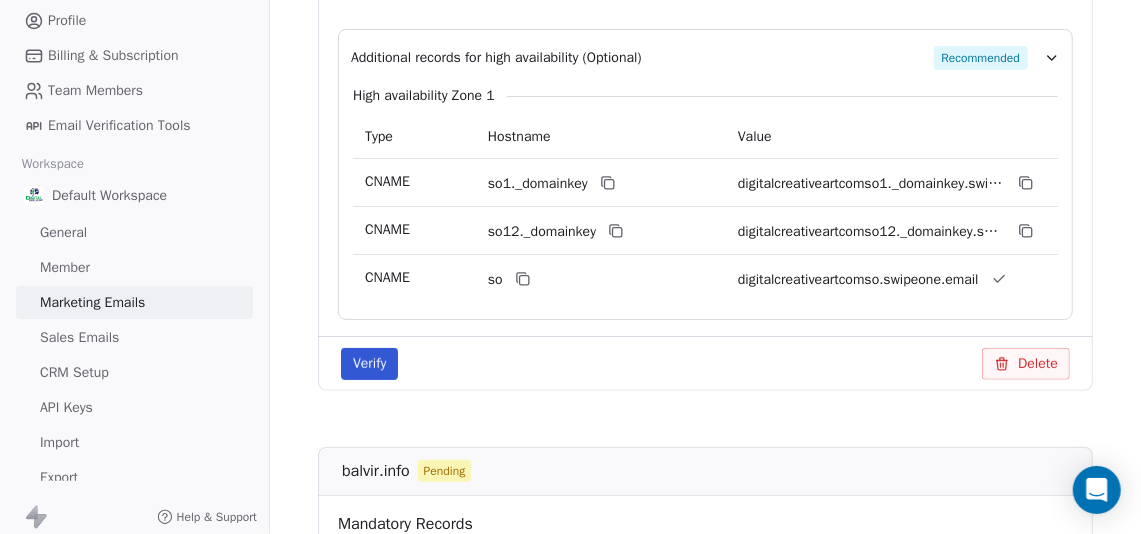 type 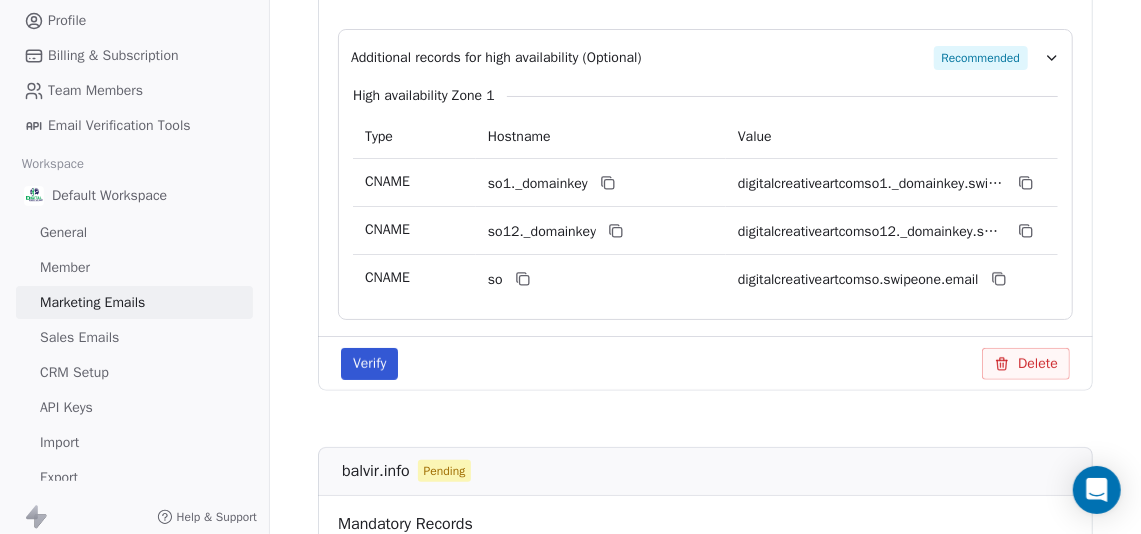 click on "Verify" at bounding box center [369, 364] 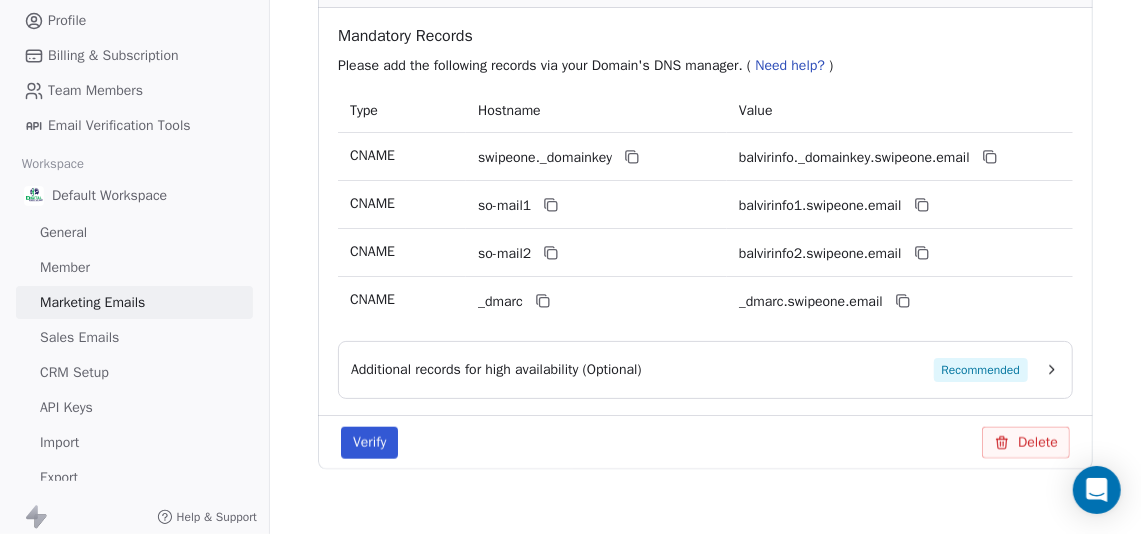 scroll, scrollTop: 1258, scrollLeft: 0, axis: vertical 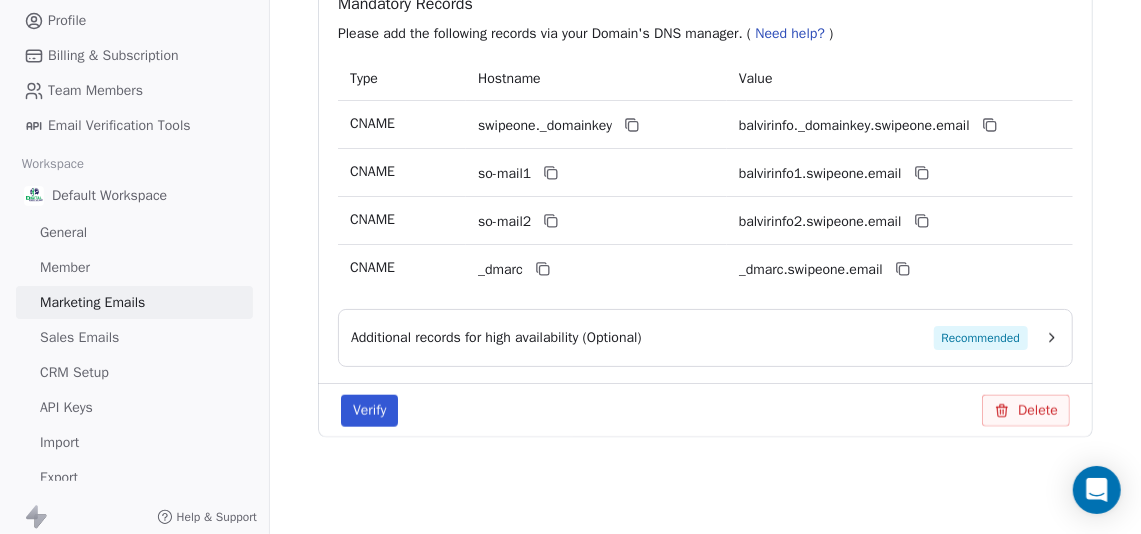 click 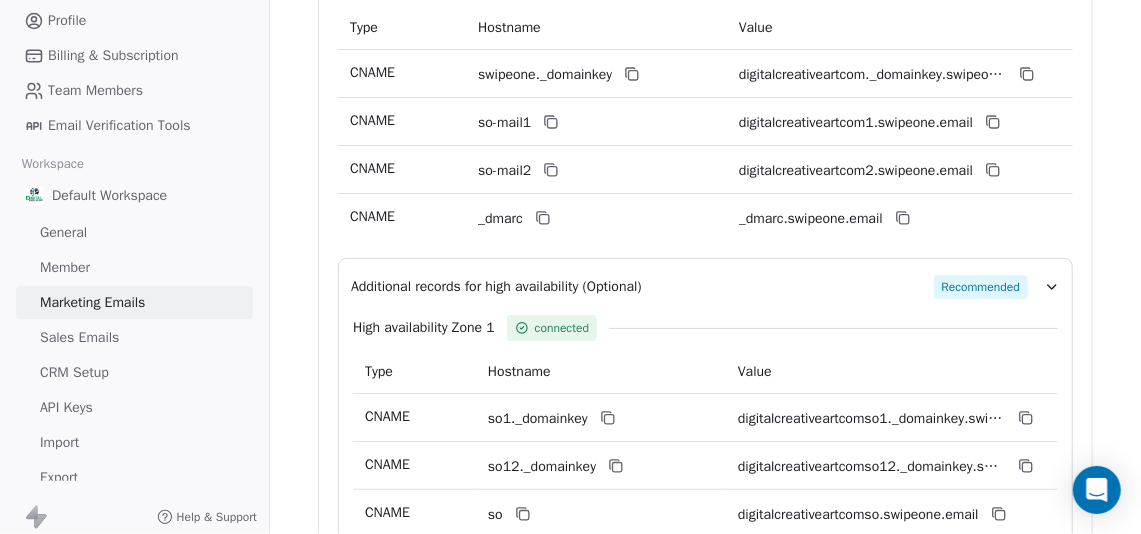 scroll, scrollTop: 680, scrollLeft: 0, axis: vertical 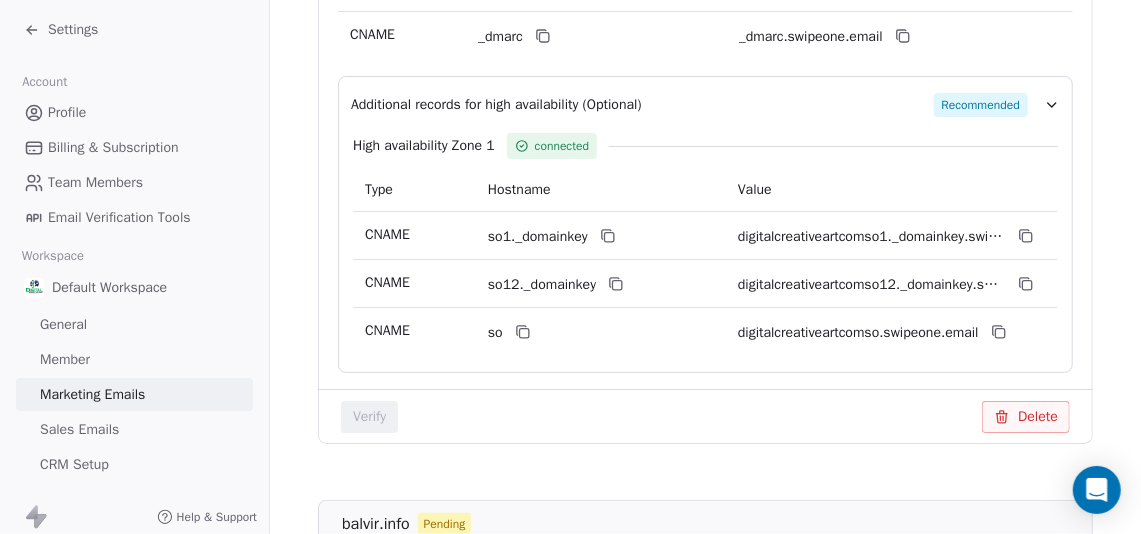 click 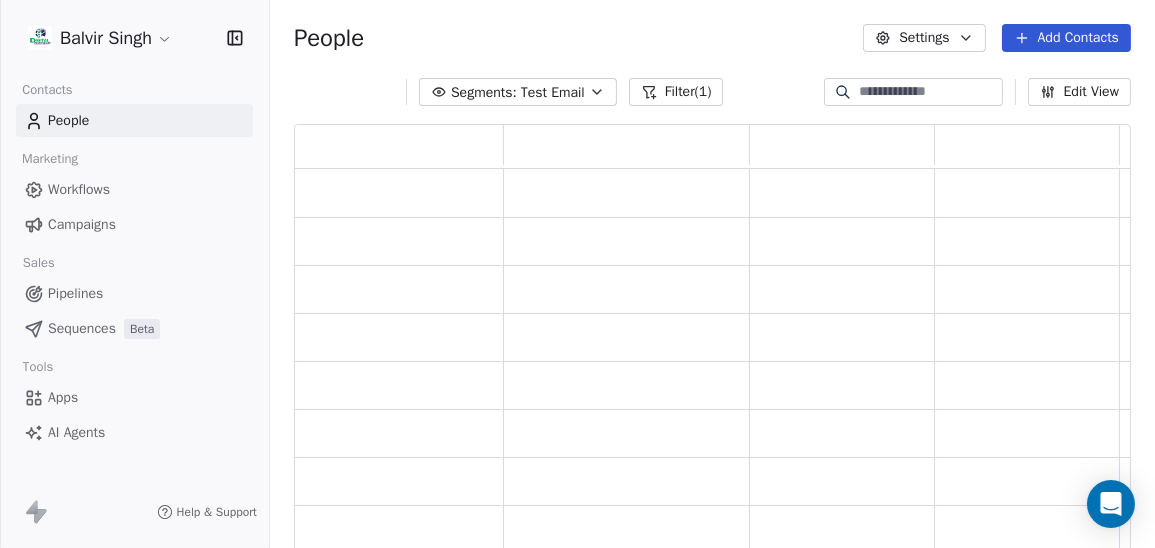 scroll, scrollTop: 15, scrollLeft: 15, axis: both 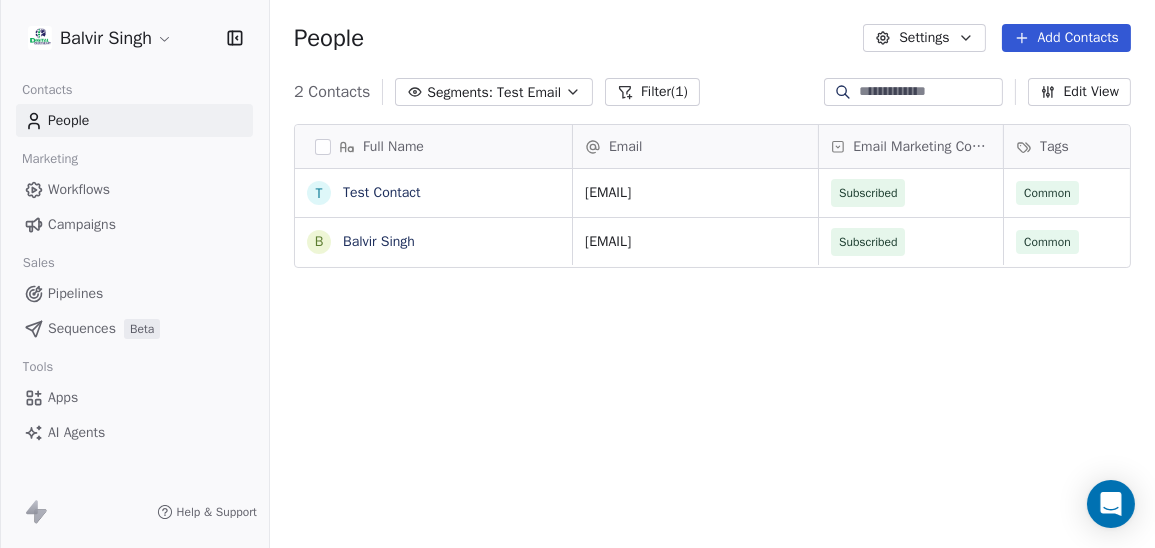 click on "Campaigns" at bounding box center [82, 224] 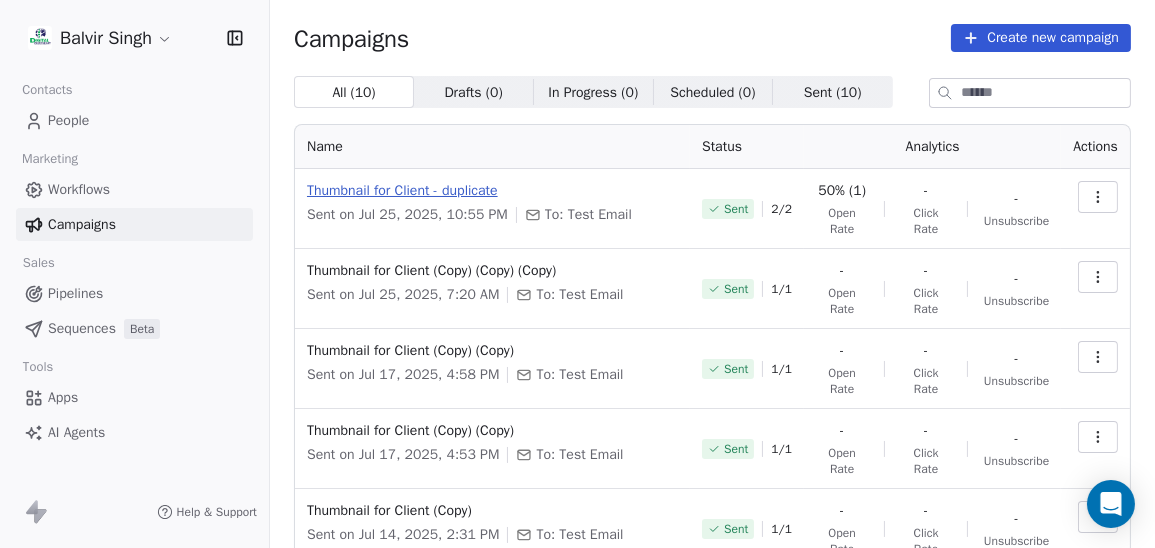 click on "Thumbnail for Client - duplicate" at bounding box center (492, 191) 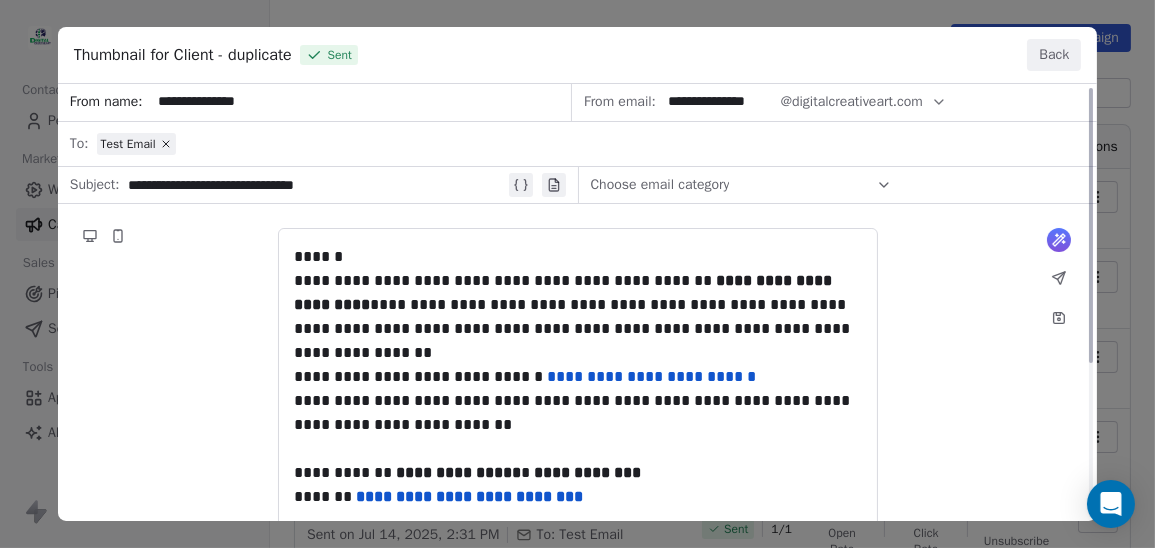 scroll, scrollTop: 0, scrollLeft: 0, axis: both 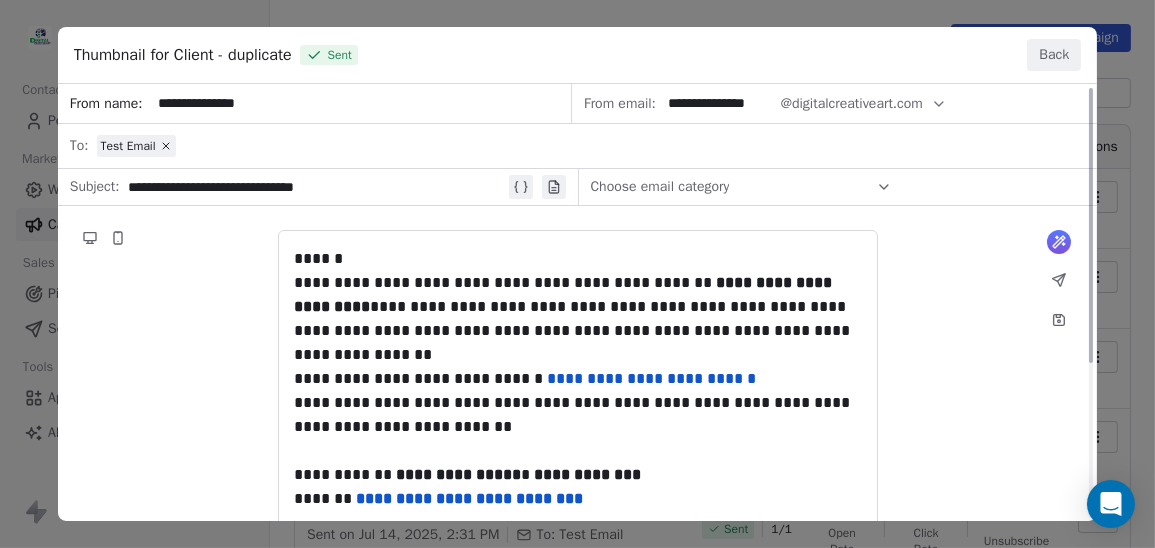 click on "Back" at bounding box center [1054, 55] 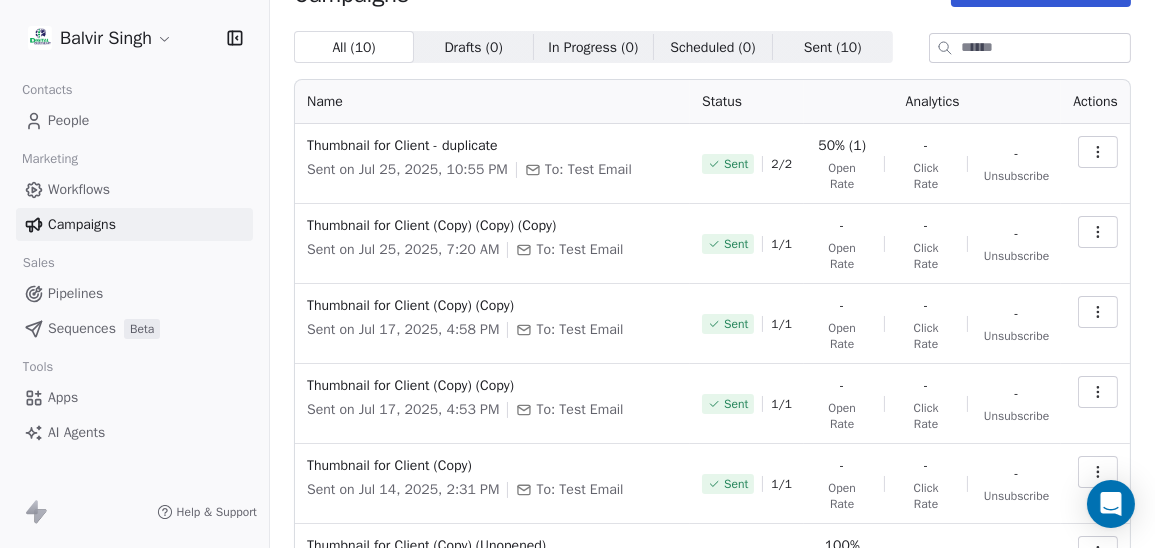 scroll, scrollTop: 0, scrollLeft: 0, axis: both 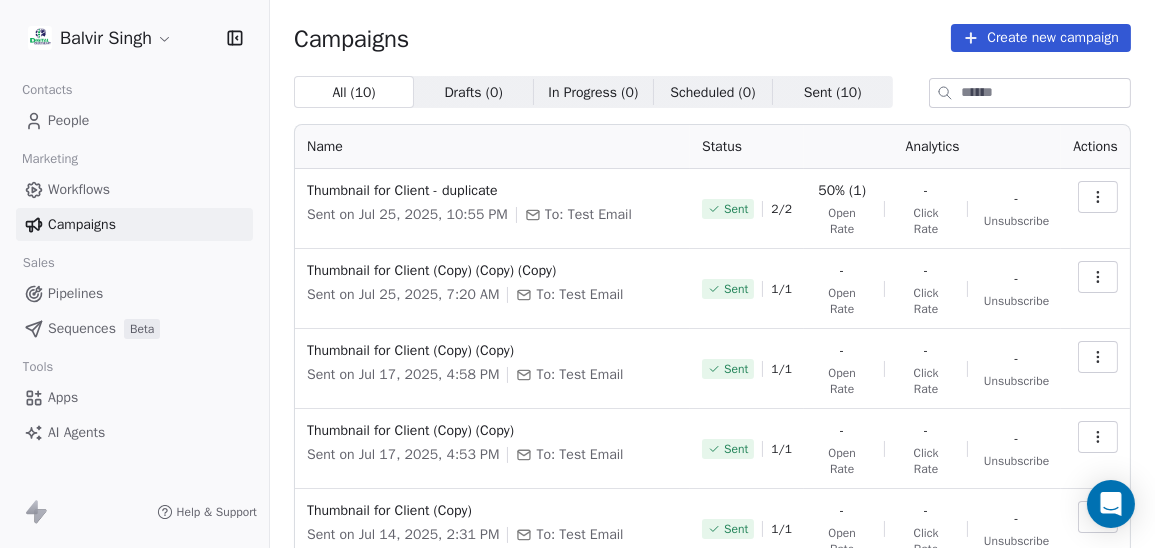 click on "Create new campaign" at bounding box center [1041, 38] 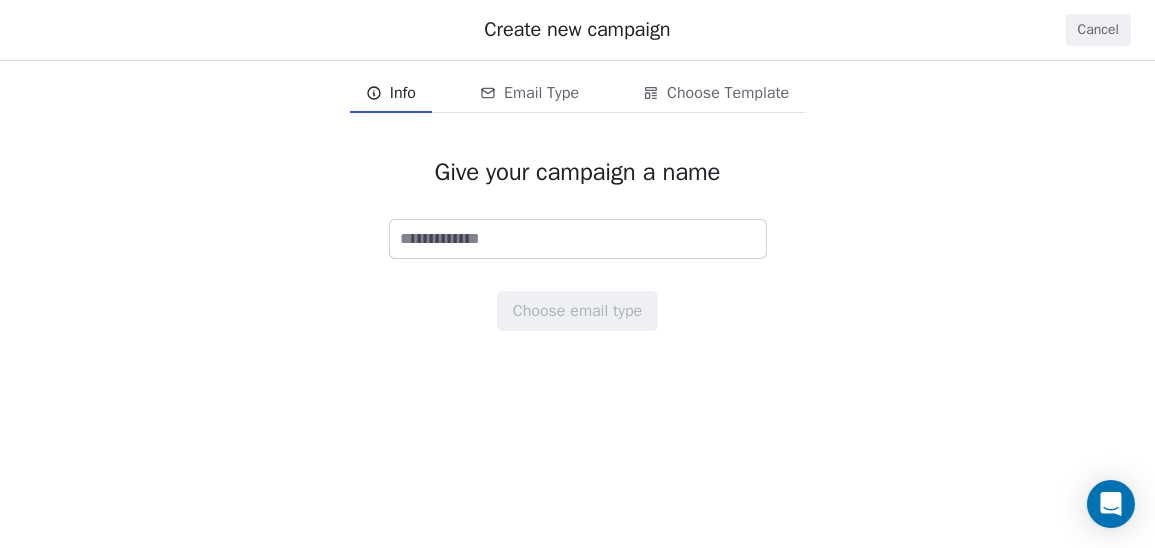 click at bounding box center [578, 239] 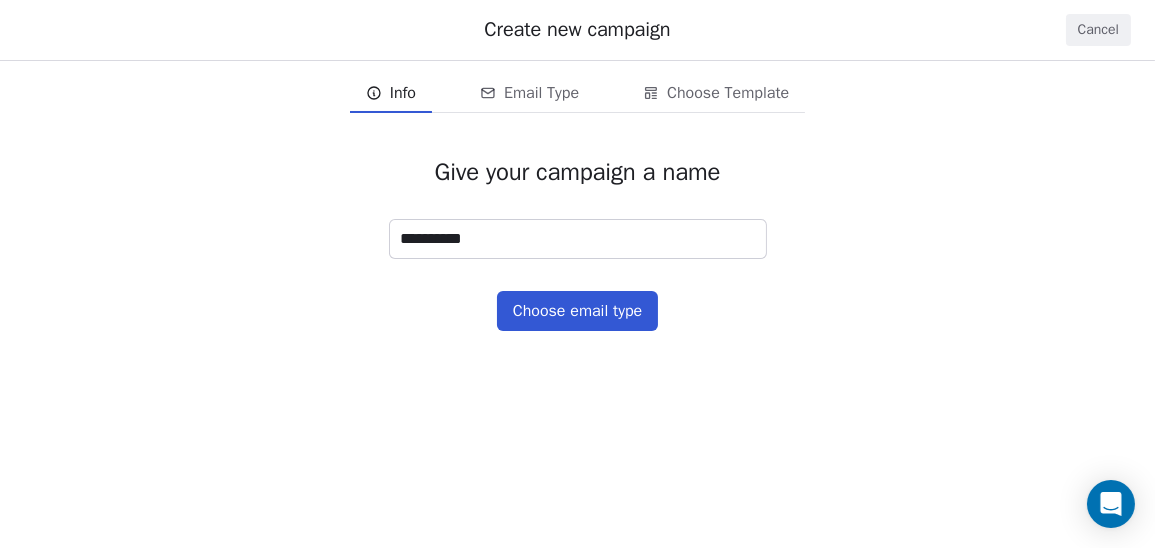 type on "**********" 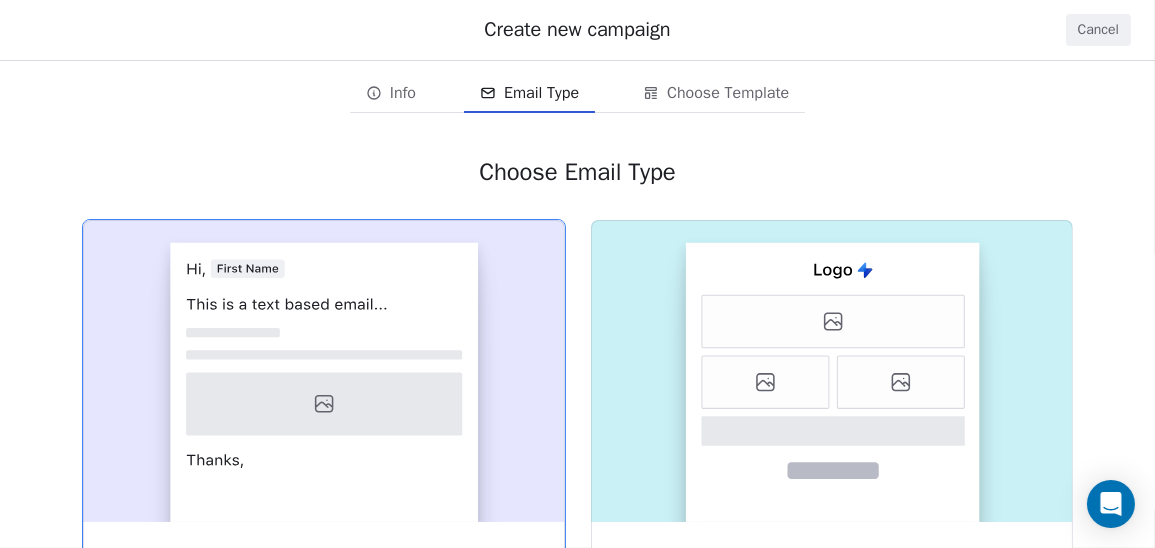 click 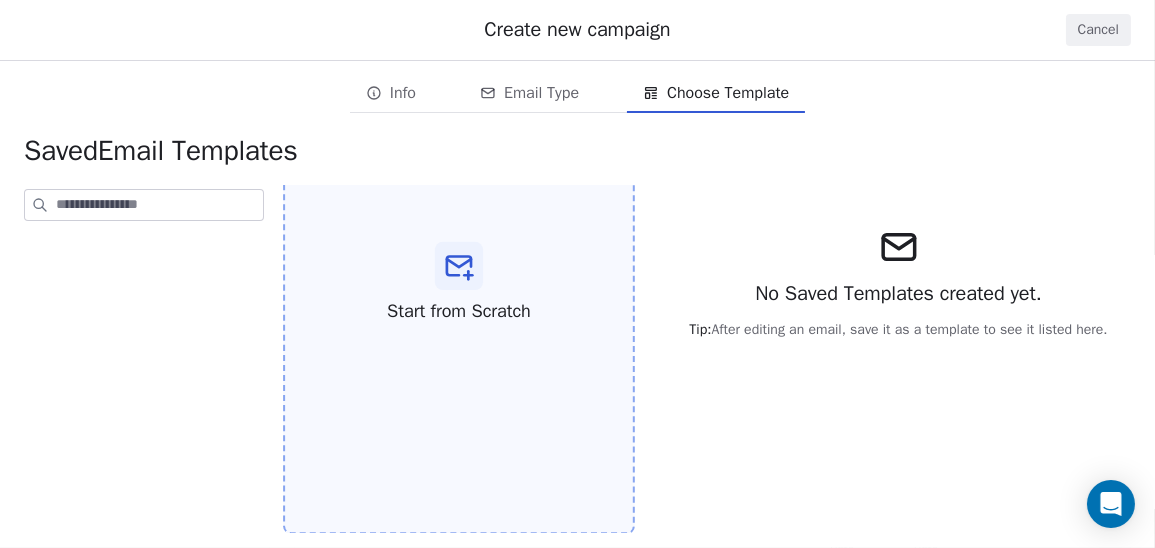scroll, scrollTop: 157, scrollLeft: 0, axis: vertical 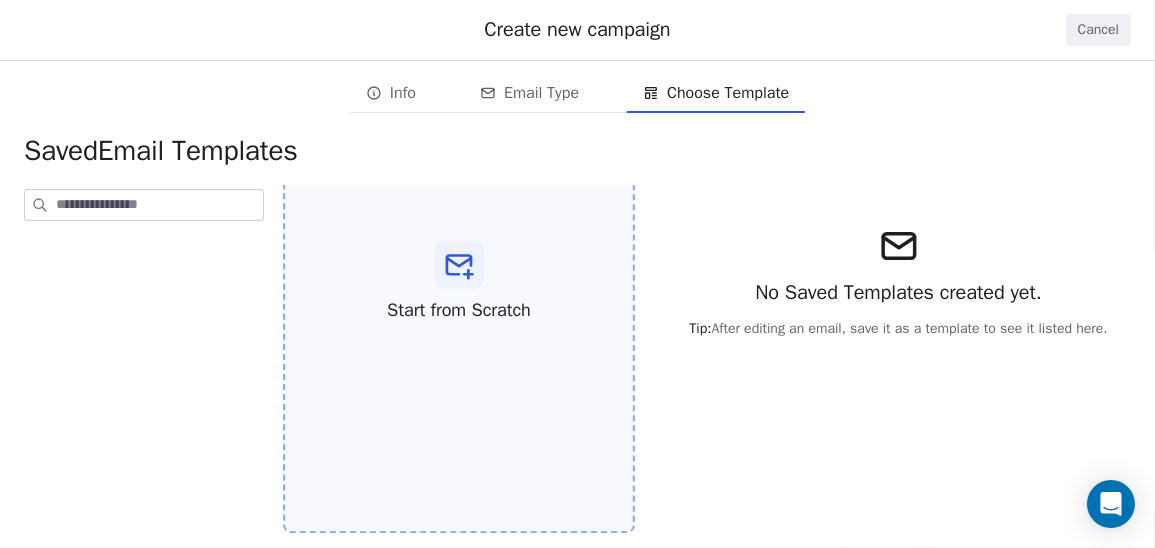 click on "Start from Scratch" at bounding box center [459, 310] 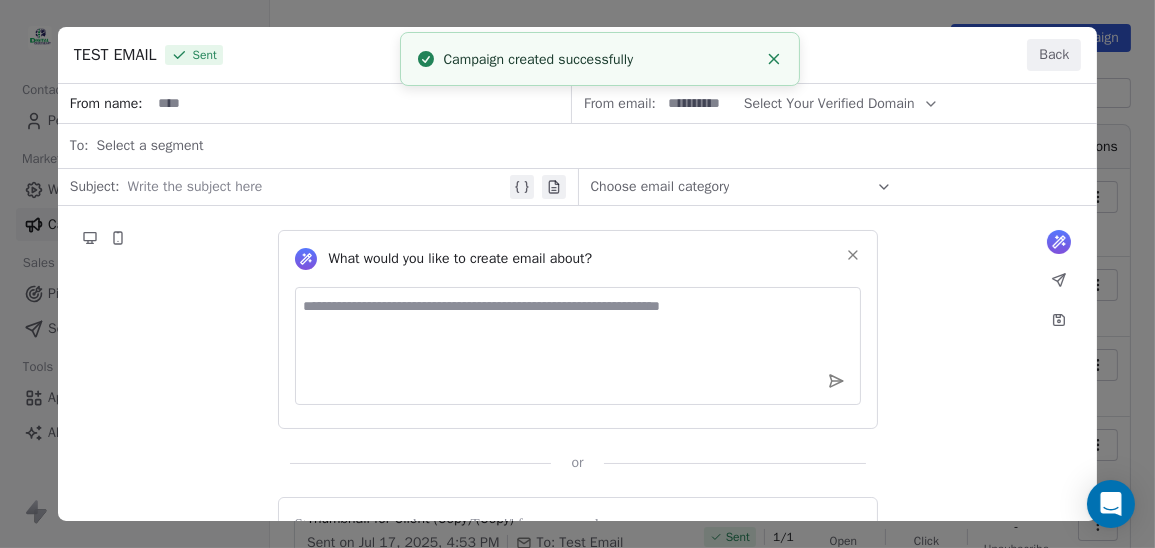 click on "From name: From email: Select Your Verified Domain To: Select a segment Subject: Write the subject here Choose email category What would you like to create email about? or Balvir Singh, Manimajra Sector 13, Chandigarh, Chandigarh, 160101, India Unsubscribe" at bounding box center (578, 368) 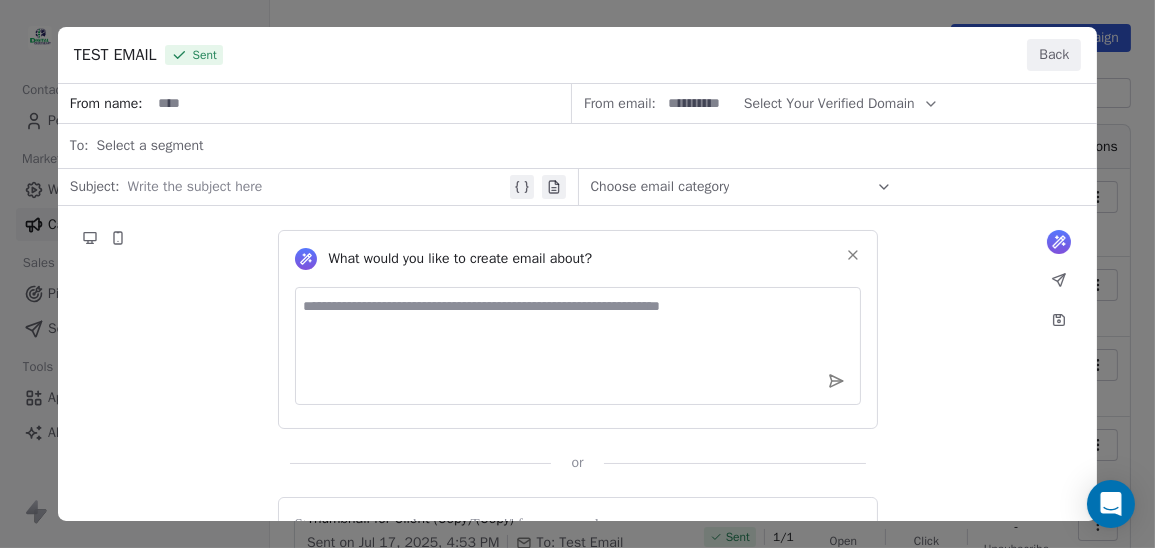 click on "From name: From email: Select Your Verified Domain To: Select a segment Subject: Write the subject here Choose email category What would you like to create email about? or Balvir Singh, Manimajra Sector 13, Chandigarh, Chandigarh, 160101, India Unsubscribe" at bounding box center [578, 368] 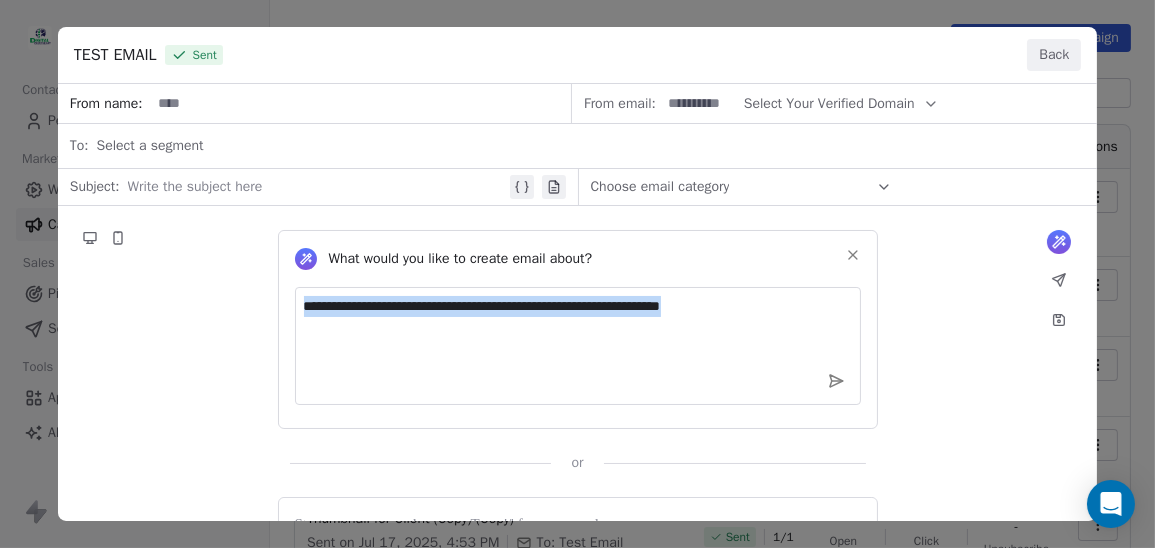 click on "From name: From email: Select Your Verified Domain To: Select a segment Subject: Write the subject here Choose email category What would you like to create email about? or Balvir Singh, Manimajra Sector 13, Chandigarh, Chandigarh, 160101, India Unsubscribe" at bounding box center [578, 368] 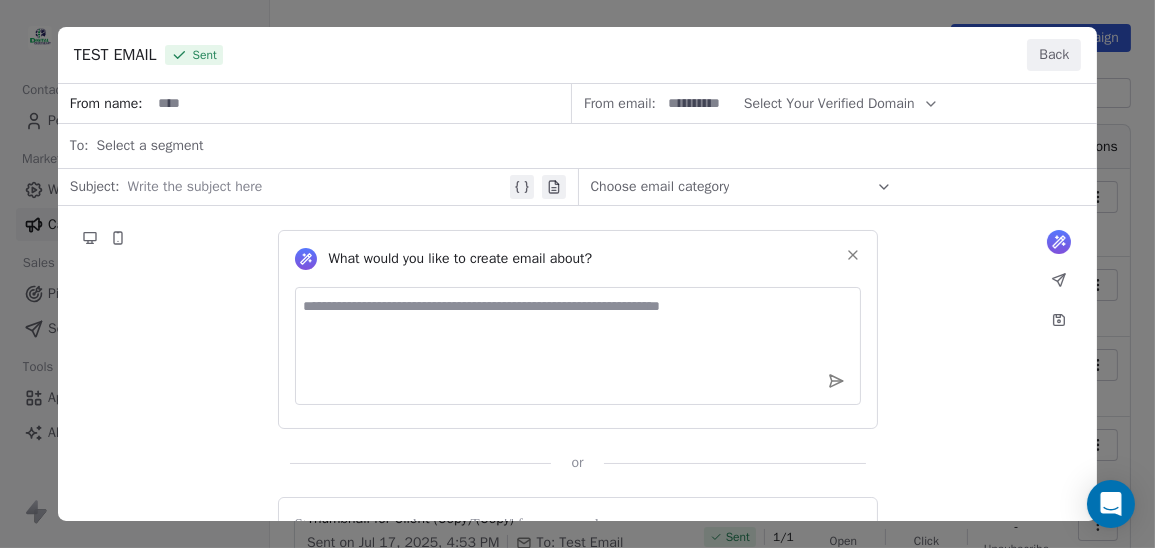 click on "From name: From email: Select Your Verified Domain To: Select a segment Subject: Write the subject here Choose email category What would you like to create email about? or Balvir Singh, Manimajra Sector 13, Chandigarh, Chandigarh, 160101, India Unsubscribe" at bounding box center [578, 368] 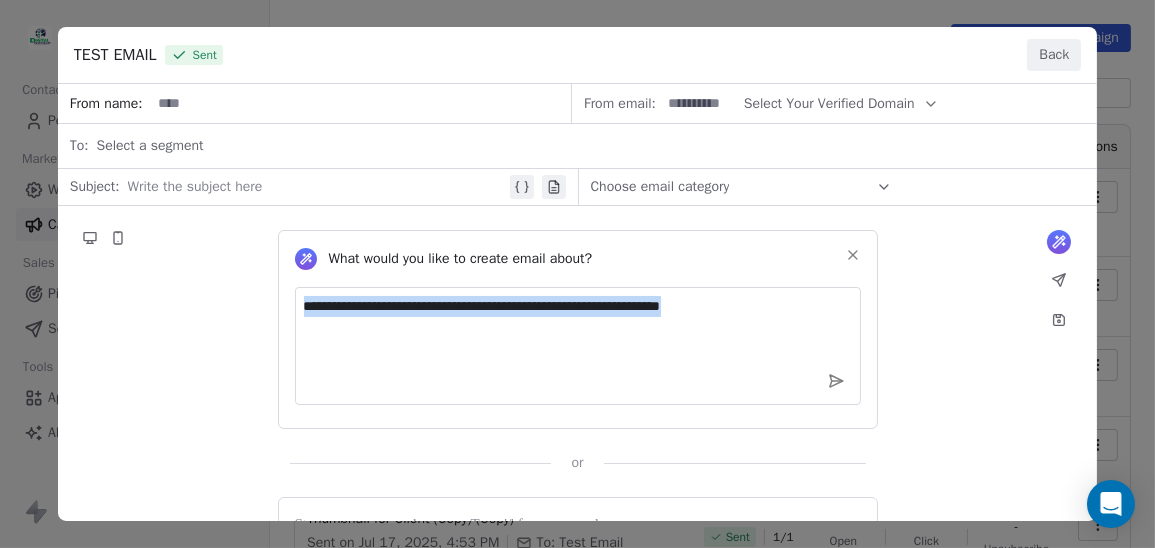 click on "From name: From email: Select Your Verified Domain To: Select a segment Subject: Write the subject here Choose email category What would you like to create email about? or Balvir Singh, Manimajra Sector 13, Chandigarh, Chandigarh, 160101, India Unsubscribe" at bounding box center [578, 368] 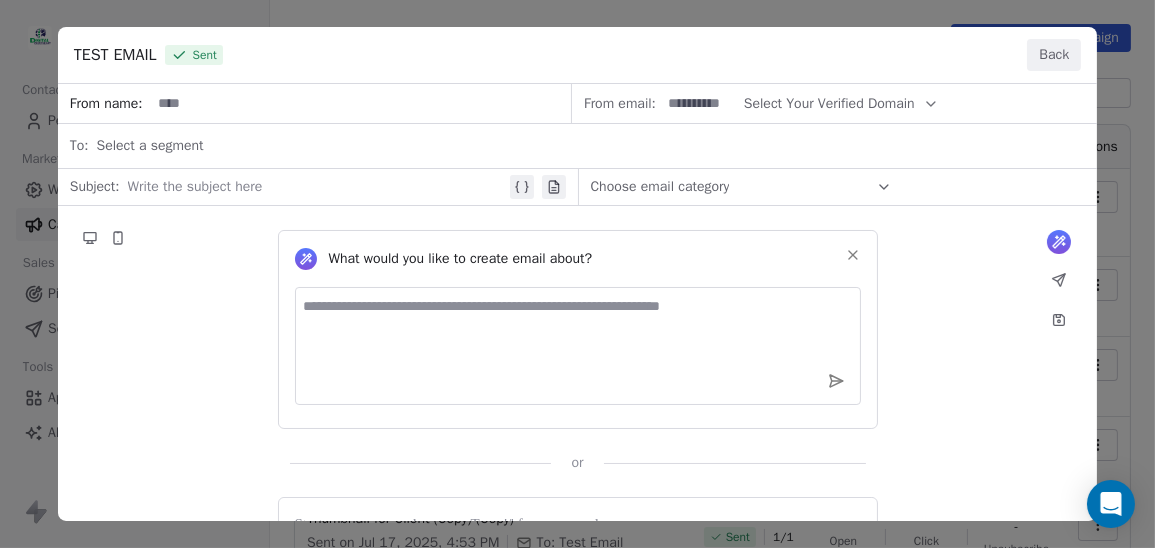 click on "From name: From email: Select Your Verified Domain To: Select a segment Subject: Write the subject here Choose email category What would you like to create email about? or Balvir Singh, Manimajra Sector 13, Chandigarh, Chandigarh, 160101, India Unsubscribe" at bounding box center (578, 368) 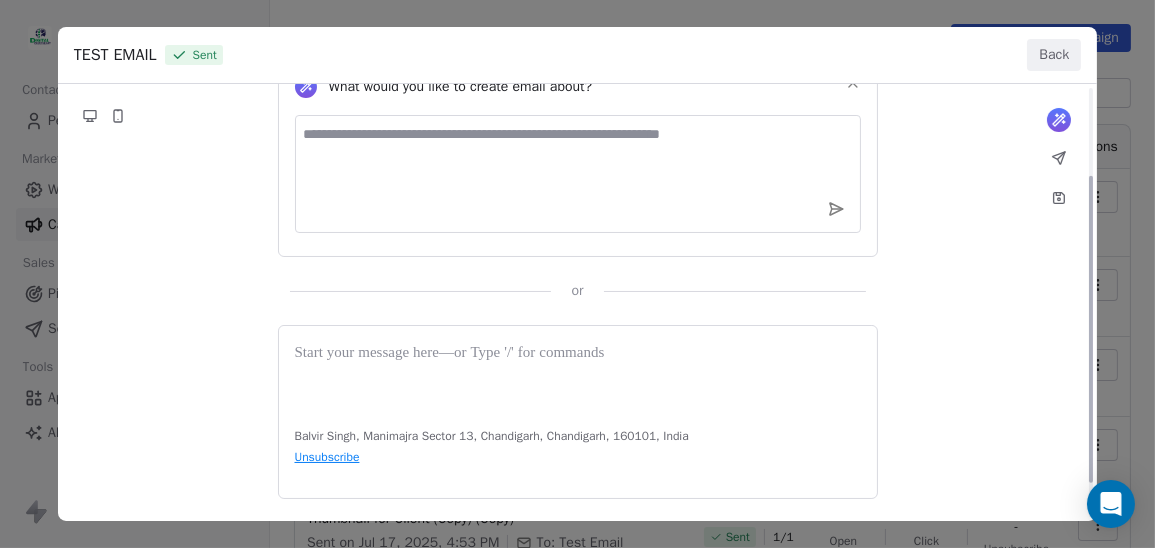 scroll, scrollTop: 0, scrollLeft: 0, axis: both 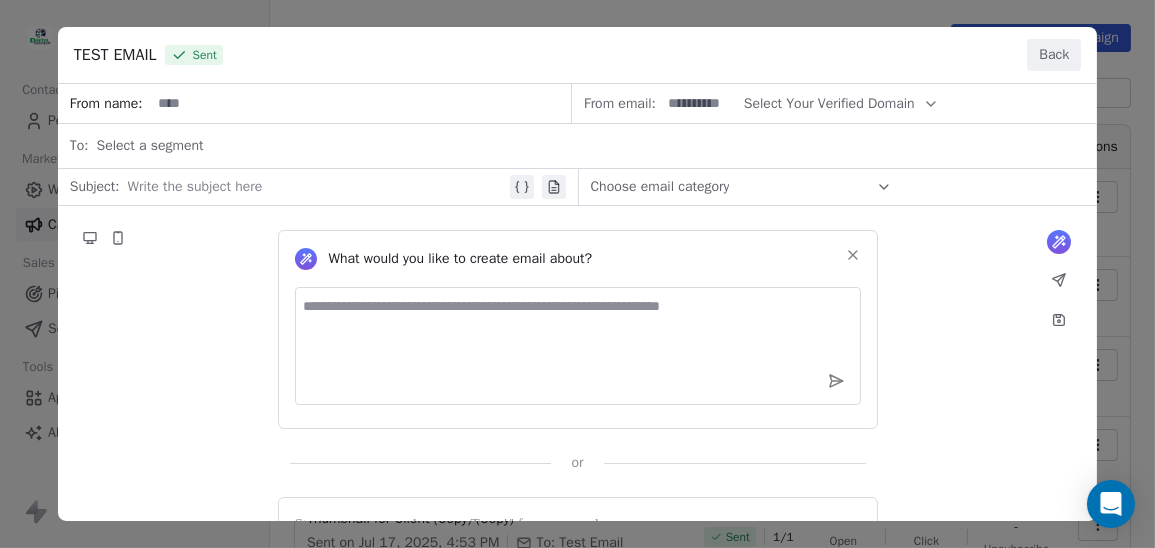 click on "From name: From email: Select Your Verified Domain To: Select a segment Subject: Write the subject here Choose email category What would you like to create email about? or Balvir Singh, Manimajra Sector 13, Chandigarh, Chandigarh, 160101, India Unsubscribe" at bounding box center [578, 368] 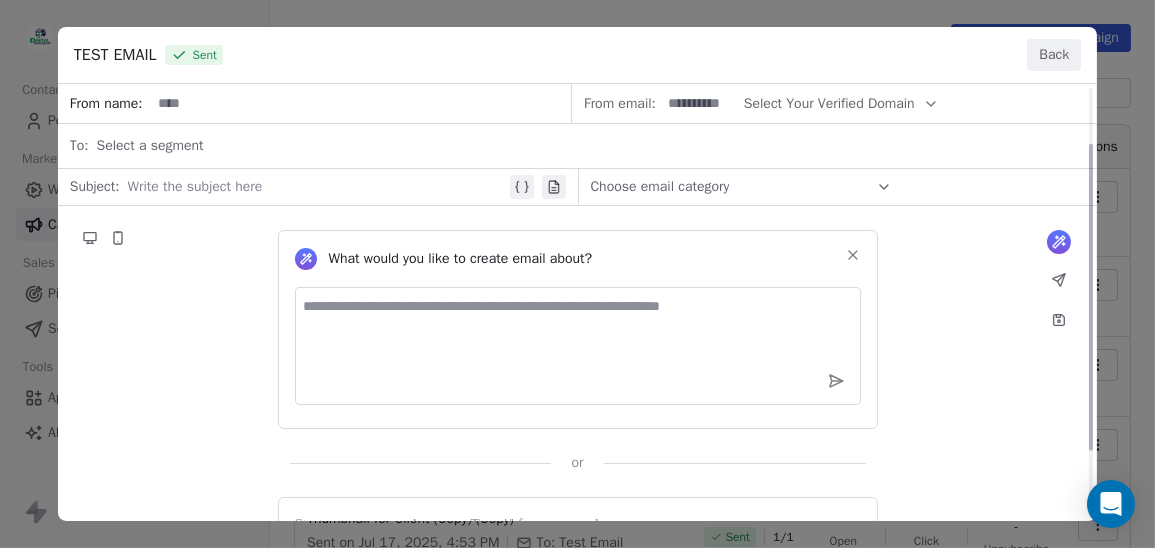scroll, scrollTop: 172, scrollLeft: 0, axis: vertical 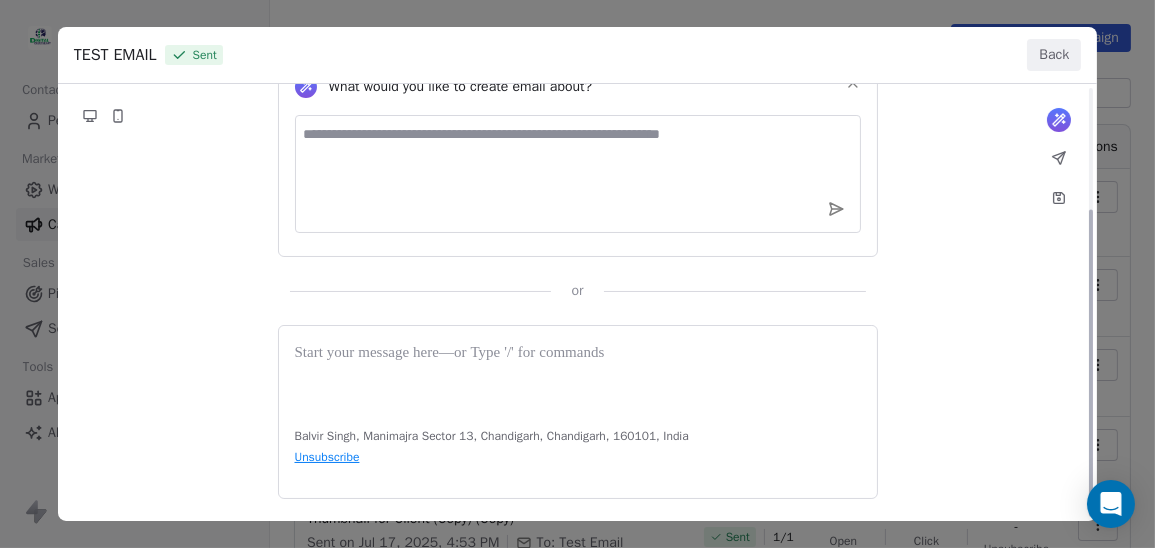 click on "From name: From email: Select Your Verified Domain To: Select a segment Subject: Write the subject here Choose email category What would you like to create email about? or Balvir Singh, Manimajra Sector 13, Chandigarh, Chandigarh, 160101, India Unsubscribe" at bounding box center [578, 196] 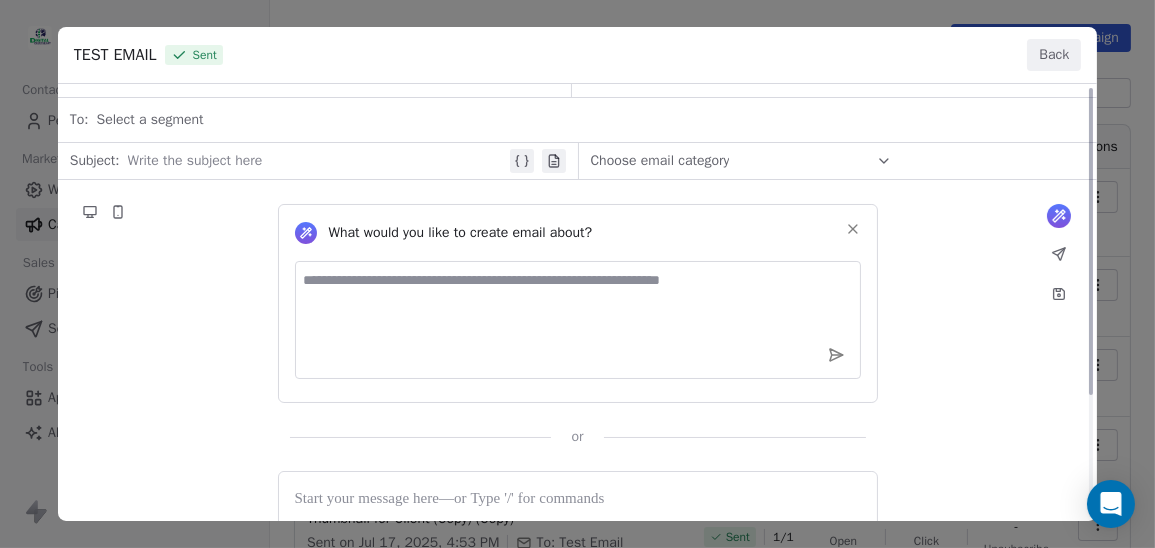 scroll, scrollTop: 0, scrollLeft: 0, axis: both 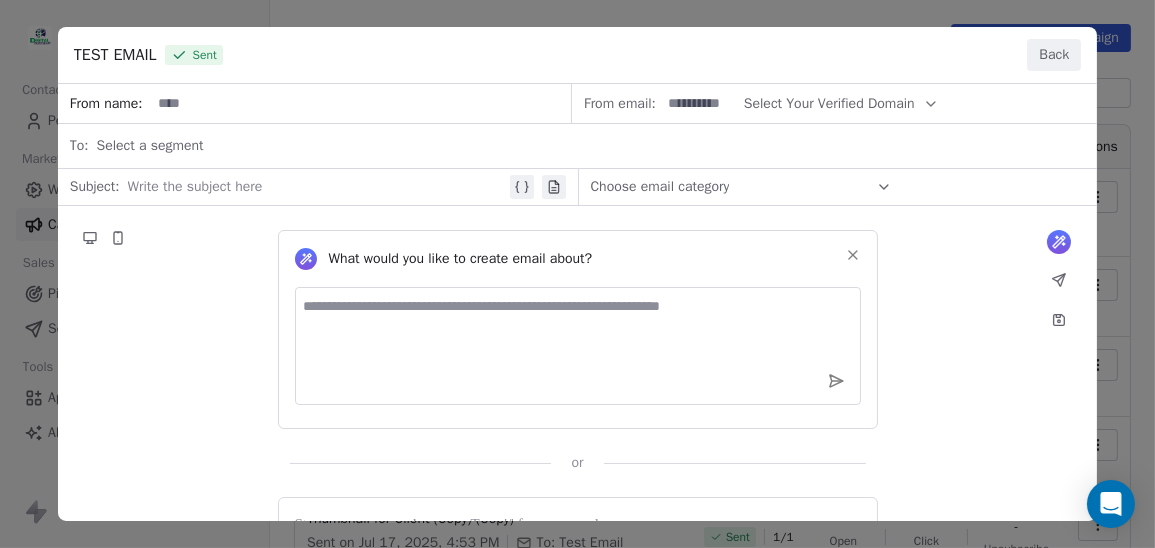 click on "From name: From email: Select Your Verified Domain To: Select a segment Subject: Write the subject here Choose email category What would you like to create email about? or Balvir Singh, Manimajra Sector 13, Chandigarh, Chandigarh, 160101, India Unsubscribe" at bounding box center [578, 368] 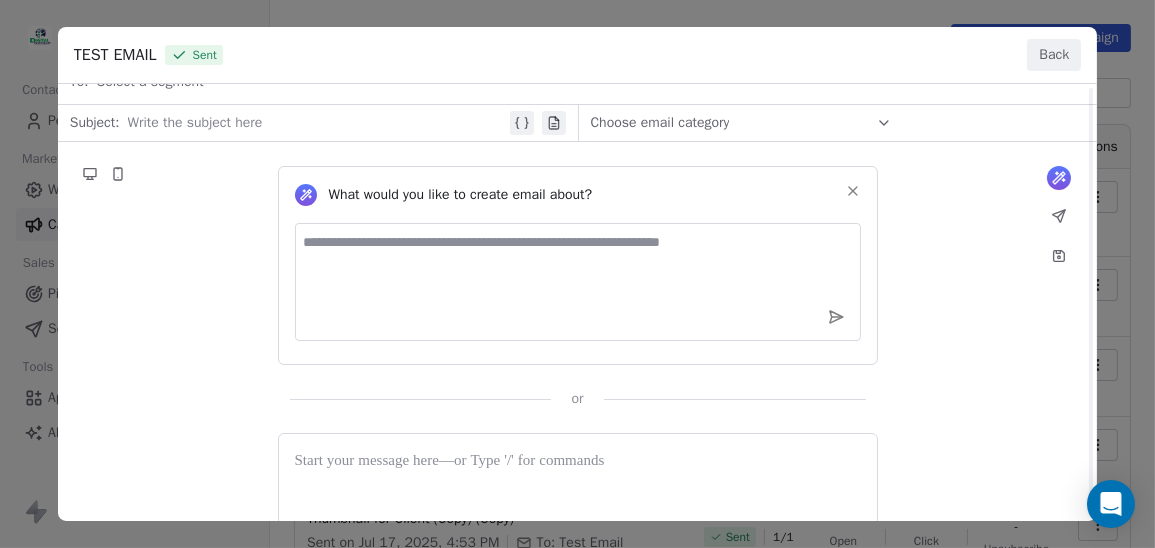 scroll, scrollTop: 0, scrollLeft: 0, axis: both 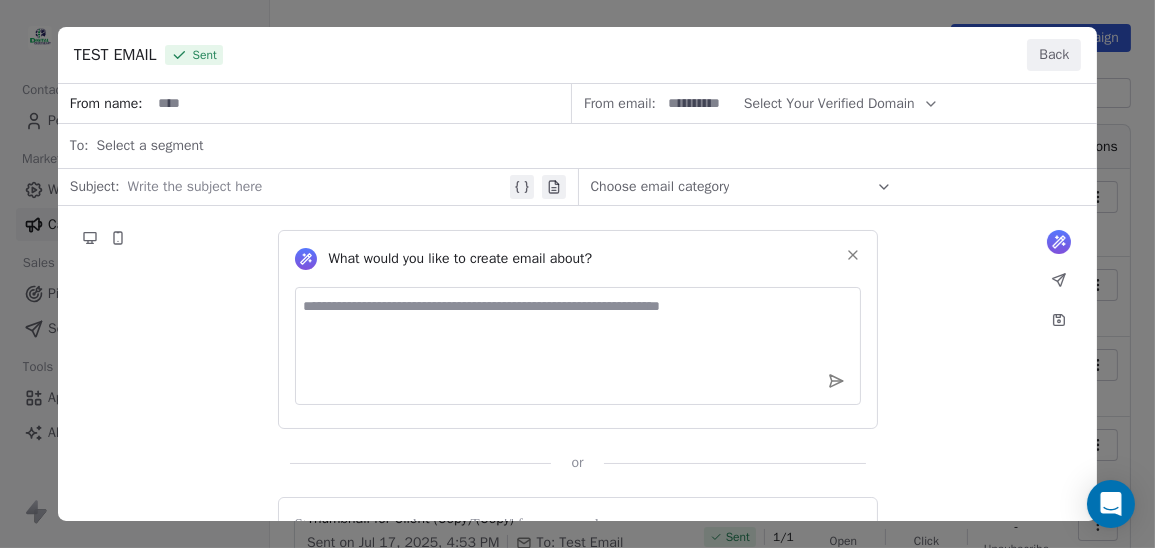 click on "From name: From email: Select Your Verified Domain To: Select a segment Subject: Write the subject here Choose email category What would you like to create email about? or Balvir Singh, Manimajra Sector 13, Chandigarh, Chandigarh, 160101, India Unsubscribe" at bounding box center (578, 368) 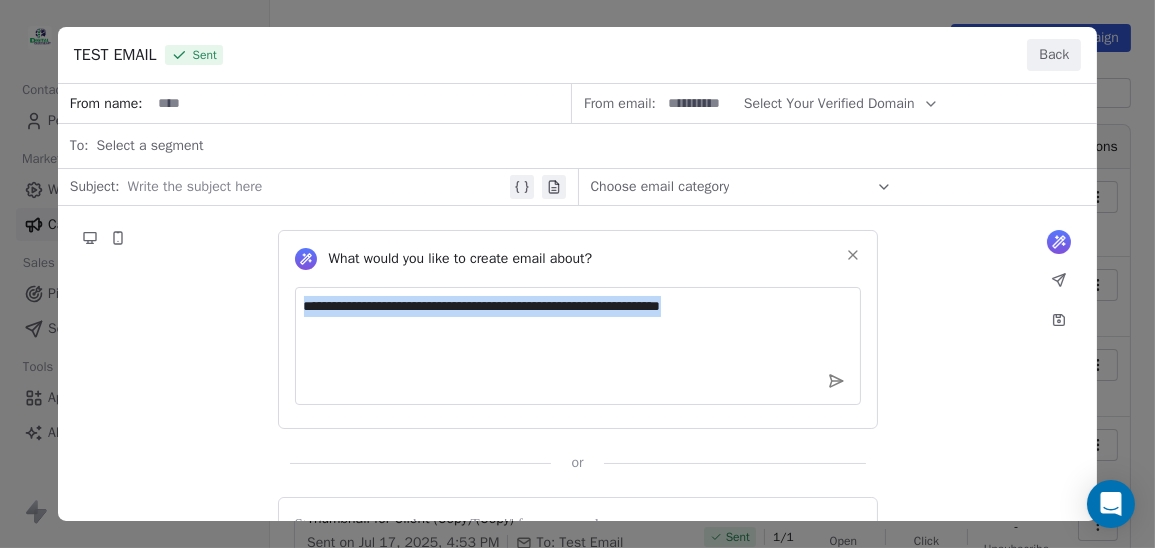 click on "From name: From email: Select Your Verified Domain To: Select a segment Subject: Write the subject here Choose email category What would you like to create email about? or Balvir Singh, Manimajra Sector 13, Chandigarh, Chandigarh, 160101, India Unsubscribe" at bounding box center [578, 368] 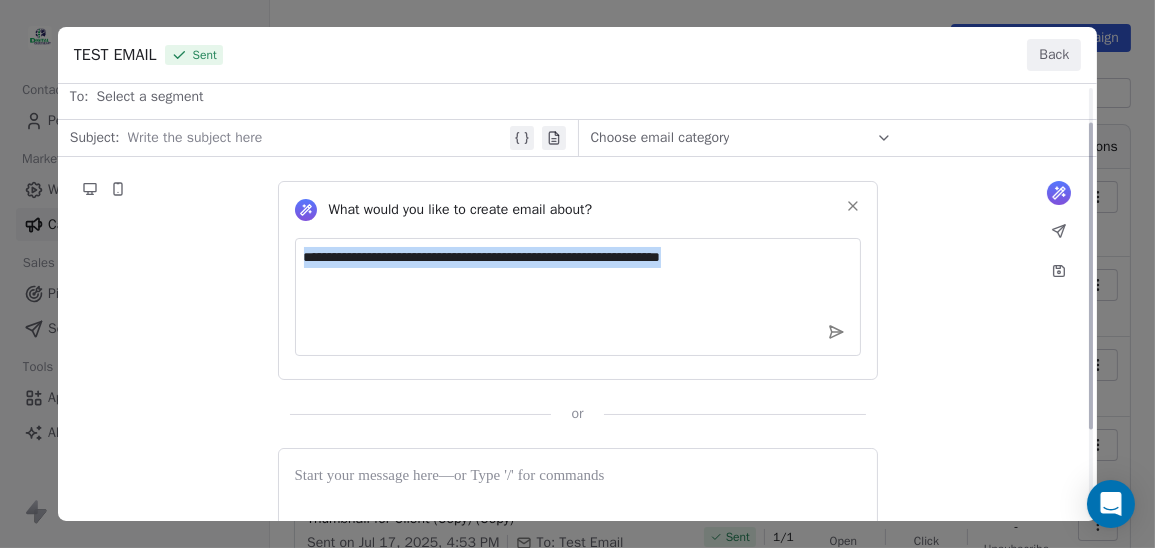 scroll, scrollTop: 0, scrollLeft: 0, axis: both 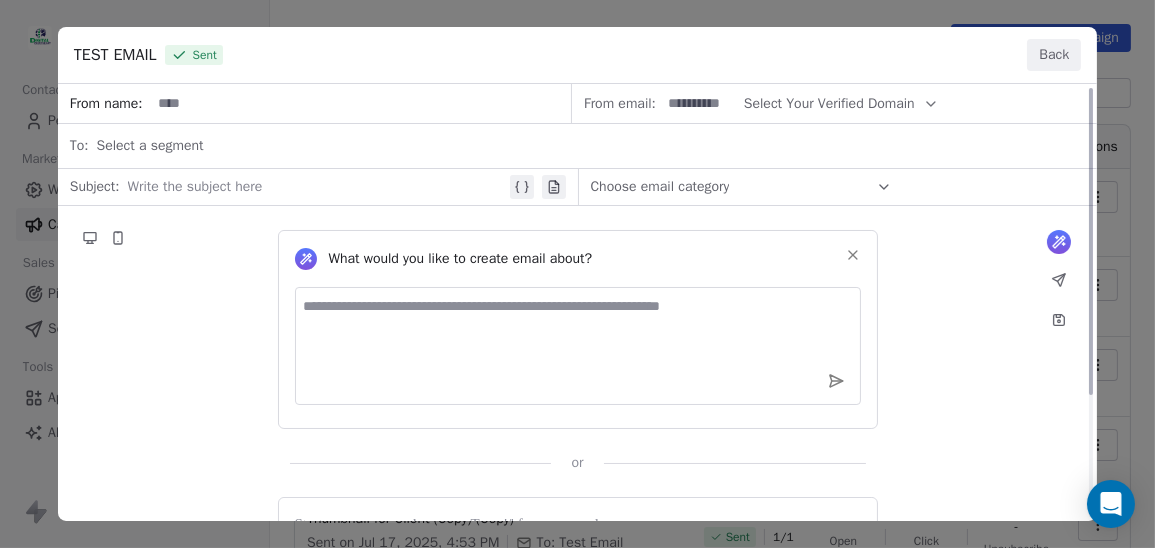 click on "From name: From email: Select Your Verified Domain To: Select a segment Subject: Write the subject here Choose email category What would you like to create email about? or Balvir Singh, Manimajra Sector 13, Chandigarh, Chandigarh, 160101, India Unsubscribe" at bounding box center (578, 368) 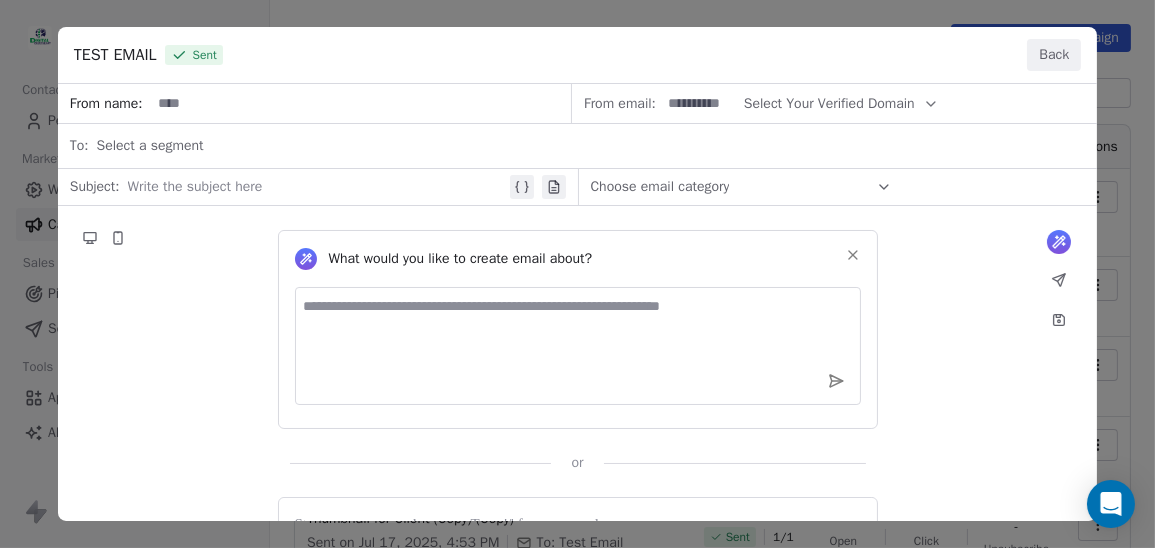 click on "From name: From email: Select Your Verified Domain To: Select a segment Subject: Write the subject here Choose email category What would you like to create email about? or Balvir Singh, Manimajra Sector 13, Chandigarh, Chandigarh, 160101, India Unsubscribe" at bounding box center [578, 368] 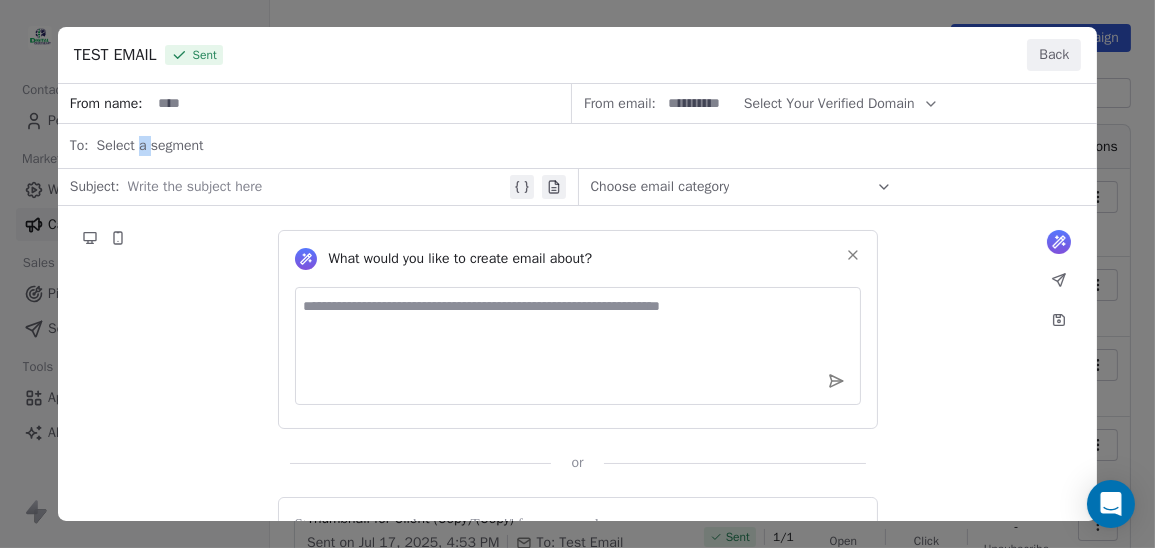 click on "From name: From email: Select Your Verified Domain To: Select a segment Subject: Write the subject here Choose email category What would you like to create email about? or Balvir Singh, Manimajra Sector 13, Chandigarh, Chandigarh, 160101, India Unsubscribe" at bounding box center [578, 368] 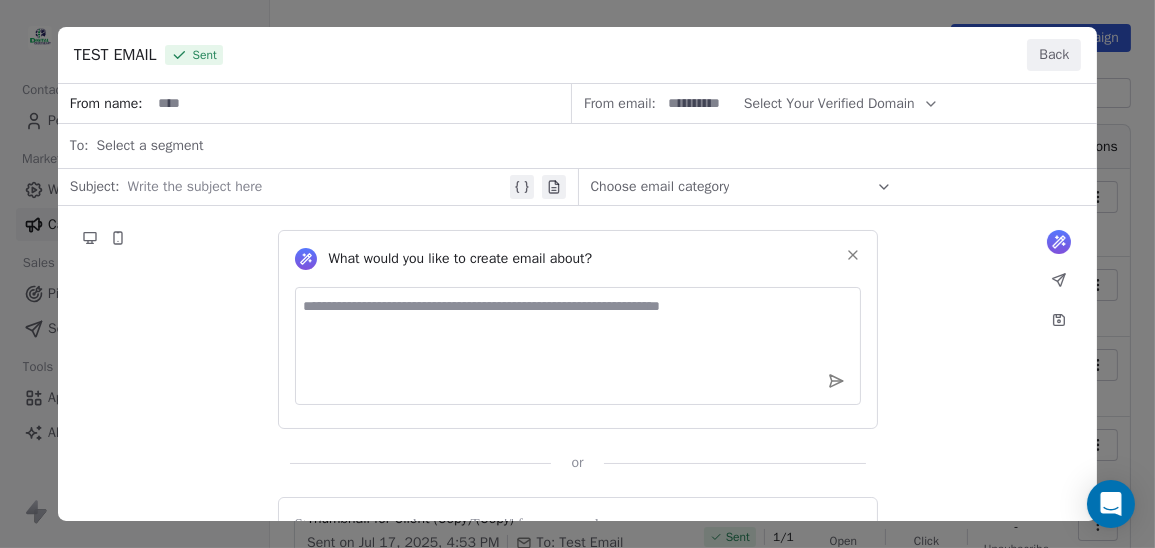 click on "From name: From email: Select Your Verified Domain To: Select a segment Subject: Write the subject here Choose email category What would you like to create email about? or Balvir Singh, Manimajra Sector 13, Chandigarh, Chandigarh, 160101, India Unsubscribe" at bounding box center [578, 368] 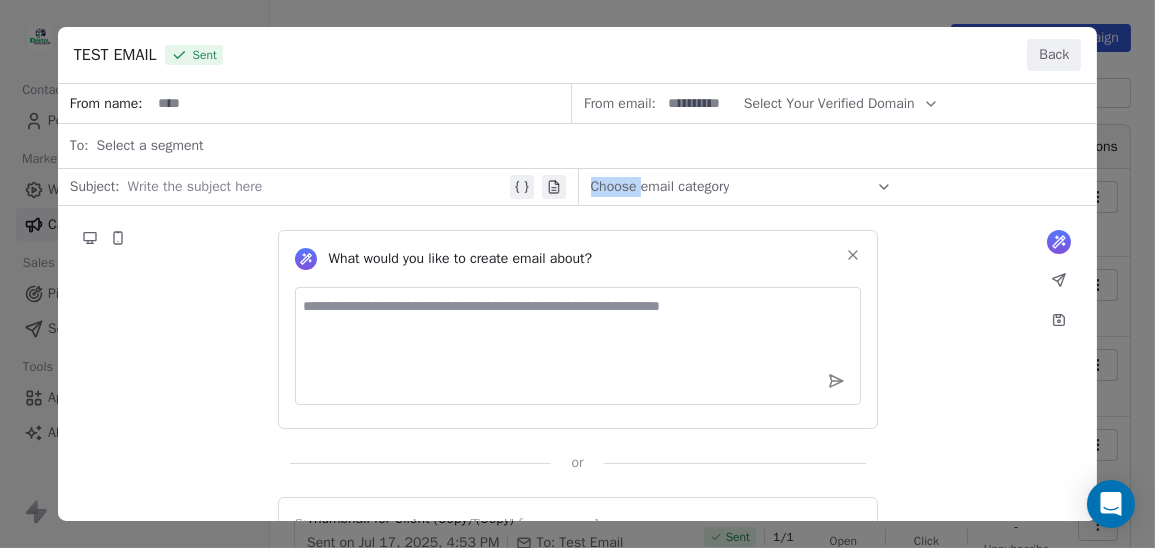click on "From name: From email: Select Your Verified Domain To: Select a segment Subject: Write the subject here Choose email category What would you like to create email about? or Balvir Singh, Manimajra Sector 13, Chandigarh, Chandigarh, 160101, India Unsubscribe" at bounding box center (578, 368) 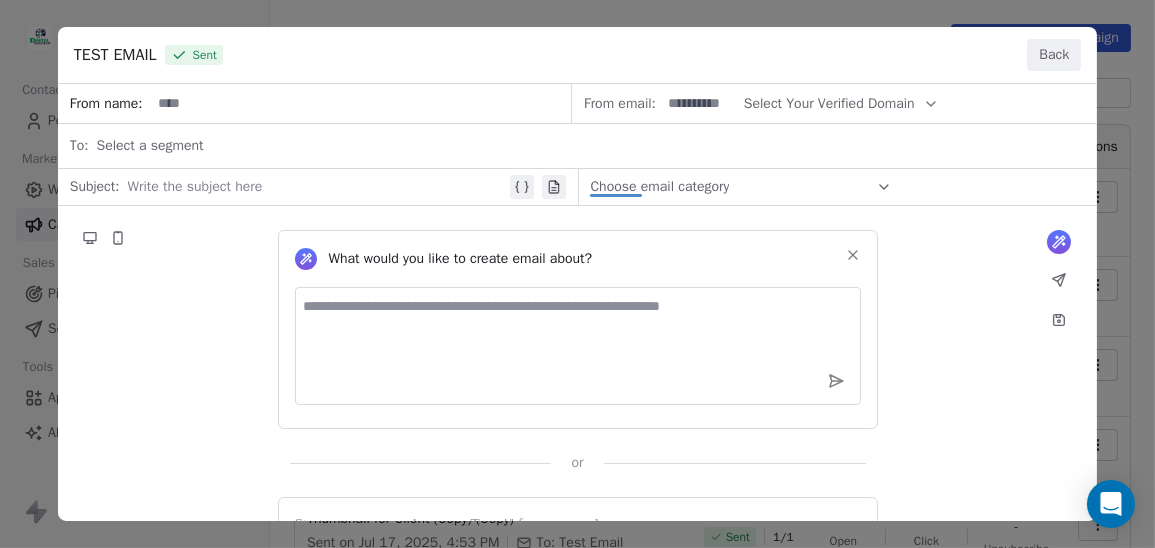 click on "From name: From email: Select Your Verified Domain To: Select a segment Subject: Write the subject here Choose email category What would you like to create email about? or Balvir Singh, Manimajra Sector 13, Chandigarh, Chandigarh, 160101, India Unsubscribe" at bounding box center [578, 368] 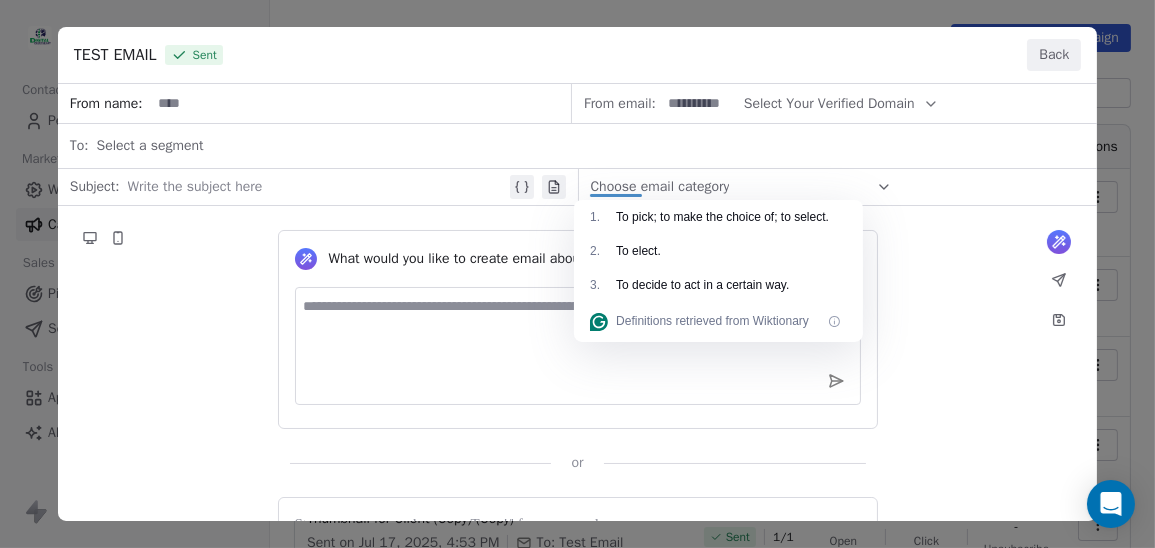 click on "From name: From email: Select Your Verified Domain To: Select a segment Subject: Write the subject here Choose email category What would you like to create email about? or Balvir Singh, Manimajra Sector 13, Chandigarh, Chandigarh, 160101, India Unsubscribe" at bounding box center [578, 368] 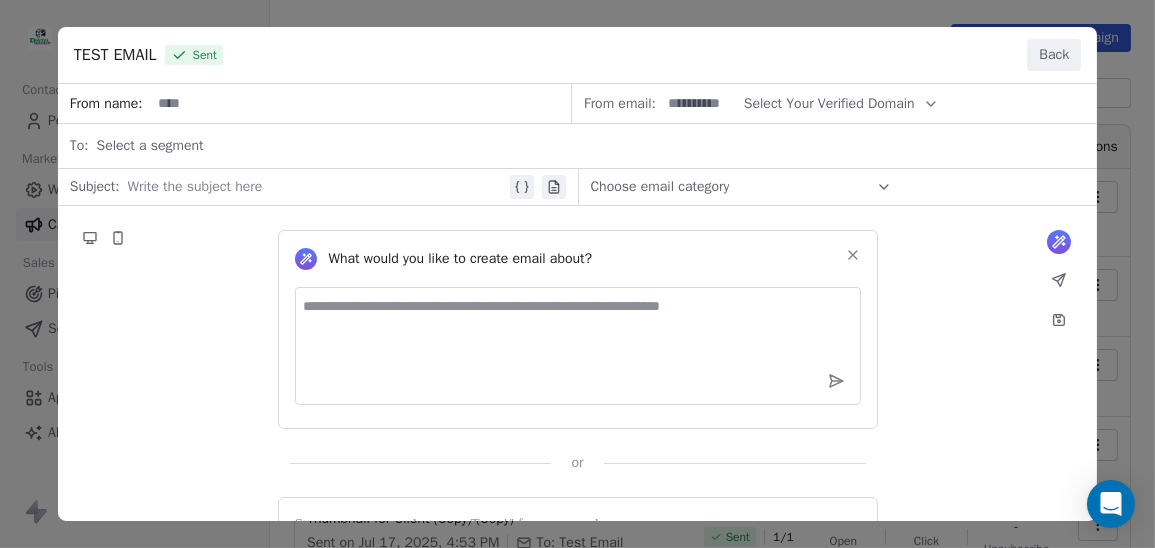 click on "From name: From email: Select Your Verified Domain To: Select a segment Subject: Write the subject here Choose email category What would you like to create email about? or Balvir Singh, Manimajra Sector 13, Chandigarh, Chandigarh, 160101, India Unsubscribe" at bounding box center [578, 368] 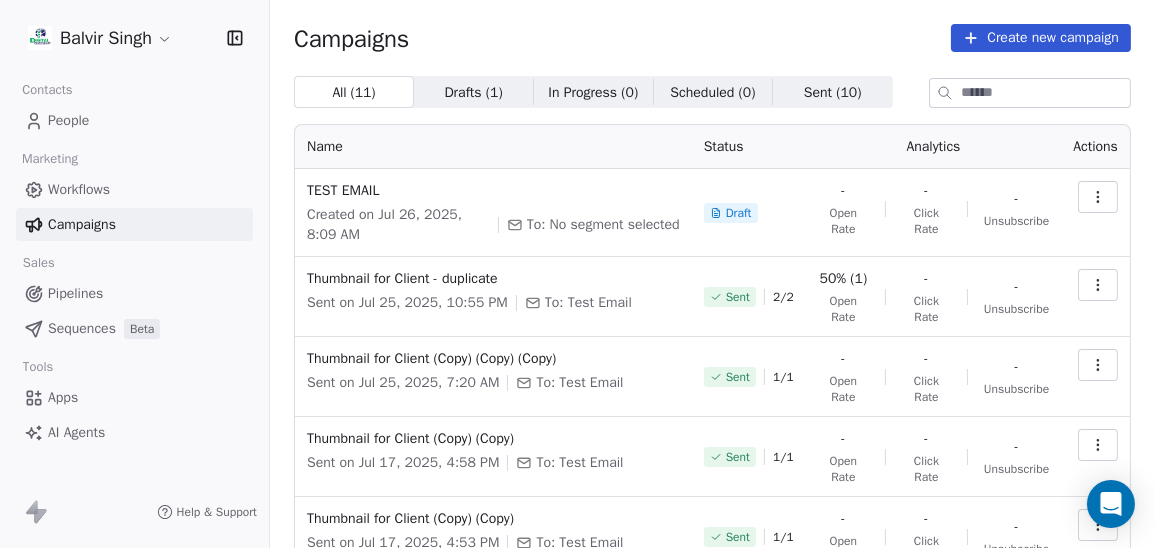 click on "TEST EMAIL Created on Jul 26, 2025, 8:09 AM To: No segment selected" at bounding box center [493, 213] 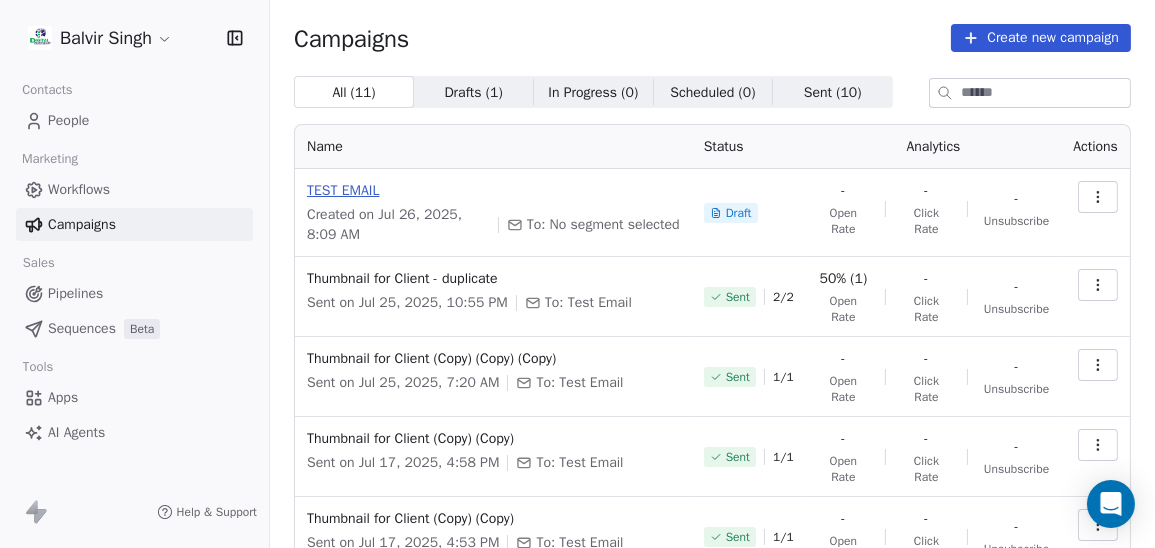 click on "TEST EMAIL" at bounding box center [493, 191] 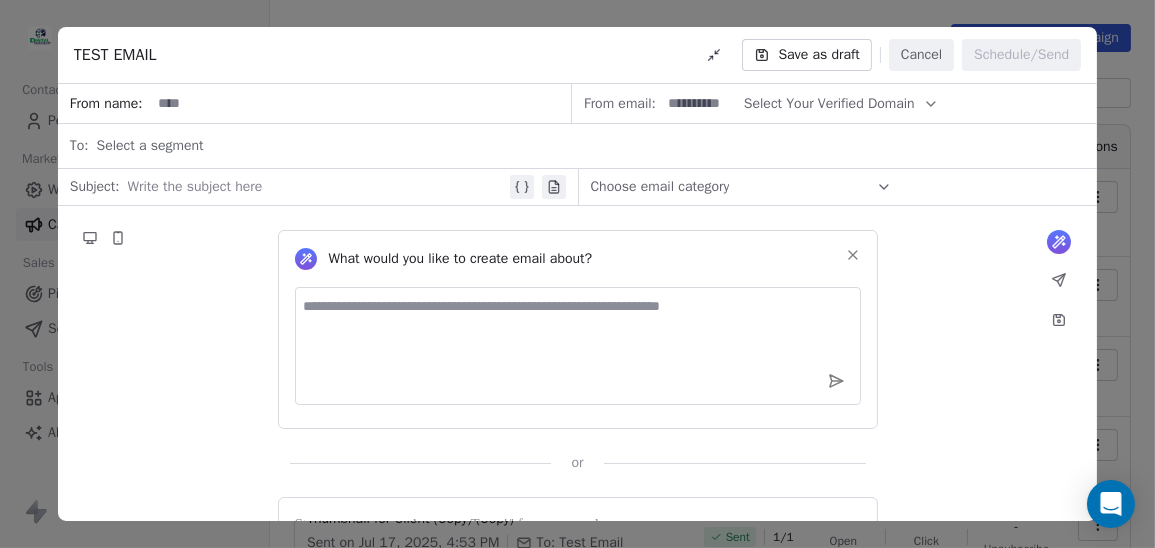 scroll, scrollTop: 72, scrollLeft: 0, axis: vertical 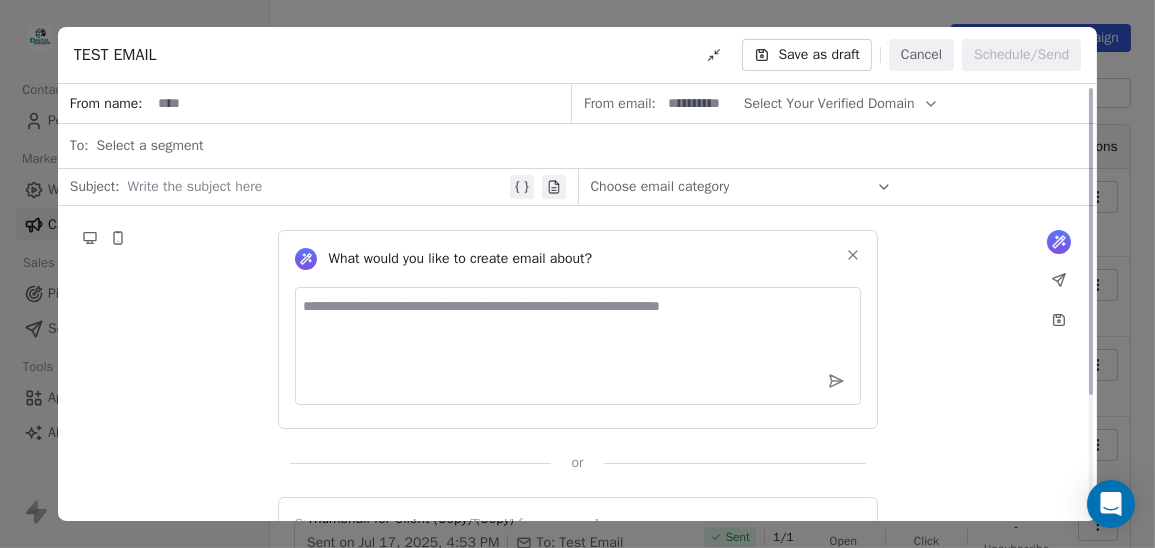 click 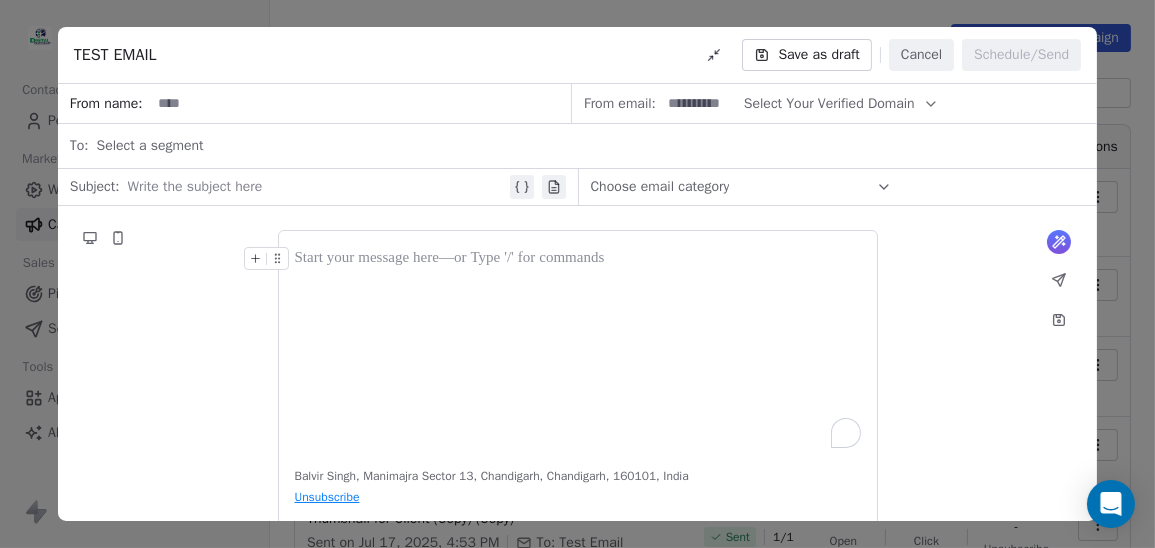 click at bounding box center (578, 347) 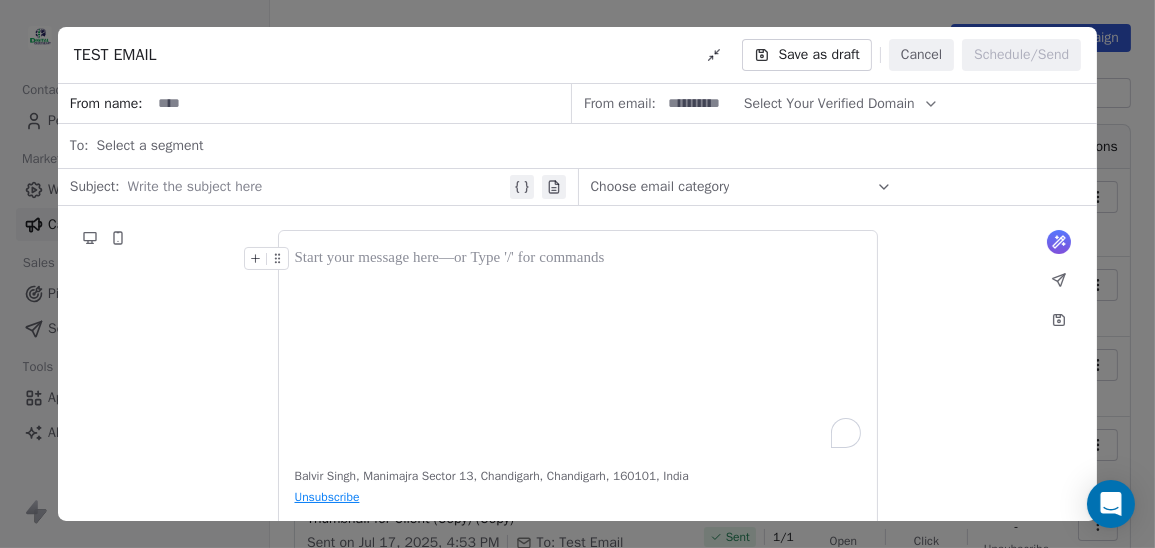 type 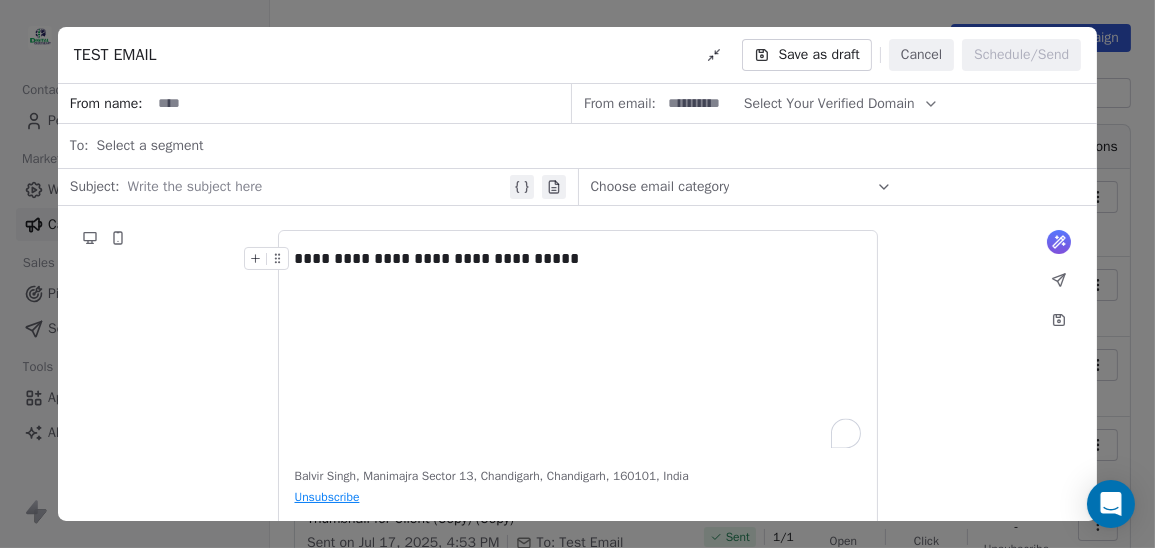 click on "**********" at bounding box center (578, 259) 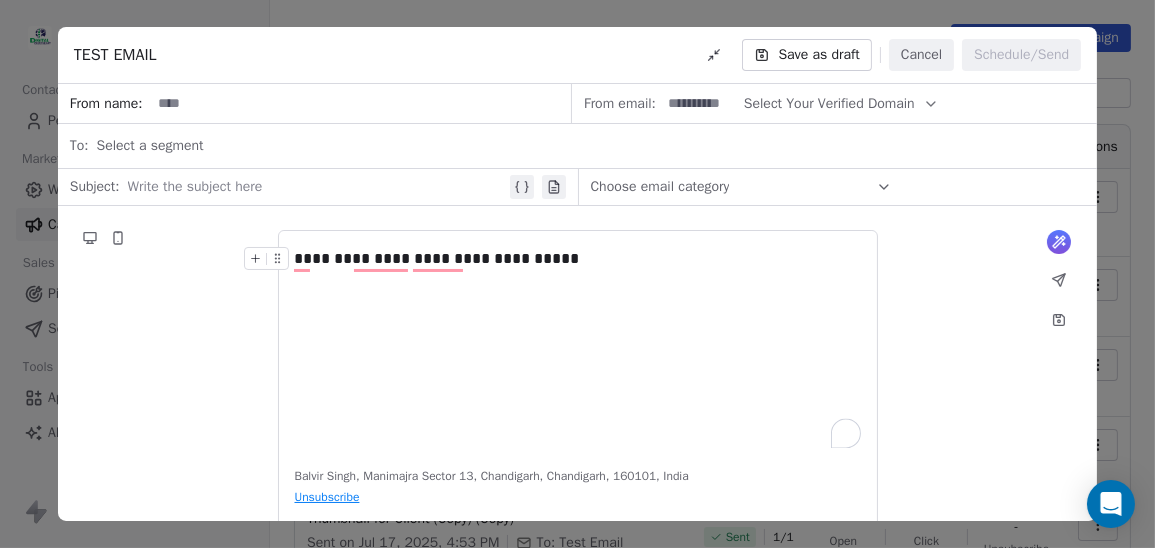 click at bounding box center (360, 103) 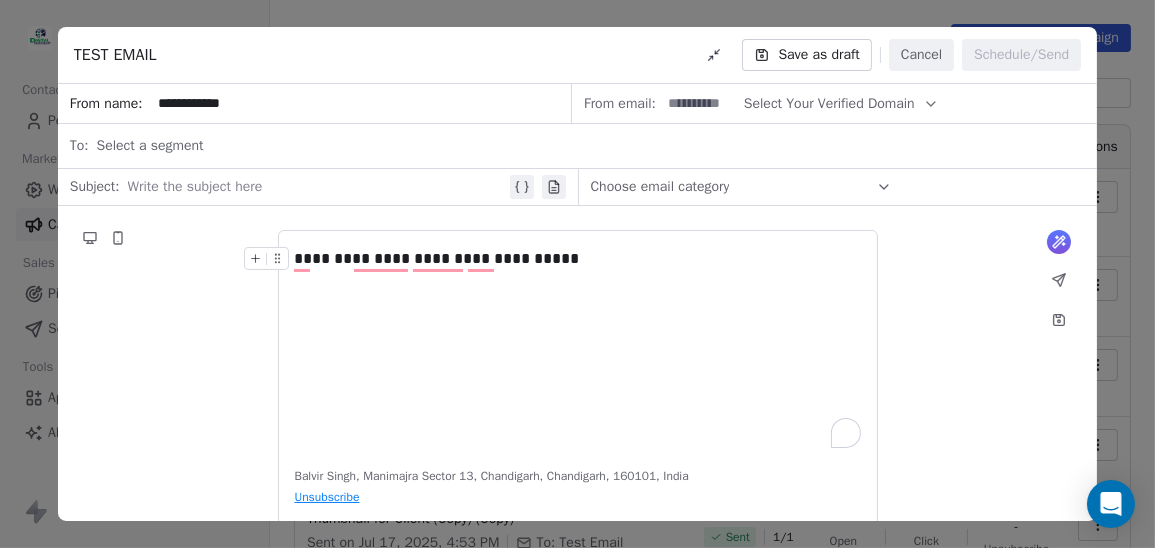 type on "**********" 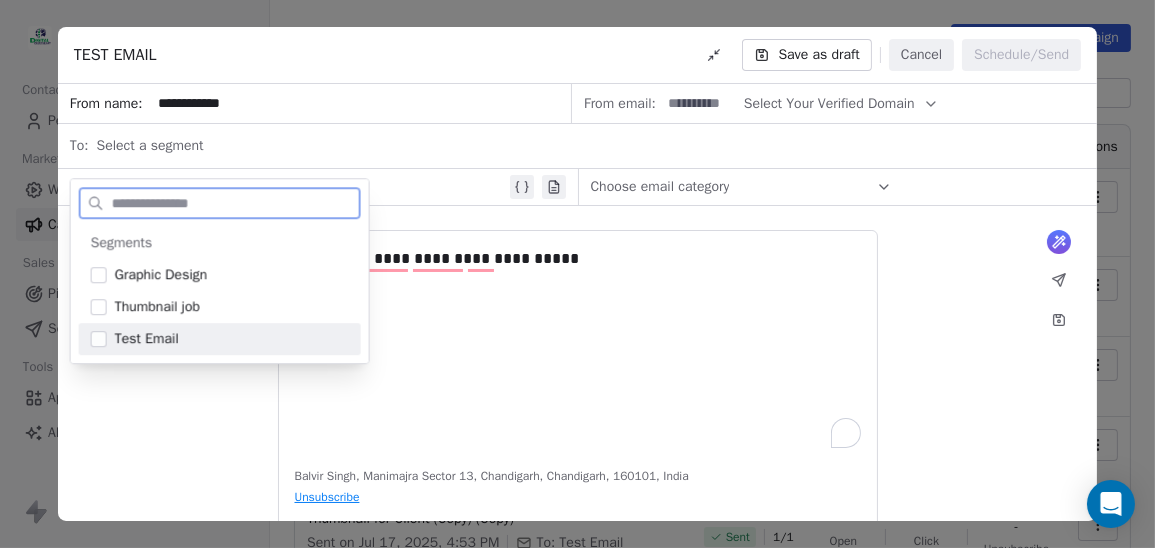 click on "Test Email" at bounding box center (147, 339) 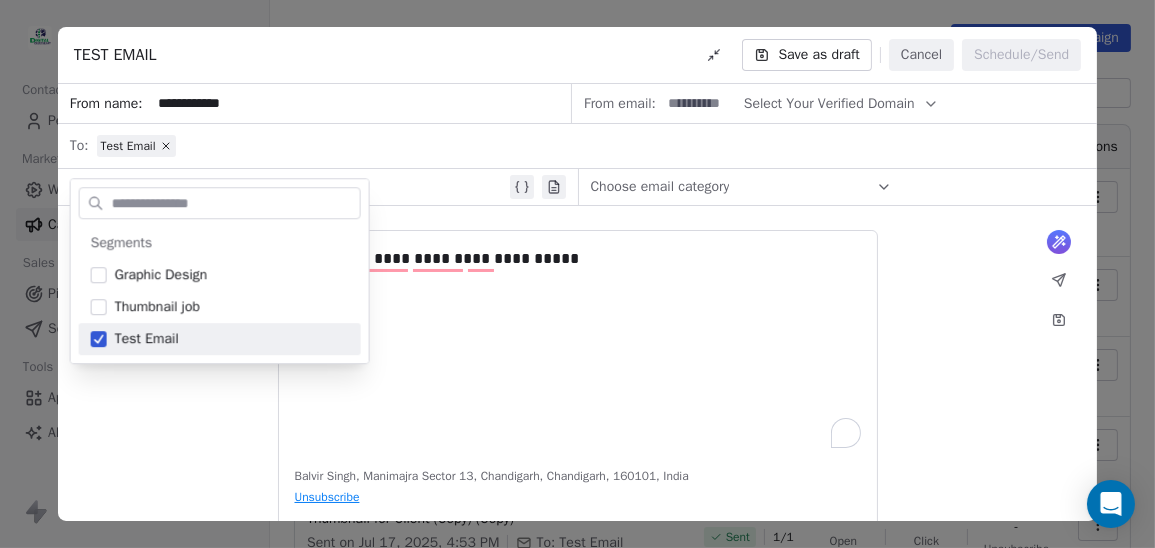 click on "**********" at bounding box center (578, 384) 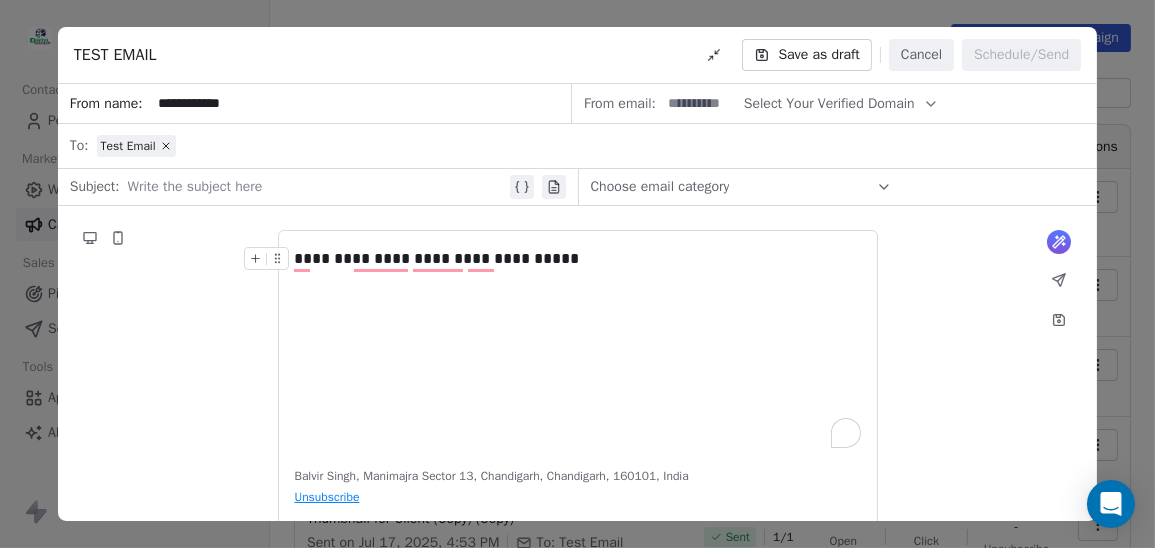 click at bounding box center (317, 187) 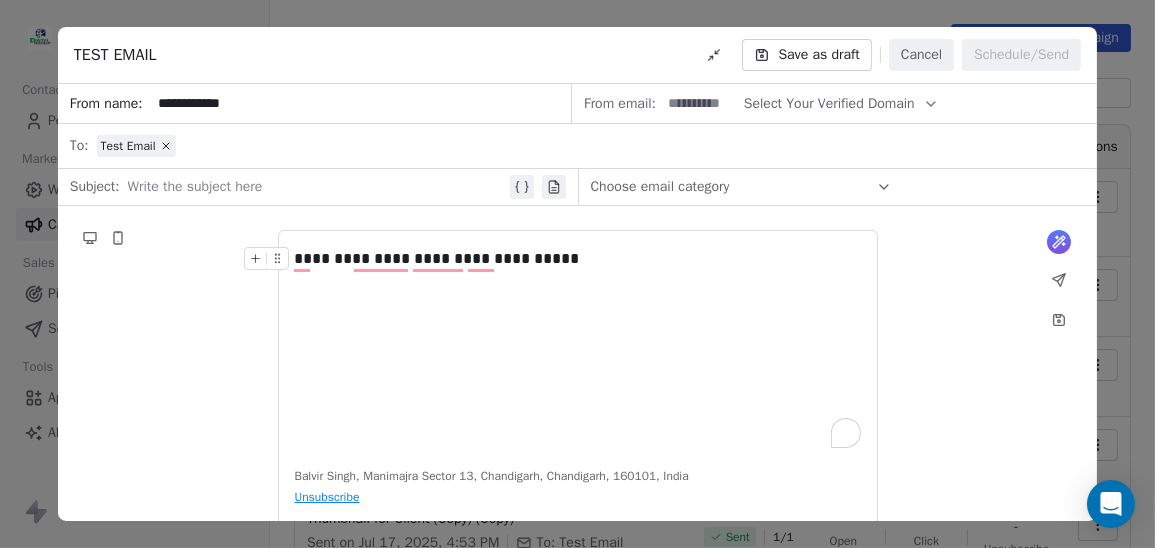 type 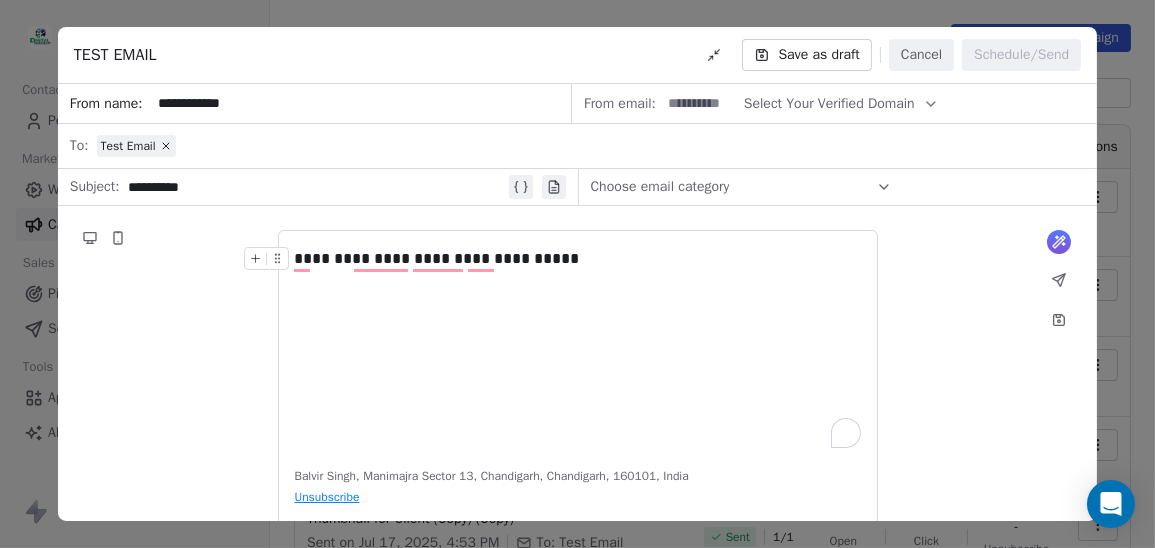 click on "Select Your Verified Domain" at bounding box center (841, 103) 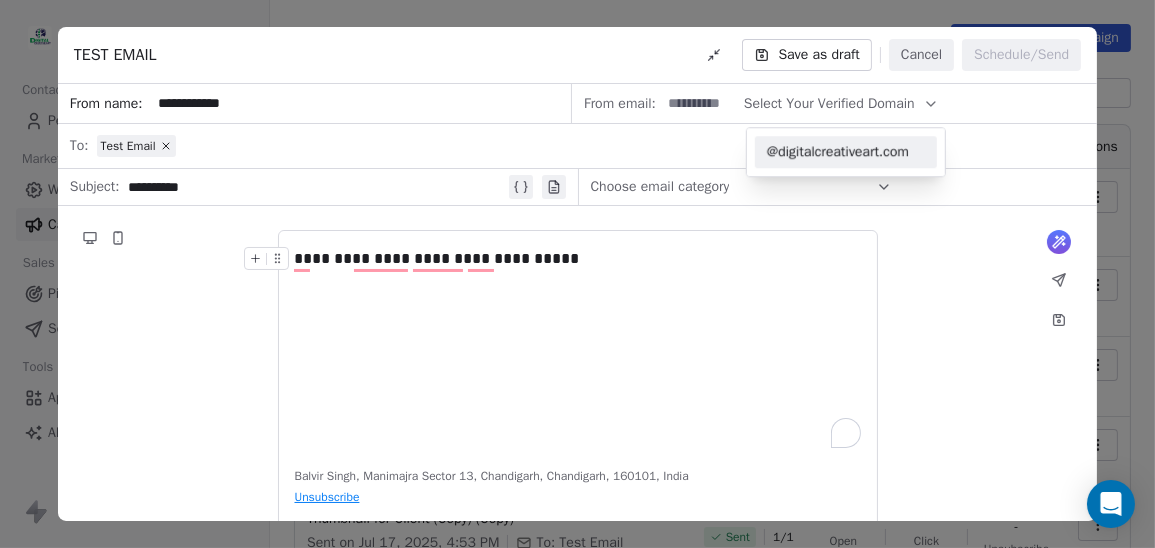 click on "@digitalcreativeart.com" at bounding box center [846, 152] 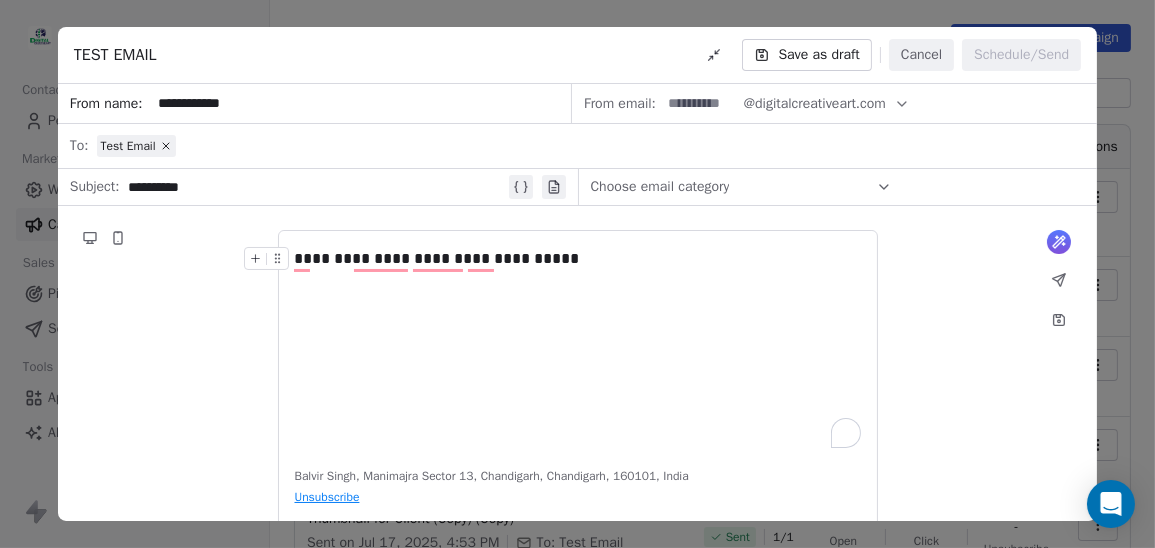 click at bounding box center [700, 103] 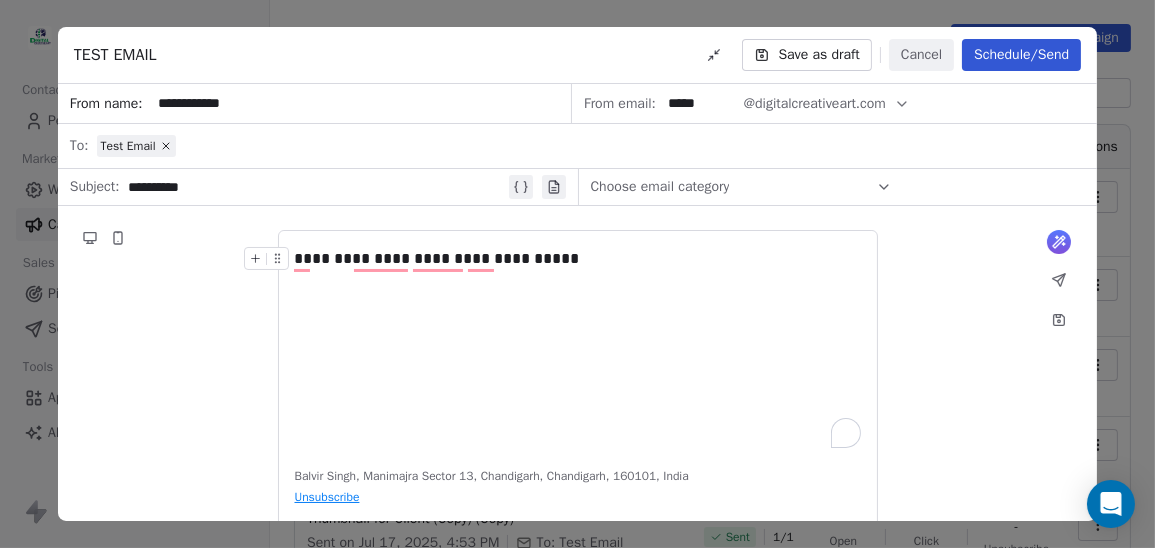 scroll, scrollTop: 38, scrollLeft: 0, axis: vertical 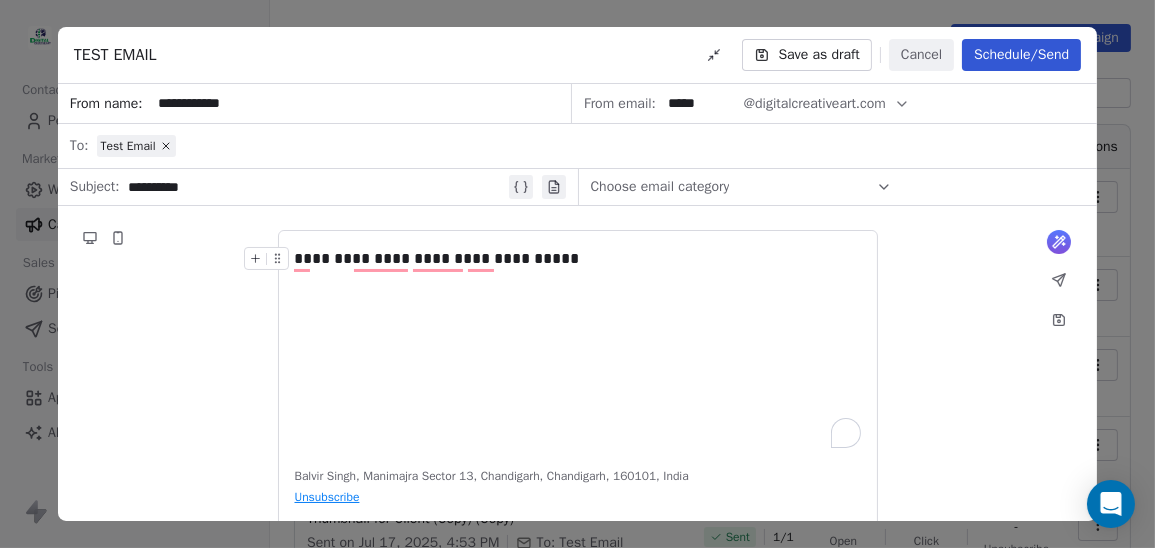 type on "*****" 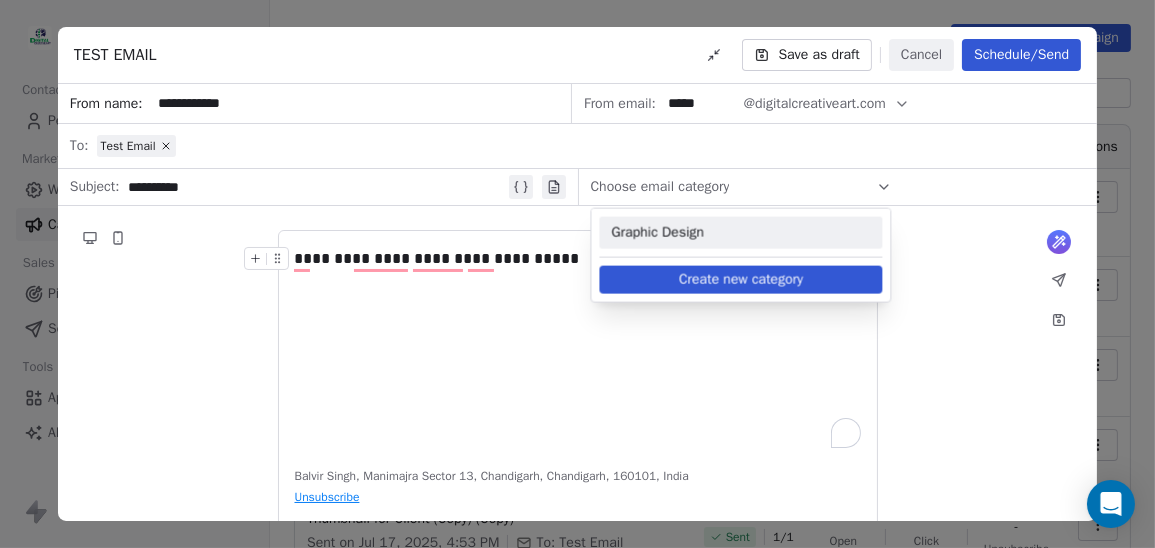 click on "Graphic Design" at bounding box center (740, 233) 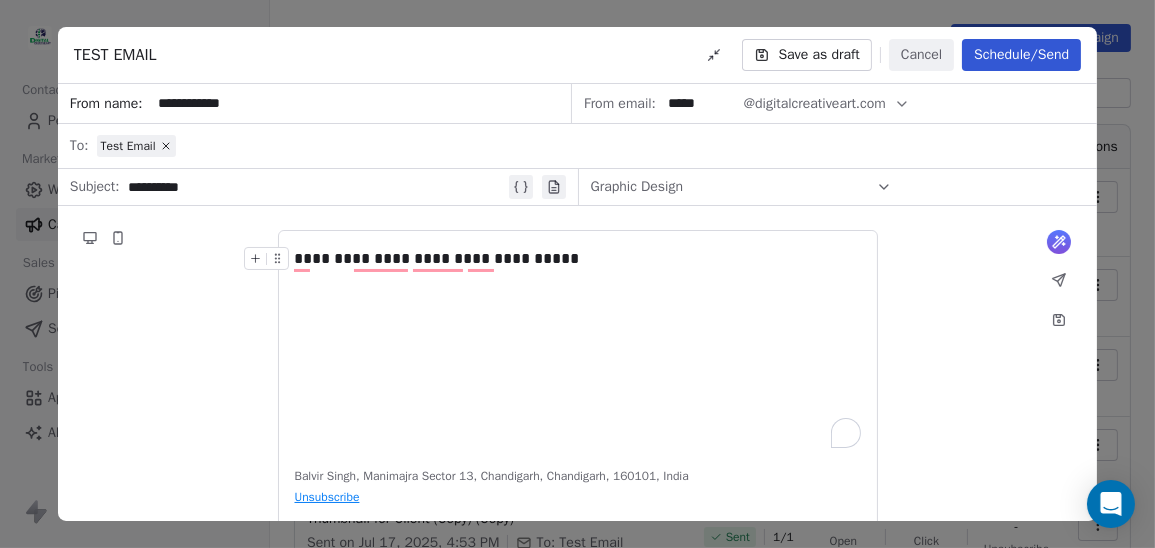 scroll, scrollTop: 34, scrollLeft: 0, axis: vertical 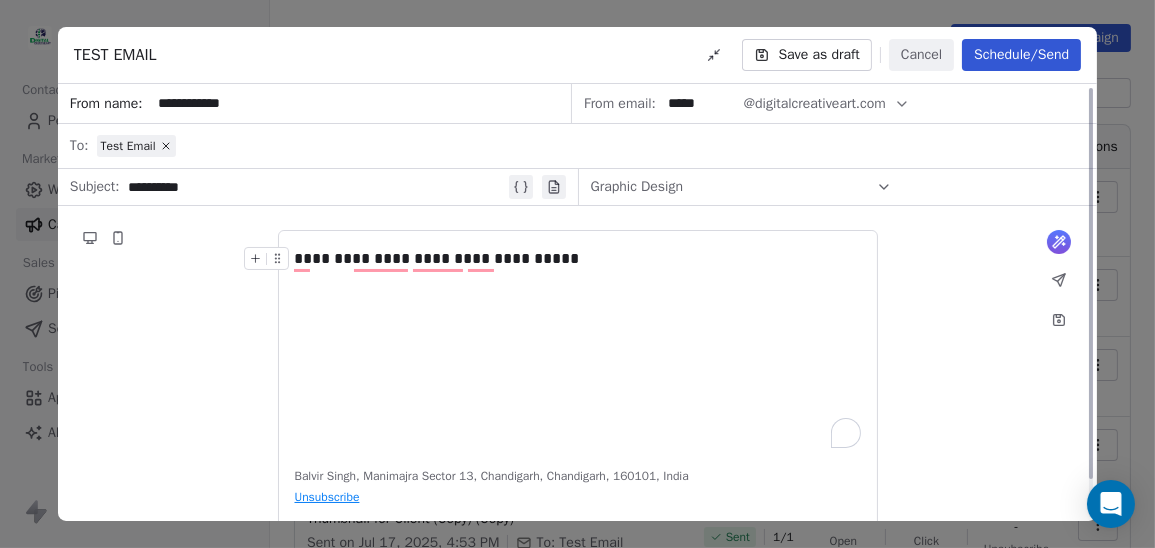 click on "Schedule/Send" at bounding box center [1021, 55] 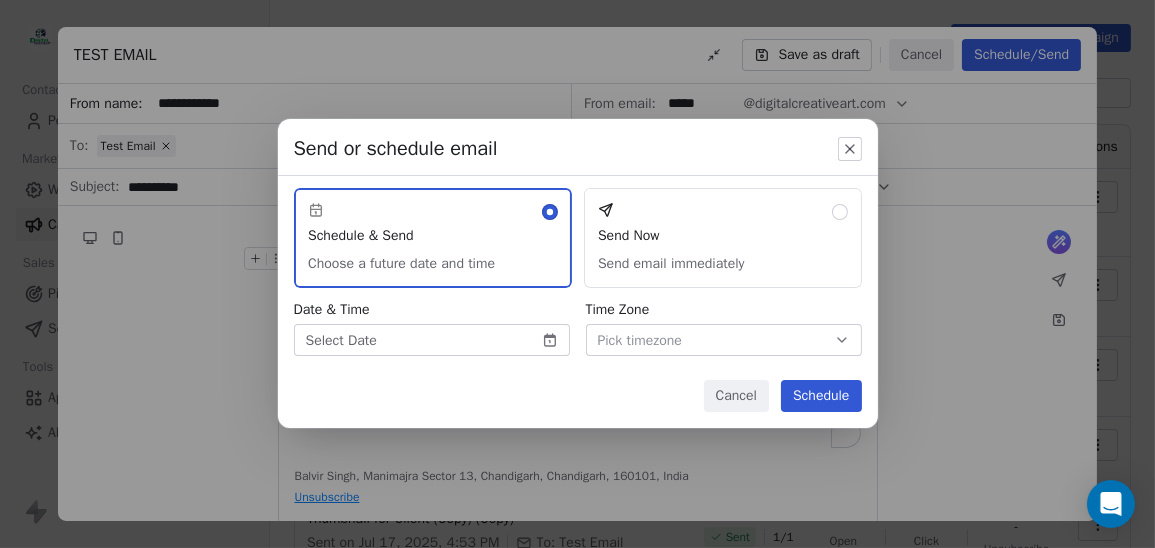 click on "Send Now Send email immediately" at bounding box center [723, 238] 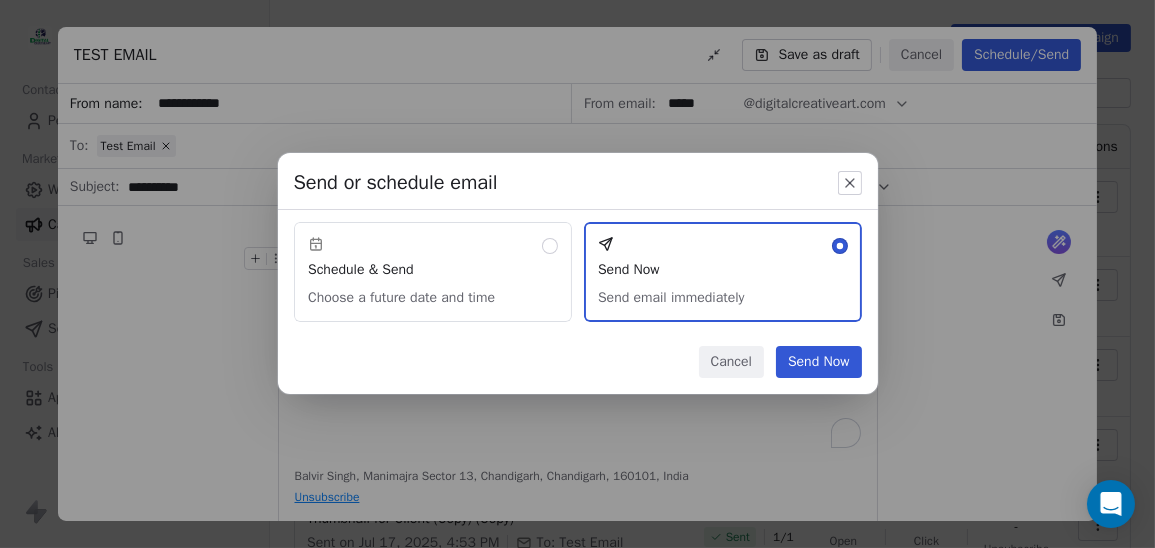 click on "Send Now" at bounding box center (819, 362) 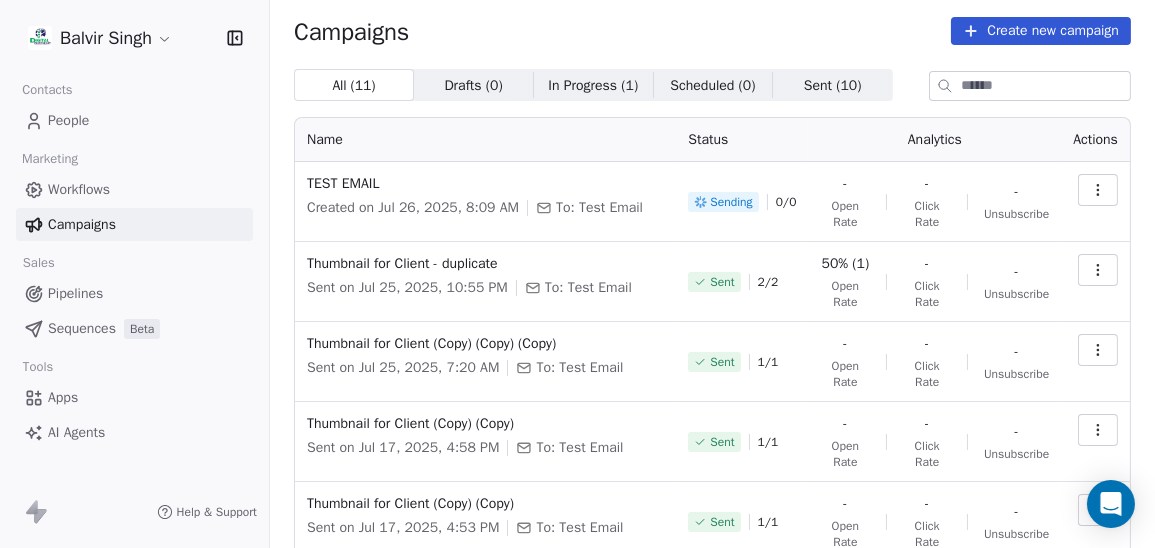 scroll, scrollTop: 0, scrollLeft: 0, axis: both 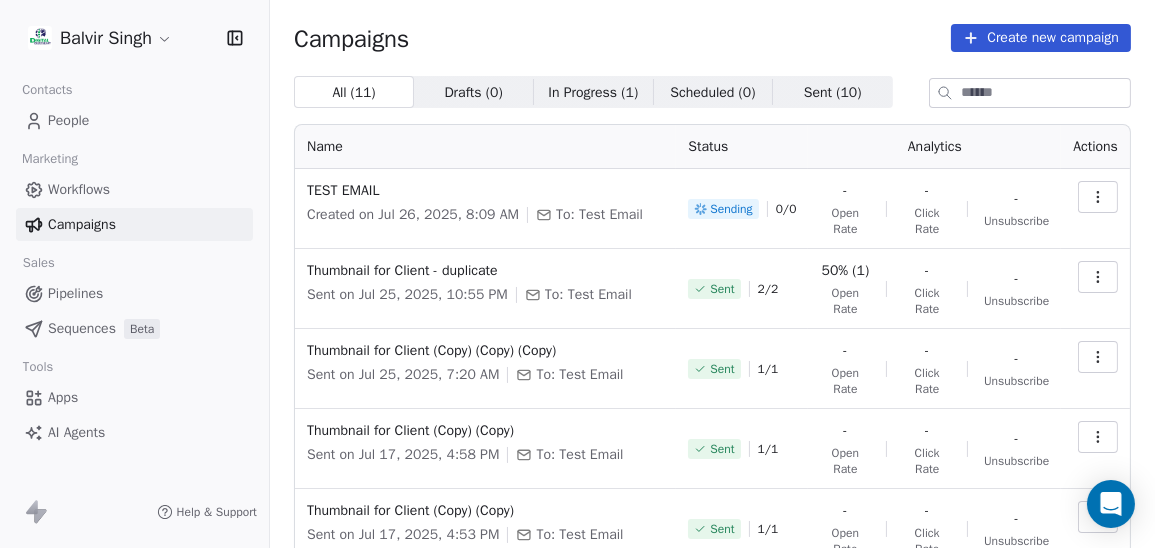 click 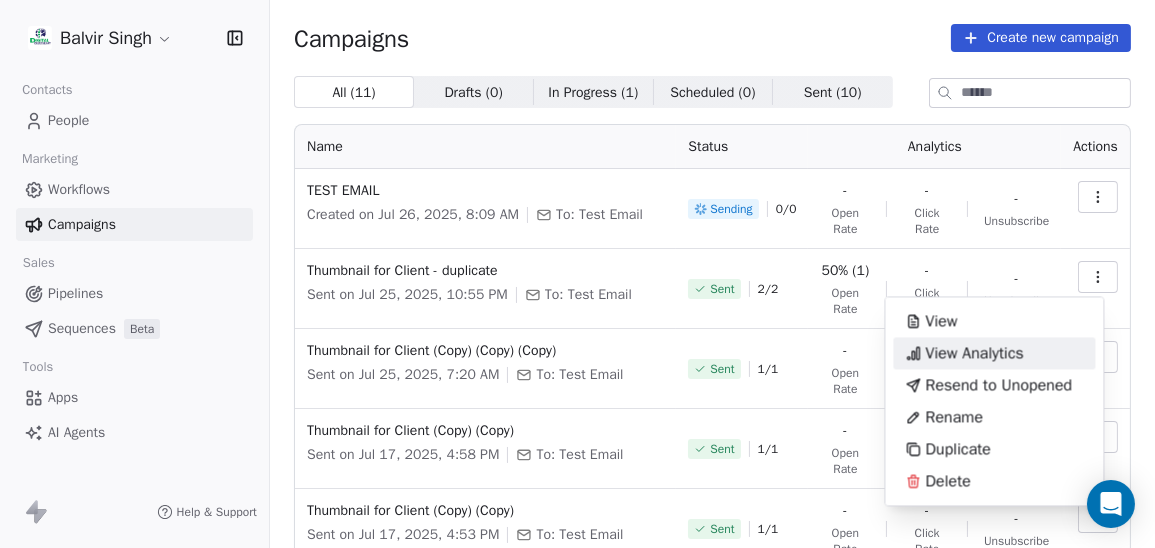 click on "View Analytics" at bounding box center (974, 353) 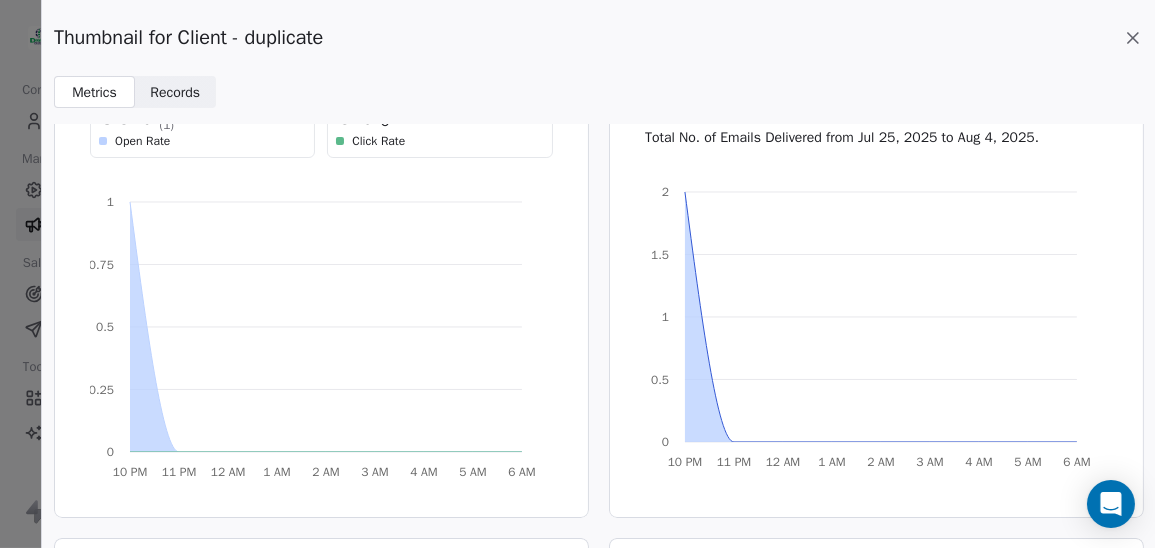scroll, scrollTop: 0, scrollLeft: 0, axis: both 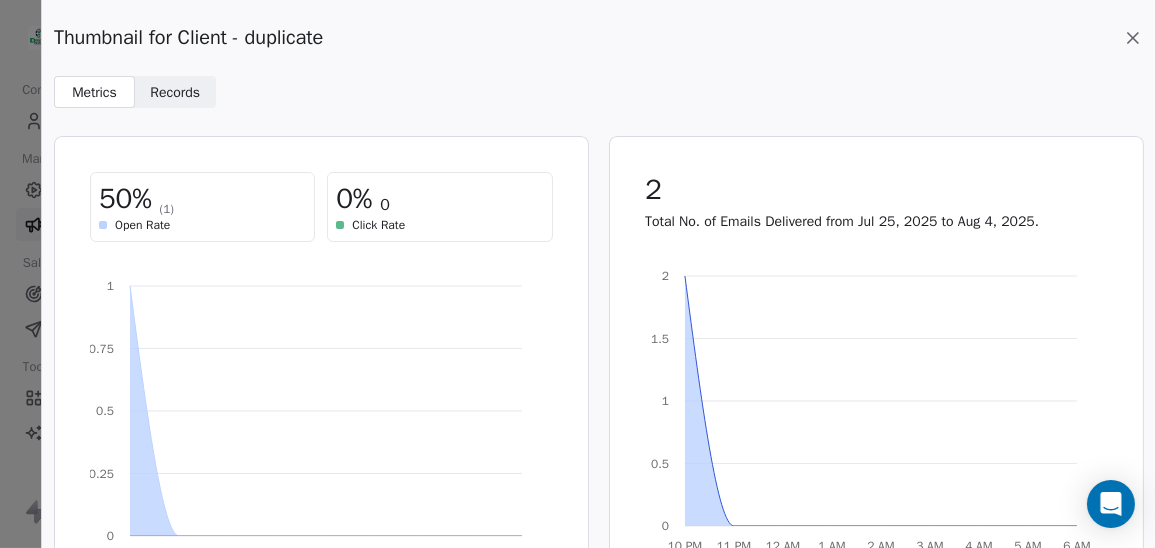 drag, startPoint x: 1114, startPoint y: 29, endPoint x: 1138, endPoint y: 30, distance: 24.020824 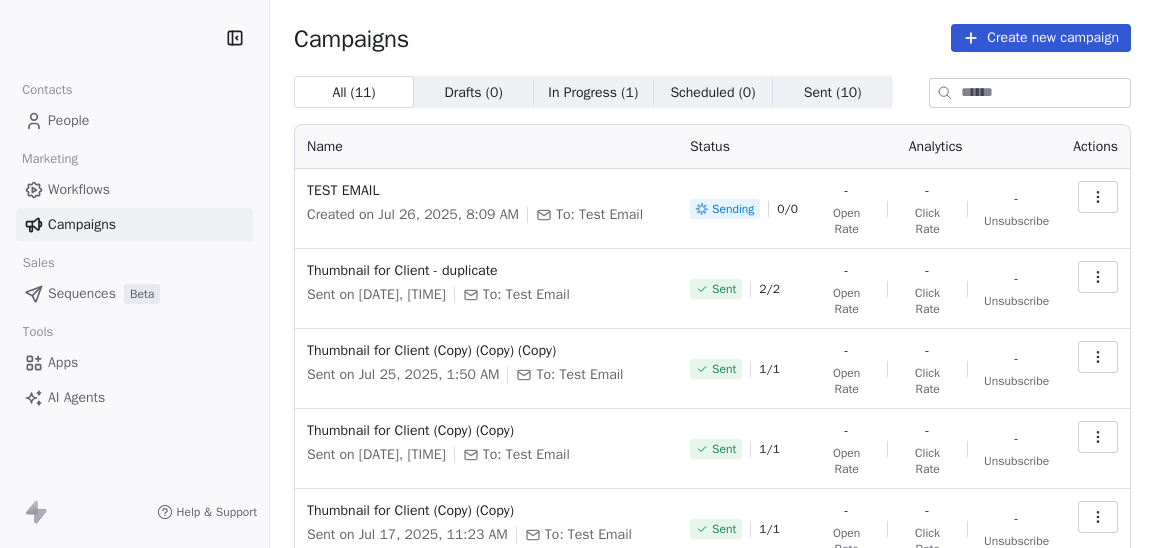 scroll, scrollTop: 0, scrollLeft: 0, axis: both 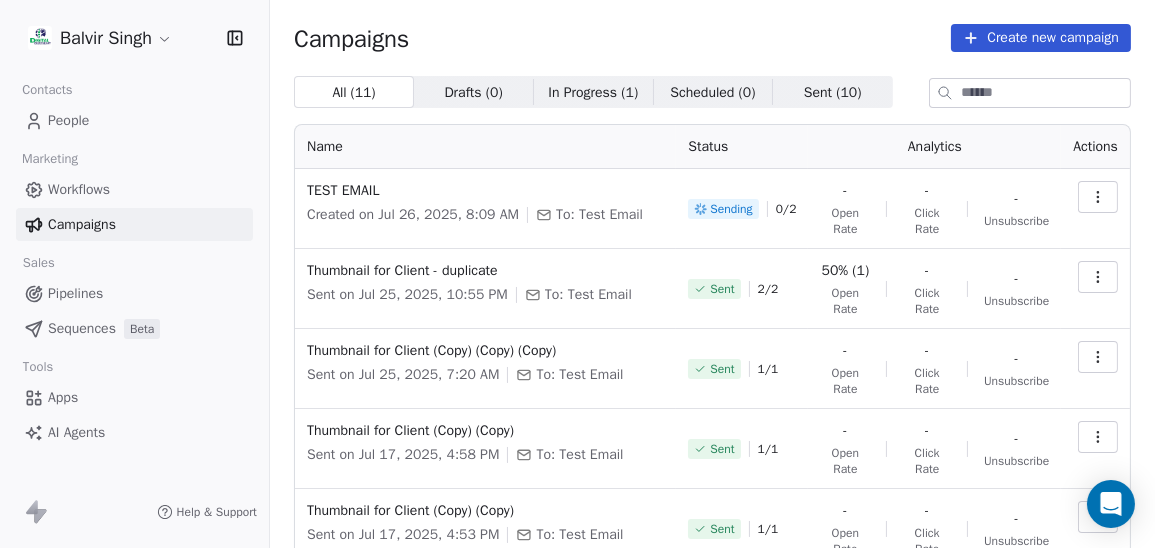 click at bounding box center [1098, 197] 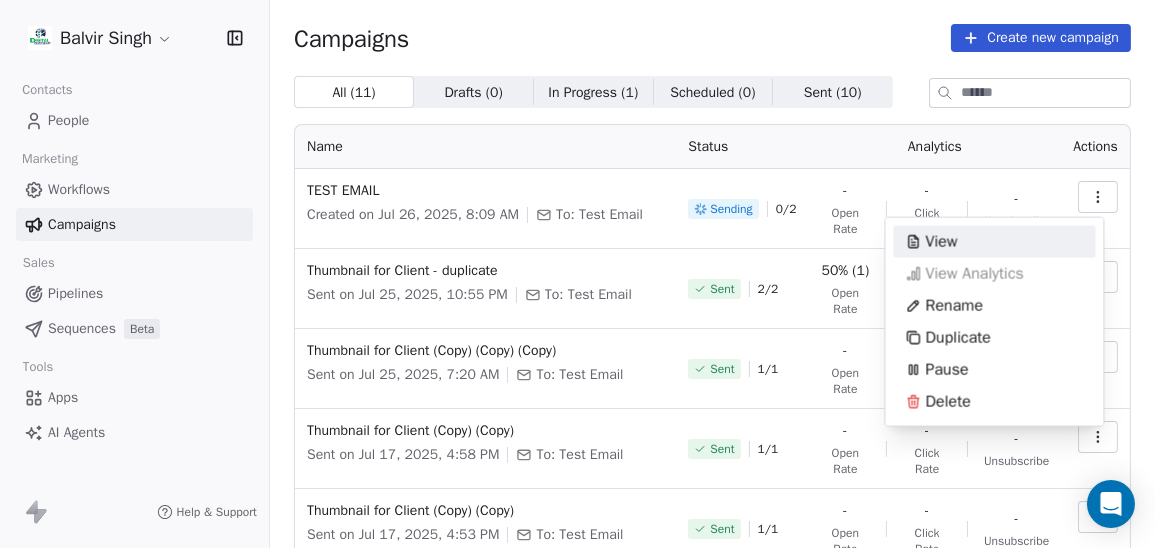 click on "Balvir Singh Contacts People Marketing Workflows Campaigns Sales Pipelines Sequences Beta Tools Apps AI Agents Help & Support Campaigns  Create new campaign All ( 11 ) All ( 11 ) Drafts ( 0 ) Drafts ( 0 ) In Progress ( 1 ) In Progress ( 1 ) Scheduled ( 0 ) Scheduled ( 0 ) Sent ( 10 ) Sent ( 10 ) Name Status Analytics Actions TEST EMAIL Created on Jul 26, 2025, 8:09 AM To: Test Email  Sending 0 / 2 - Open Rate - Click Rate - Unsubscribe Thumbnail for Client - duplicate Sent on Jul 25, 2025, 10:55 PM To: Test Email  Sent 2 / 2 50% (1) Open Rate - Click Rate - Unsubscribe Thumbnail for Client (Copy) (Copy) (Copy) Sent on Jul 25, 2025, 7:20 AM To: Test Email  Sent 1 / 1 - Open Rate - Click Rate - Unsubscribe Thumbnail for Client (Copy) (Copy) Sent on Jul 17, 2025, 4:58 PM To: Test Email  Sent 1 / 1 - Open Rate - Click Rate - Unsubscribe Thumbnail for Client (Copy) (Copy) Sent on Jul 17, 2025, 4:53 PM To: Test Email  Sent 1 / 1 - Open Rate - Click Rate - Unsubscribe Thumbnail for Client (Copy) To: Test Email  1" at bounding box center (577, 287) 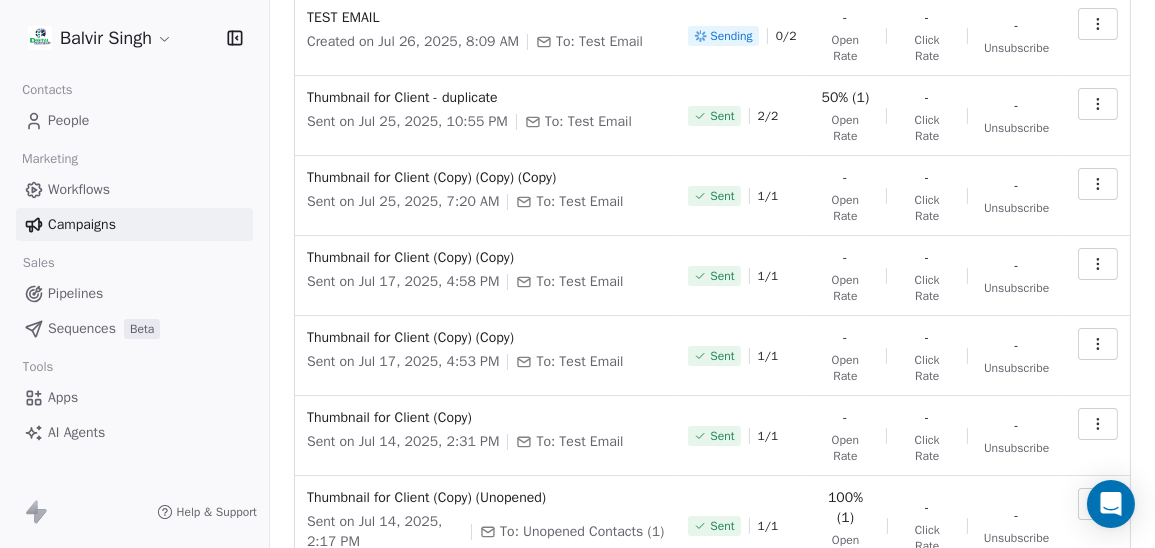 scroll, scrollTop: 0, scrollLeft: 0, axis: both 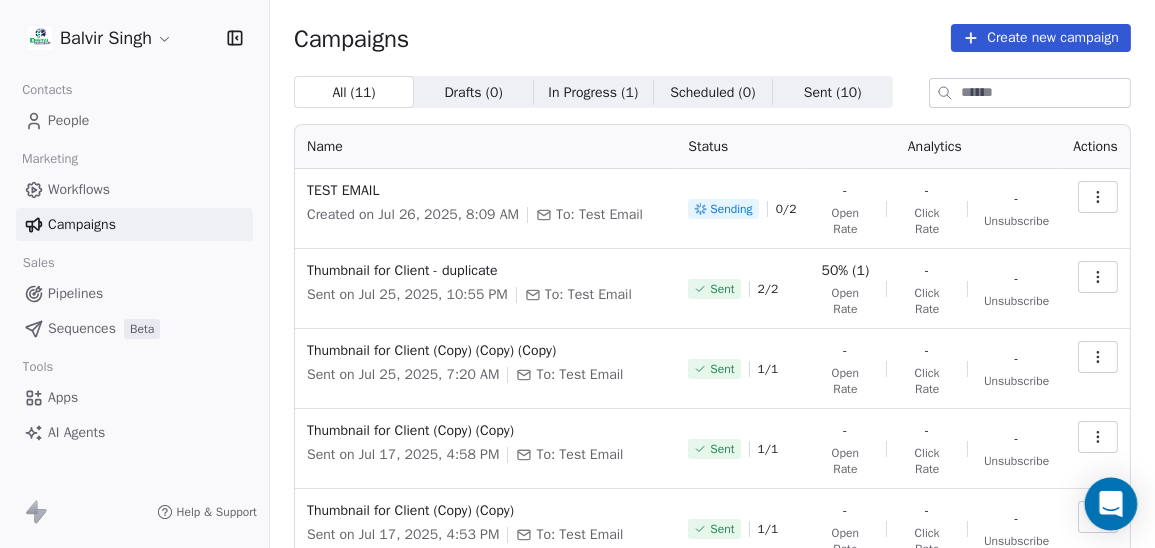 click on "Balvir Singh Contacts People Marketing Workflows Campaigns Sales Pipelines Sequences Beta Tools Apps AI Agents Help & Support Campaigns  Create new campaign All ( 11 ) All ( 11 ) Drafts ( 0 ) Drafts ( 0 ) In Progress ( 1 ) In Progress ( 1 ) Scheduled ( 0 ) Scheduled ( 0 ) Sent ( 10 ) Sent ( 10 ) Name Status Analytics Actions TEST EMAIL Created on Jul 26, 2025, 8:09 AM To: Test Email  Sending 0 / 2 - Open Rate - Click Rate - Unsubscribe Thumbnail for Client - duplicate Sent on Jul 25, 2025, 10:55 PM To: Test Email  Sent 2 / 2 50% (1) Open Rate - Click Rate - Unsubscribe Thumbnail for Client (Copy) (Copy) (Copy) Sent on Jul 25, 2025, 7:20 AM To: Test Email  Sent 1 / 1 - Open Rate - Click Rate - Unsubscribe Thumbnail for Client (Copy) (Copy) Sent on Jul 17, 2025, 4:58 PM To: Test Email  Sent 1 / 1 - Open Rate - Click Rate - Unsubscribe Thumbnail for Client (Copy) (Copy) Sent on Jul 17, 2025, 4:53 PM To: Test Email  Sent 1 / 1 - Open Rate - Click Rate - Unsubscribe Thumbnail for Client (Copy) To: Test Email  1" at bounding box center (577, 274) 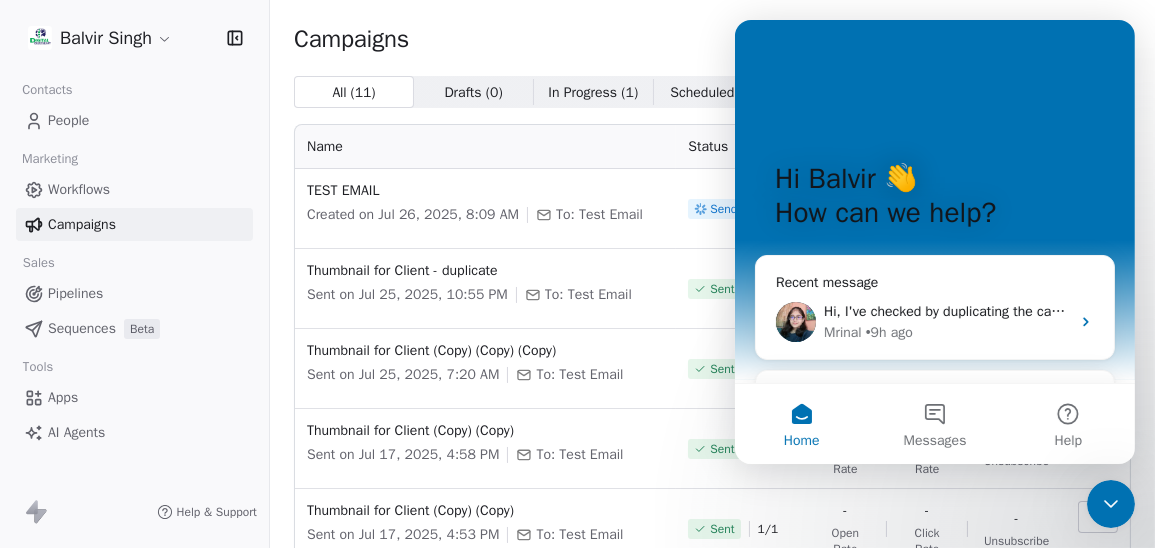 scroll, scrollTop: 0, scrollLeft: 0, axis: both 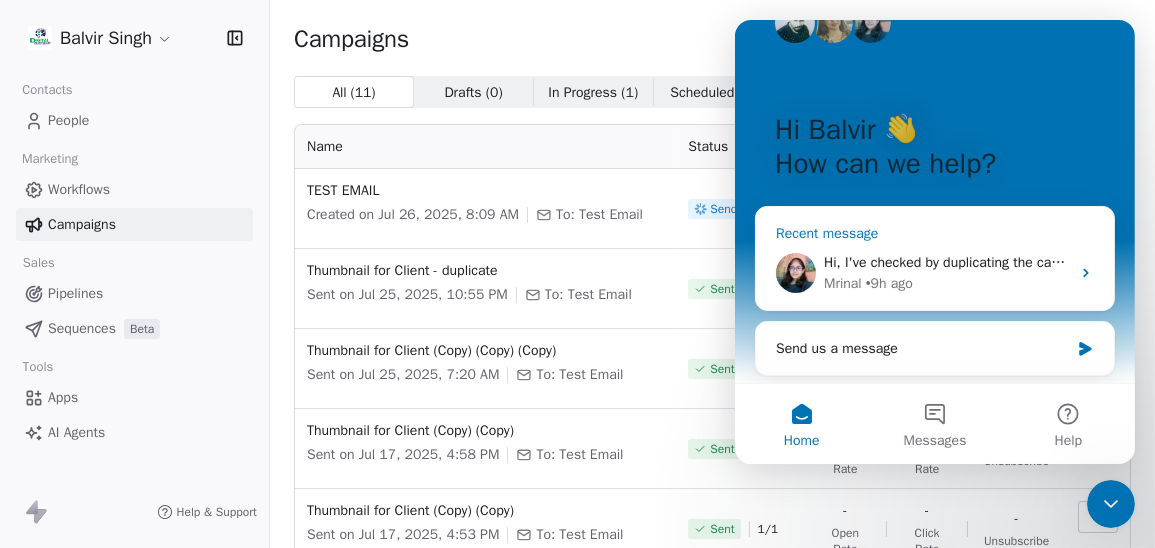 click 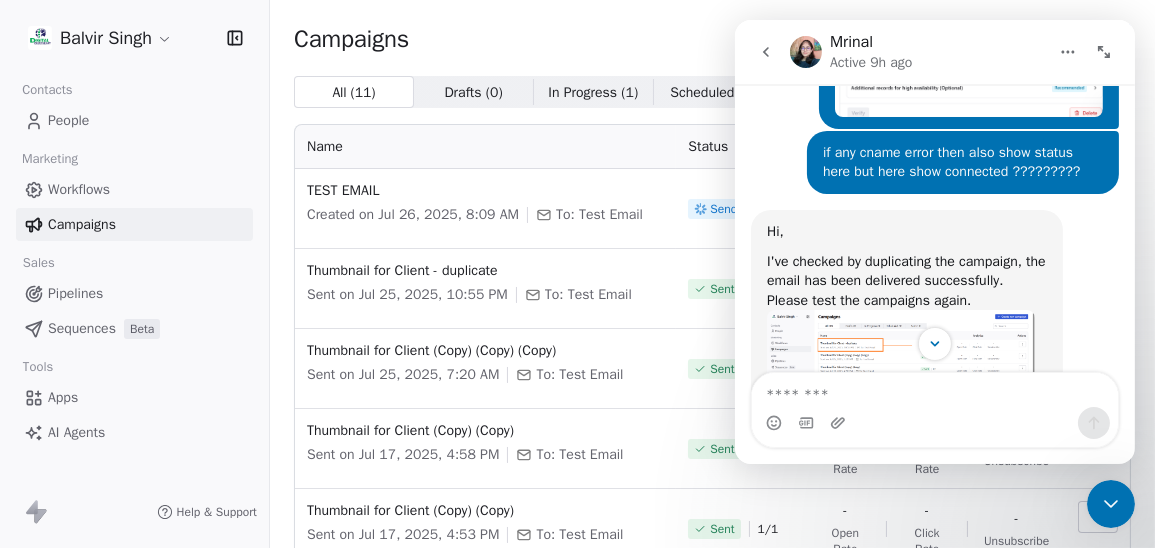 scroll, scrollTop: 3449, scrollLeft: 0, axis: vertical 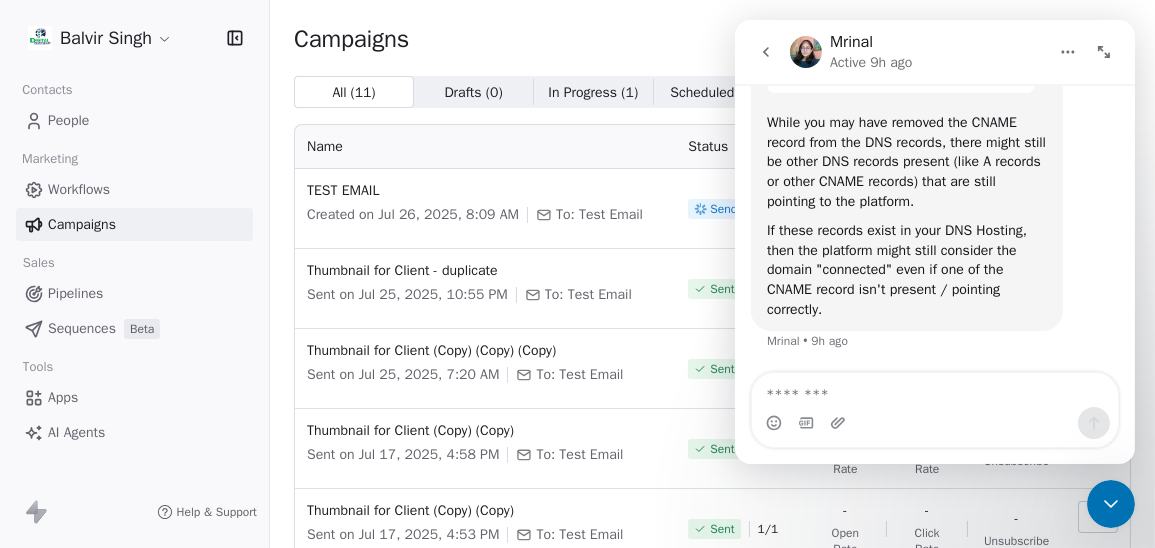 click 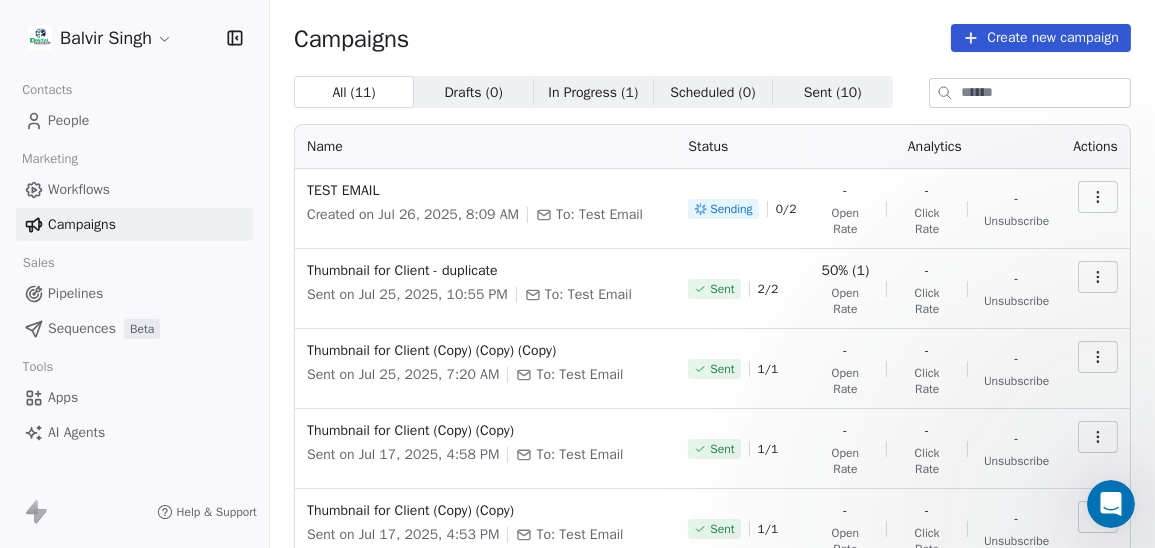 scroll, scrollTop: 0, scrollLeft: 0, axis: both 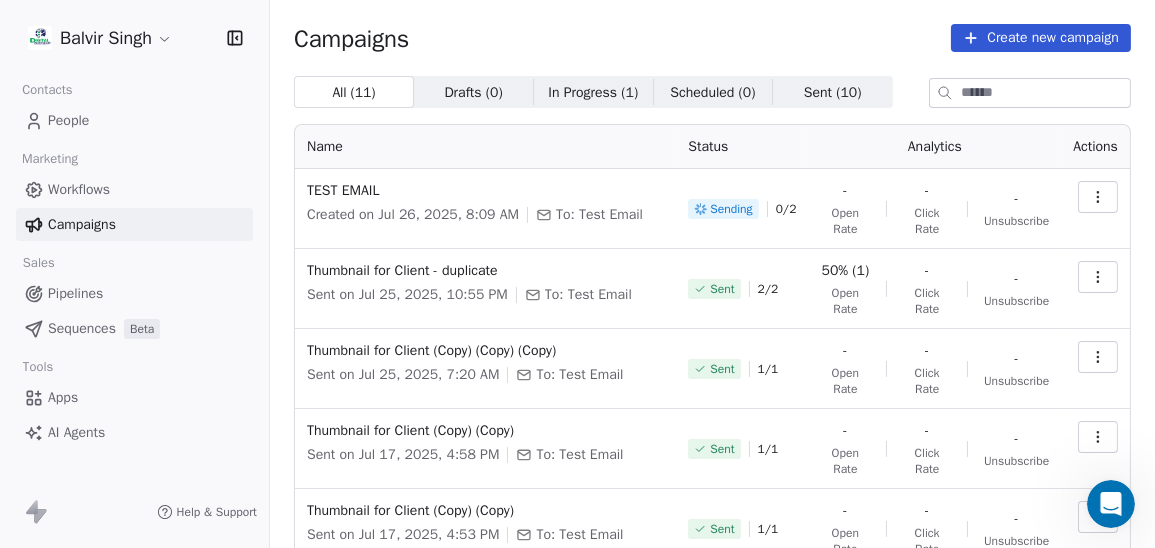 click 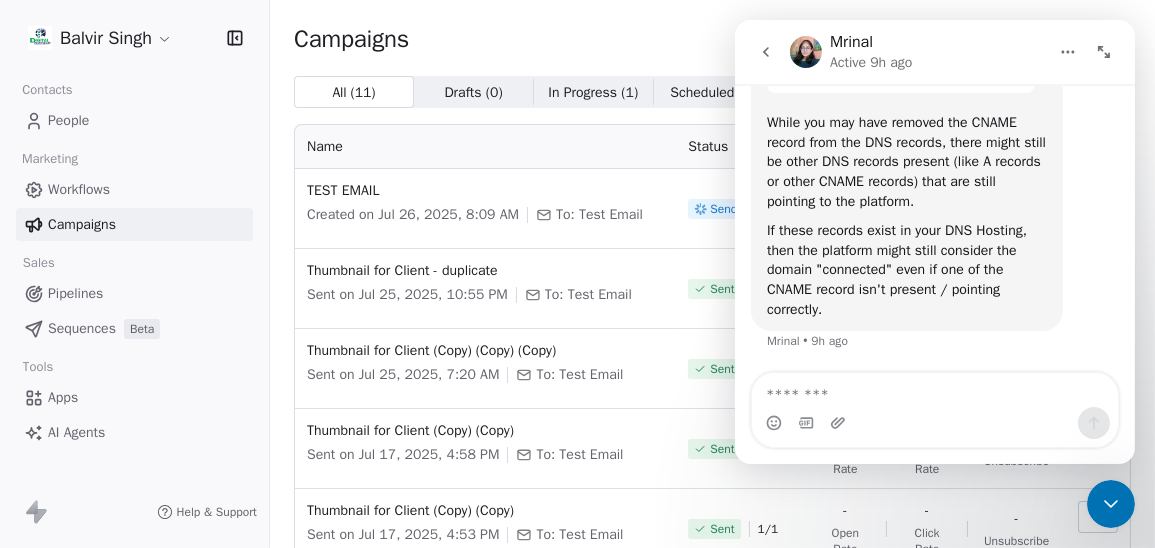 scroll, scrollTop: 3449, scrollLeft: 0, axis: vertical 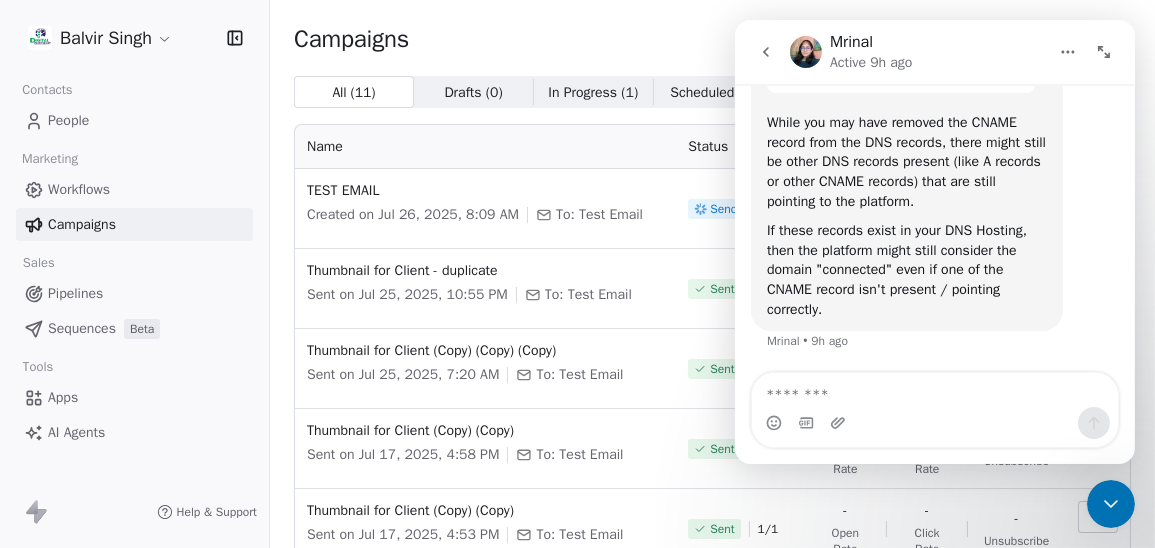click at bounding box center [934, 390] 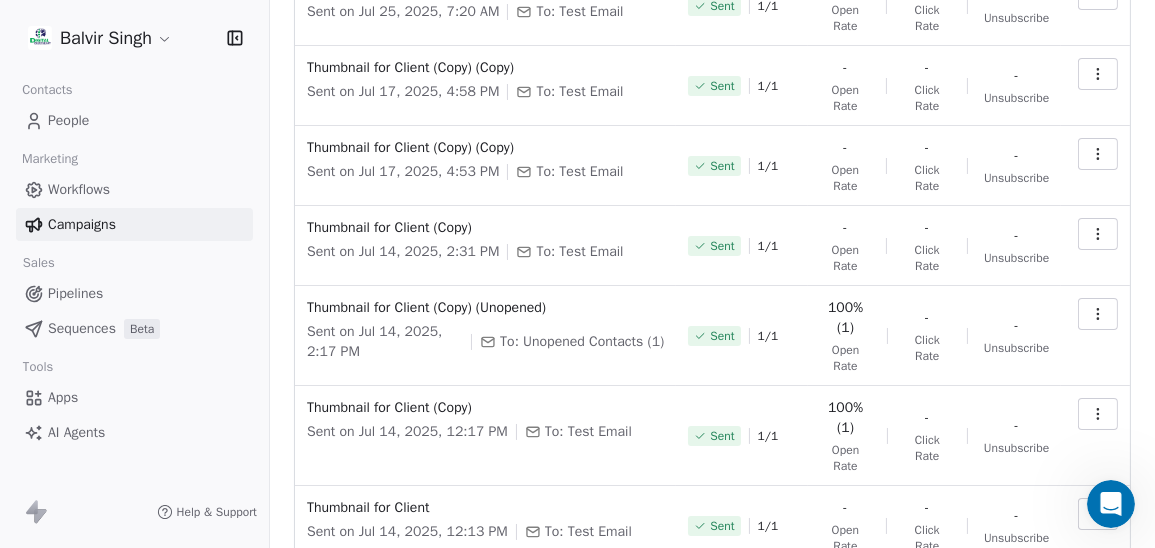 scroll, scrollTop: 363, scrollLeft: 0, axis: vertical 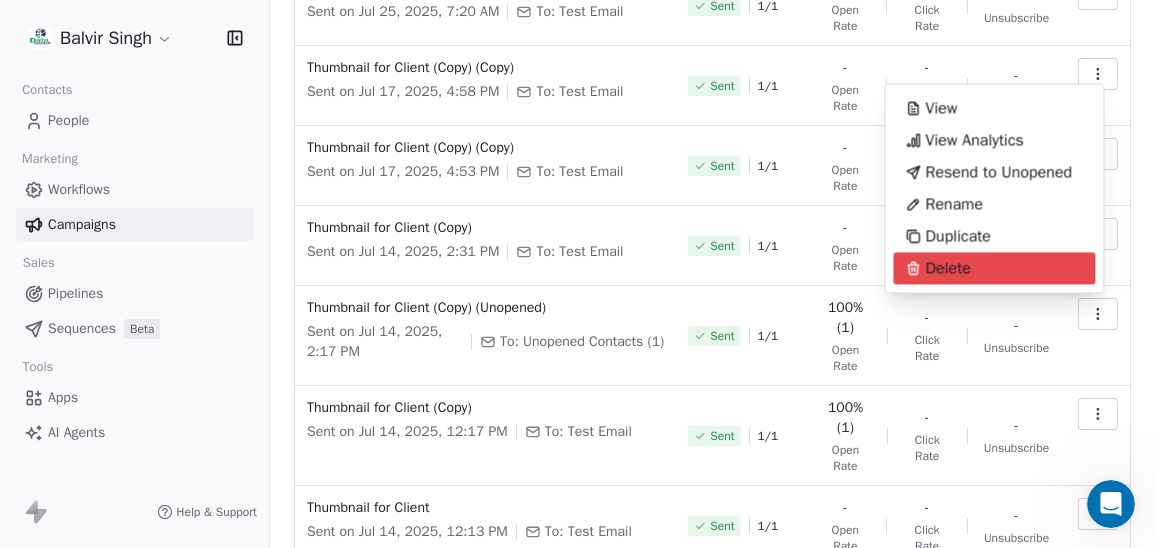 click on "Balvir Singh Contacts People Marketing Workflows Campaigns Sales Pipelines Sequences Beta Tools Apps AI Agents Help & Support Campaigns  Create new campaign All ( 11 ) All ( 11 ) Drafts ( 0 ) Drafts ( 0 ) In Progress ( 1 ) In Progress ( 1 ) Scheduled ( 0 ) Scheduled ( 0 ) Sent ( 10 ) Sent ( 10 ) Name Status Analytics Actions TEST EMAIL Created on Jul 26, 2025, 8:09 AM To: Test Email  Sending 0 / 2 - Open Rate - Click Rate - Unsubscribe Thumbnail for Client - duplicate Sent on Jul 25, 2025, 10:55 PM To: Test Email  Sent 2 / 2 50% (1) Open Rate - Click Rate - Unsubscribe Thumbnail for Client (Copy) (Copy) (Copy) Sent on Jul 25, 2025, 7:20 AM To: Test Email  Sent 1 / 1 - Open Rate - Click Rate - Unsubscribe Thumbnail for Client (Copy) (Copy) Sent on Jul 17, 2025, 4:58 PM To: Test Email  Sent 1 / 1 - Open Rate - Click Rate - Unsubscribe Thumbnail for Client (Copy) (Copy) Sent on Jul 17, 2025, 4:53 PM To: Test Email  Sent 1 / 1 - Open Rate - Click Rate - Unsubscribe Thumbnail for Client (Copy) To: Test Email  1" at bounding box center (577, 287) 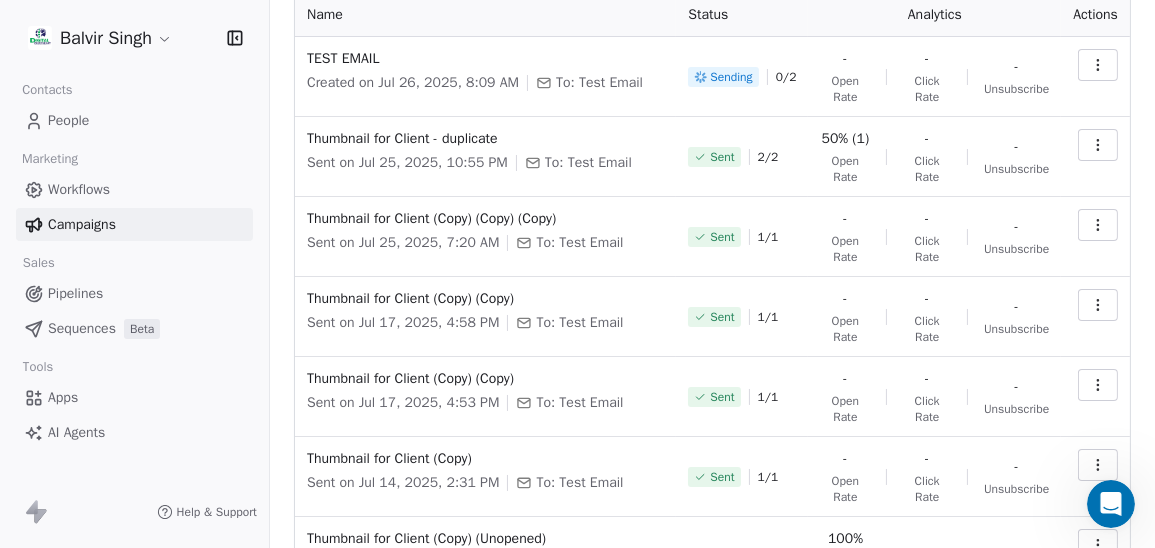 scroll, scrollTop: 0, scrollLeft: 0, axis: both 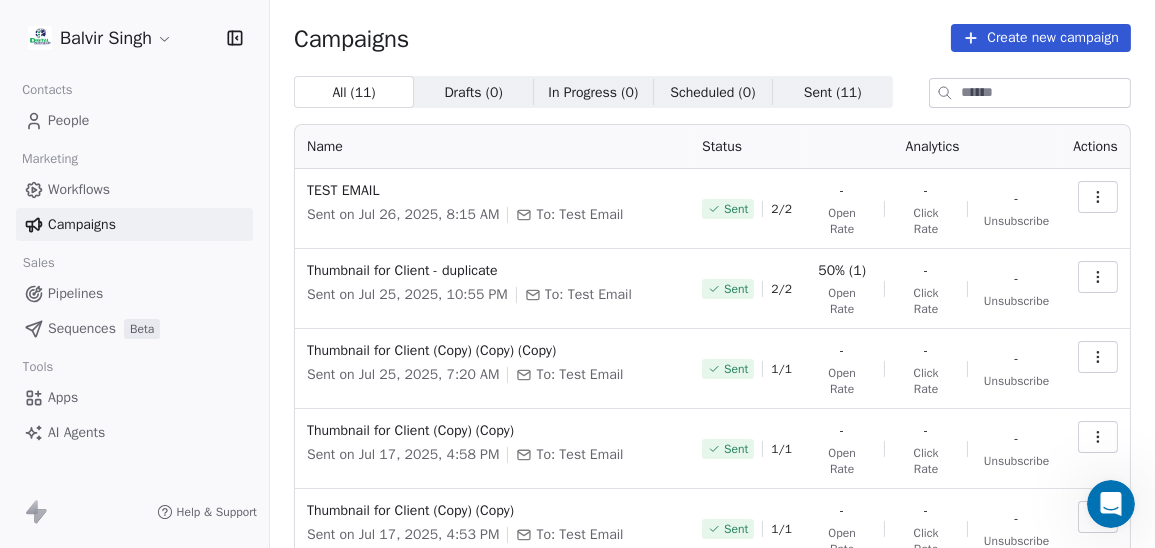 click 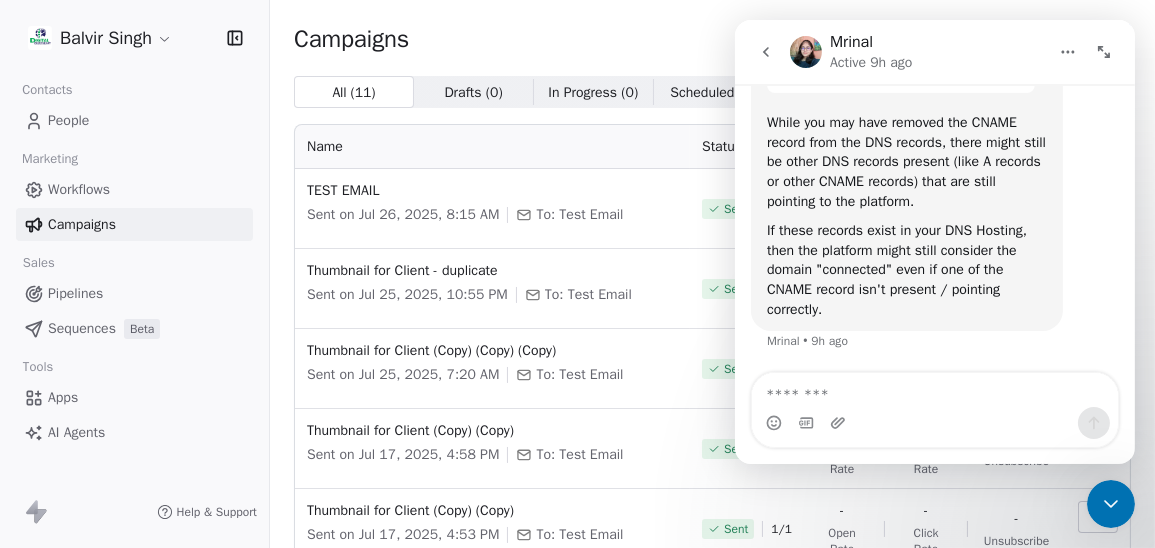 scroll, scrollTop: 3449, scrollLeft: 0, axis: vertical 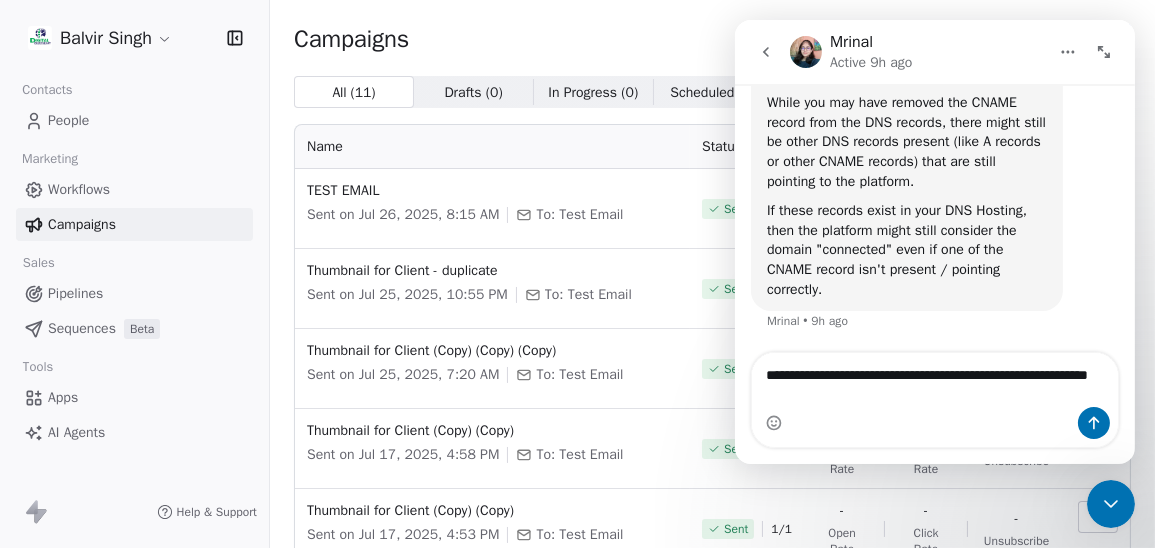 type on "**********" 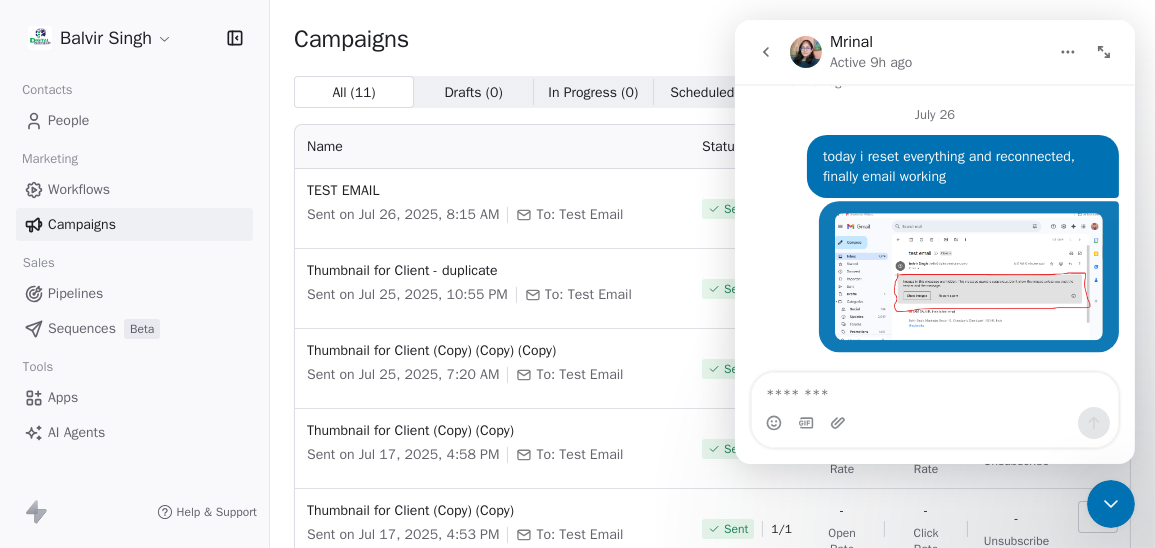 scroll, scrollTop: 3707, scrollLeft: 0, axis: vertical 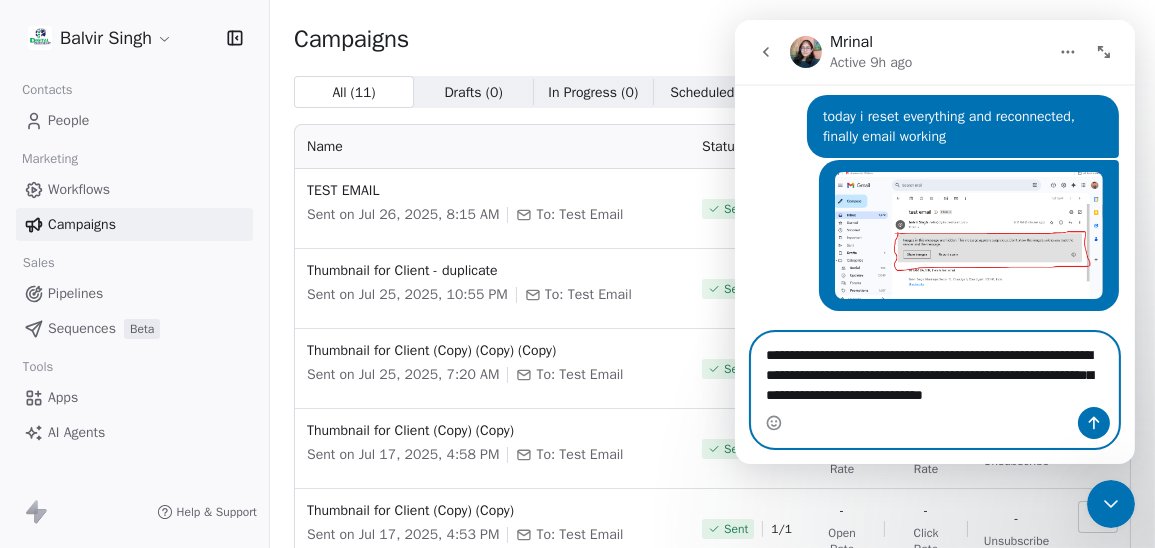 type on "**********" 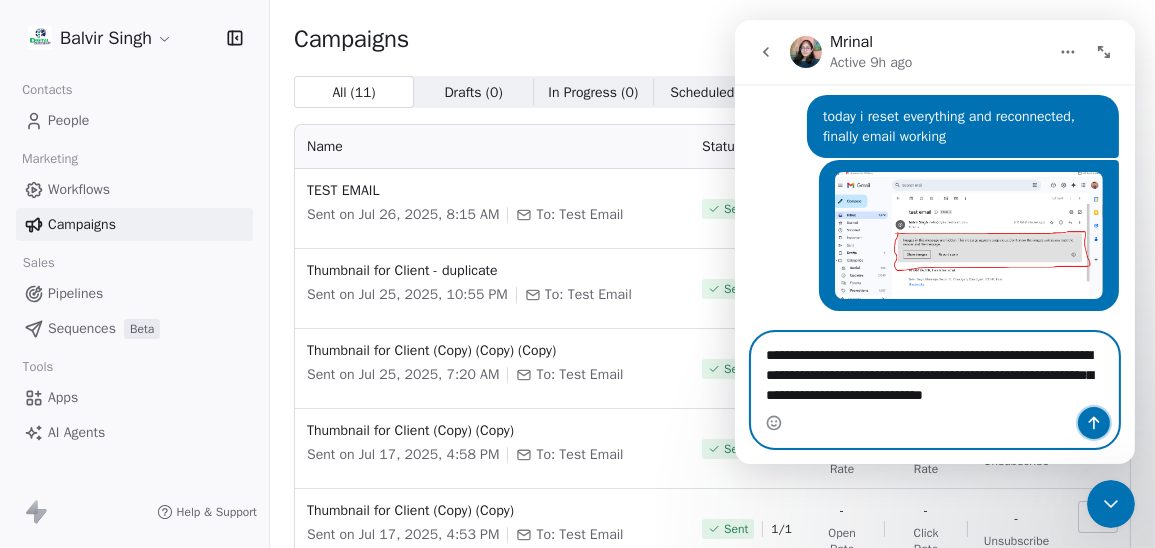 click 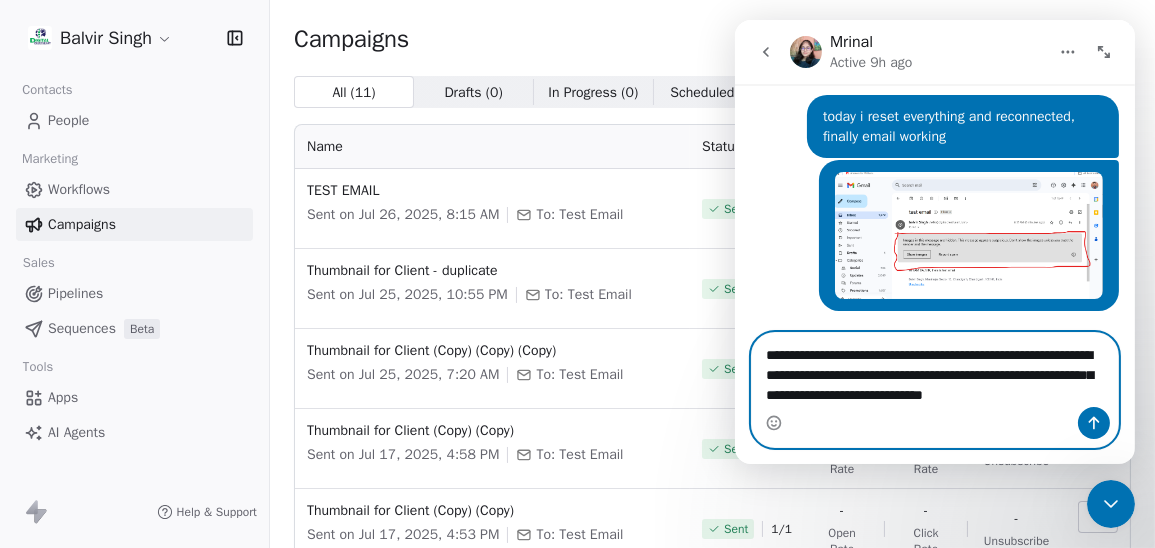 type 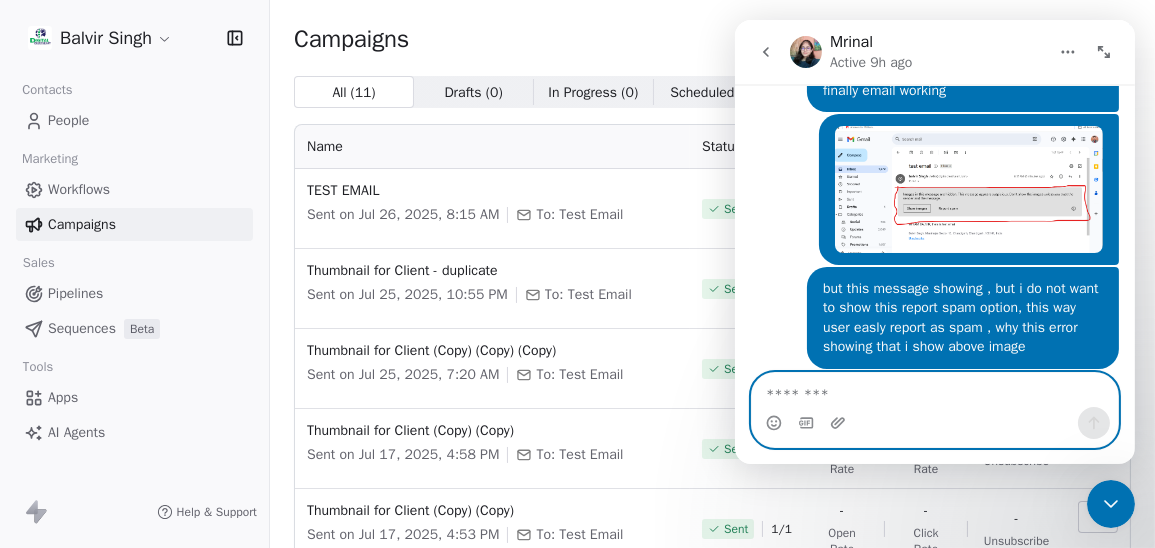 scroll, scrollTop: 3811, scrollLeft: 0, axis: vertical 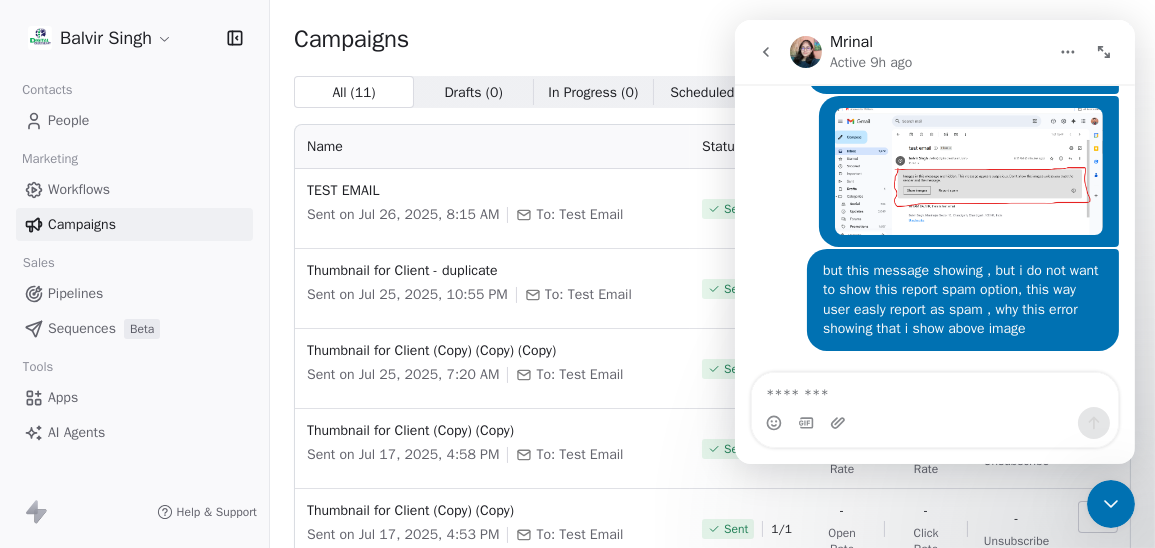 click on "Thumbnail for Client - duplicate Sent on Jul 25, 2025, 10:55 PM To: Test Email" at bounding box center (492, 283) 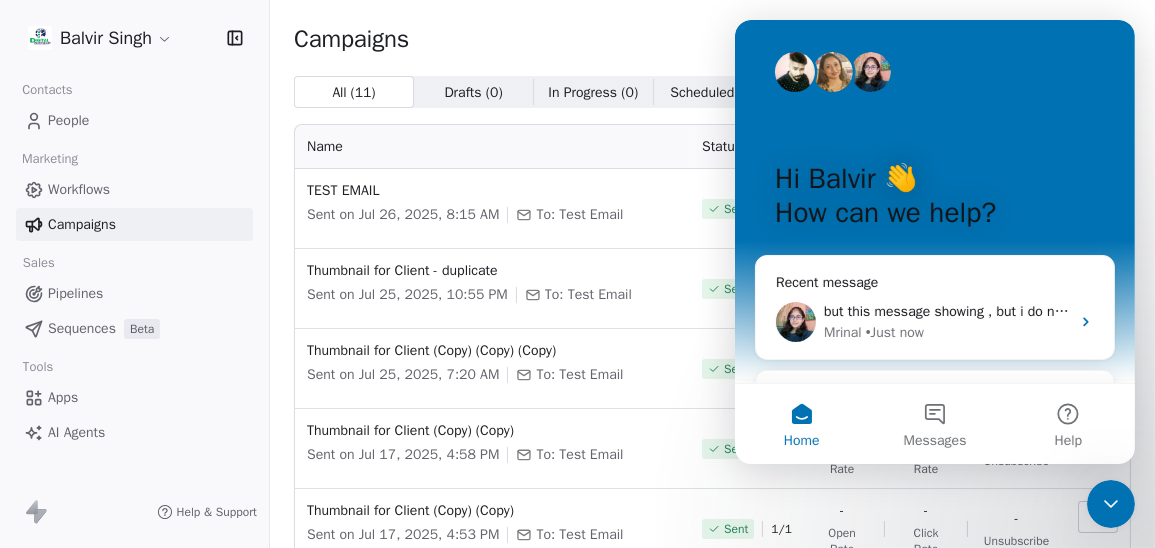 scroll, scrollTop: 0, scrollLeft: 0, axis: both 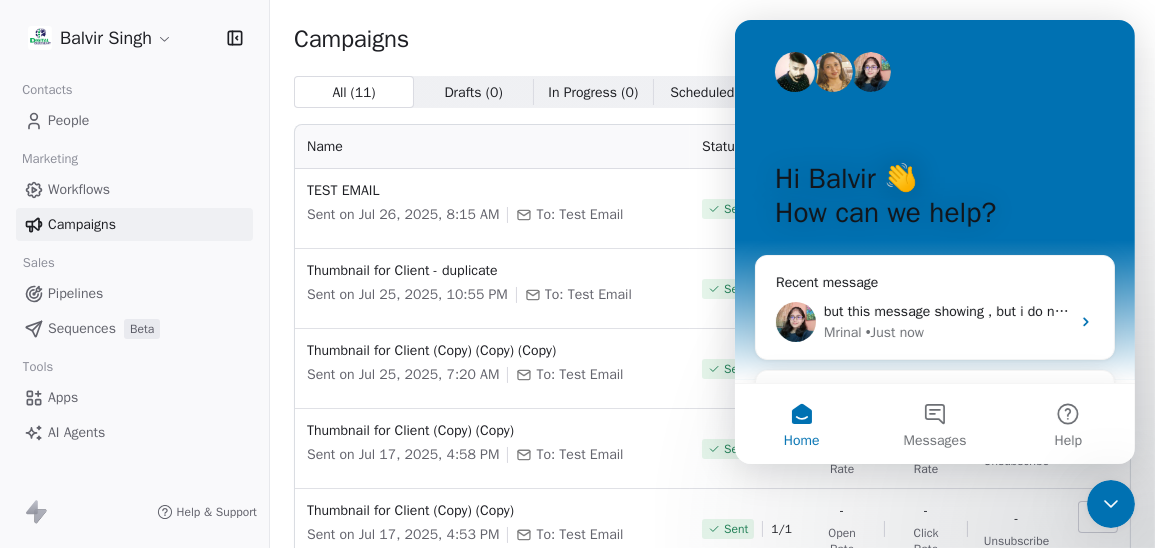 click at bounding box center (1110, 503) 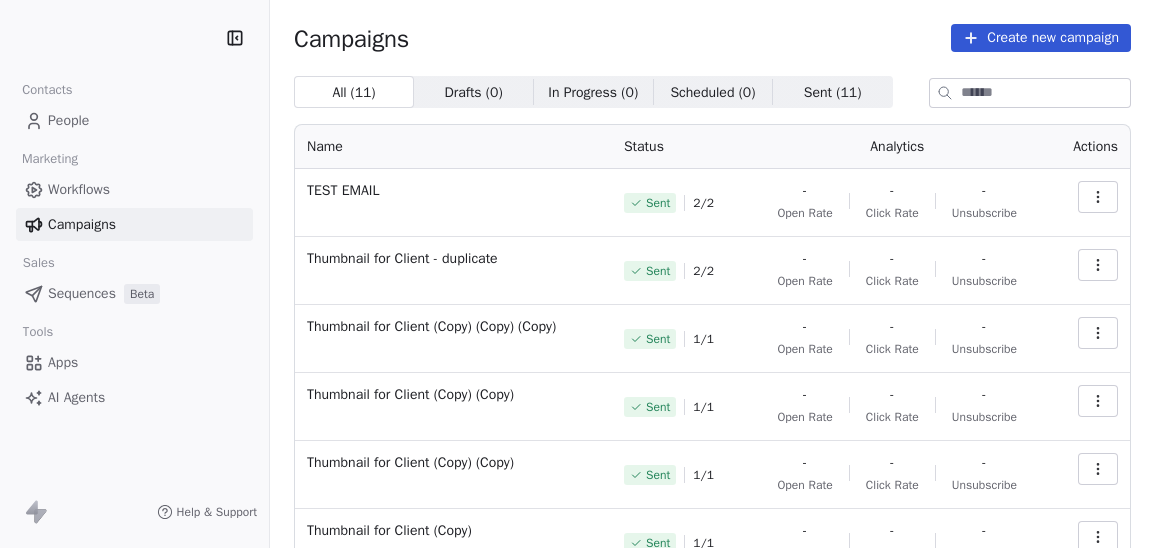 scroll, scrollTop: 0, scrollLeft: 0, axis: both 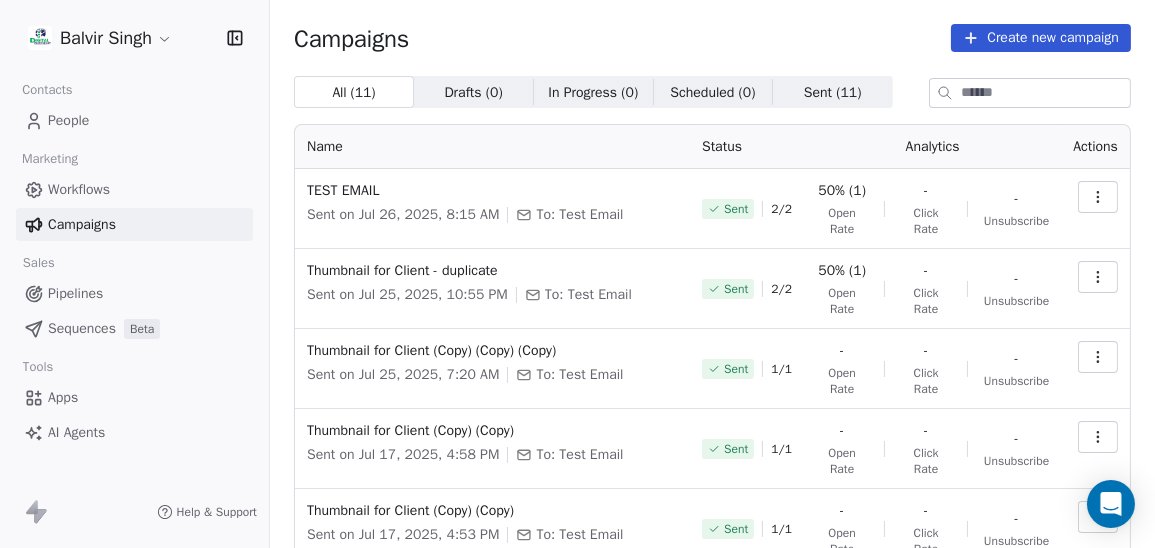 click 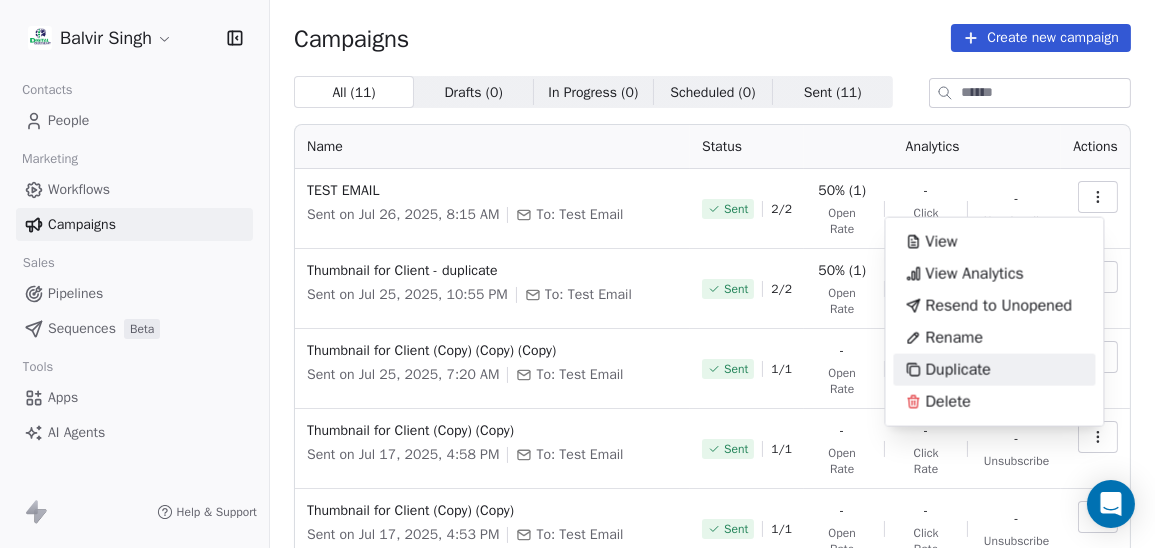 click on "Duplicate" at bounding box center (947, 370) 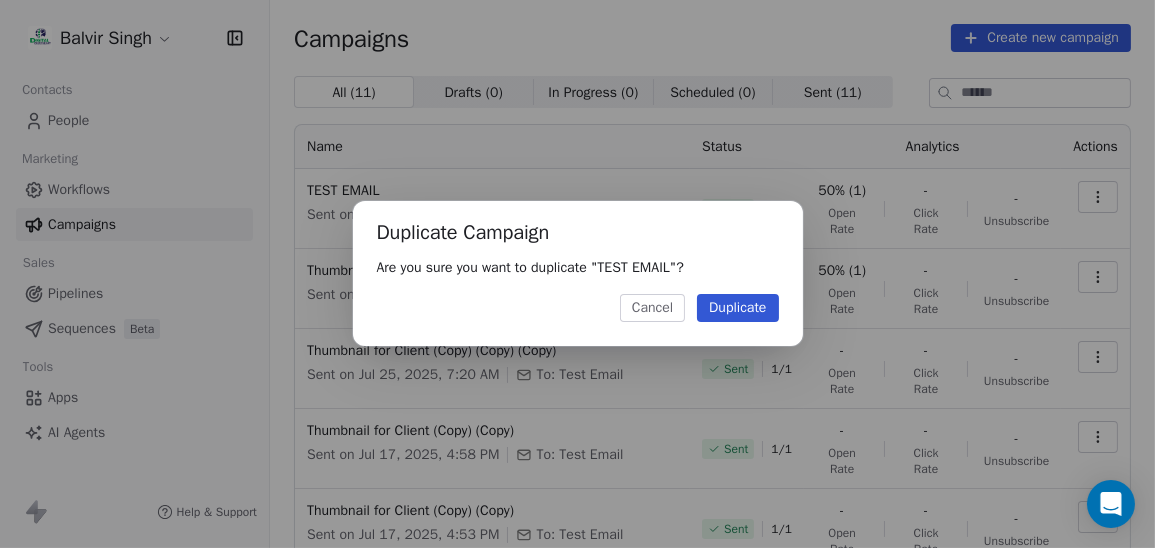 click on "Duplicate" at bounding box center [737, 308] 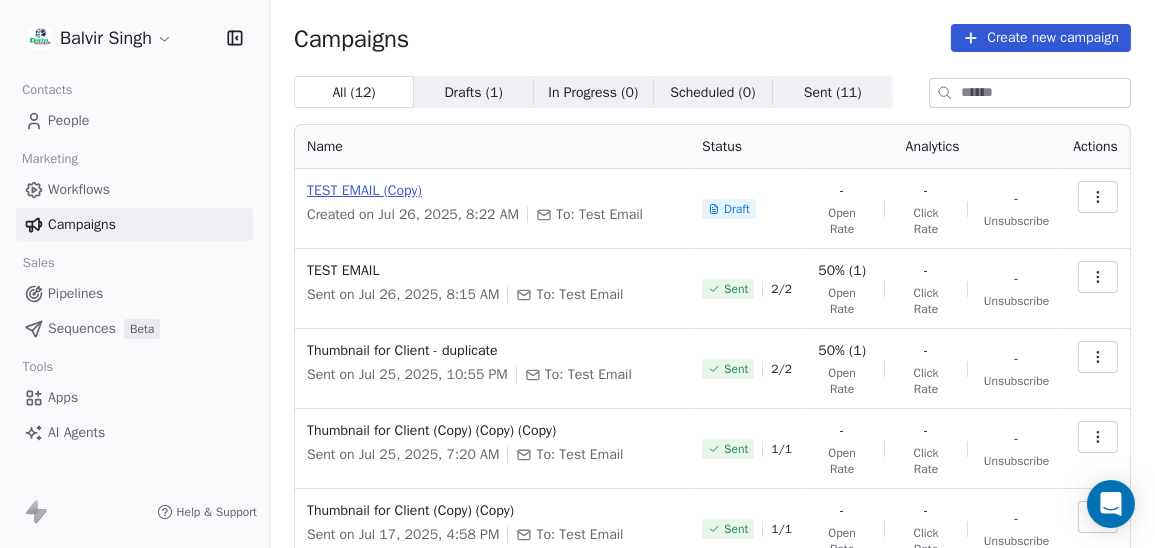 click on "TEST EMAIL (Copy)" at bounding box center (492, 191) 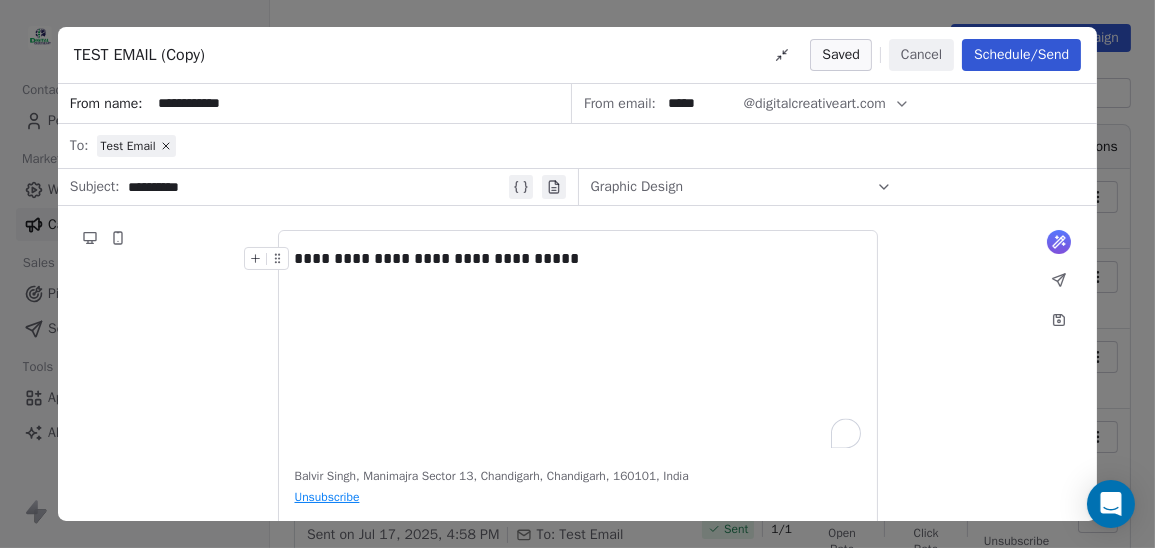 click on "**********" at bounding box center (578, 259) 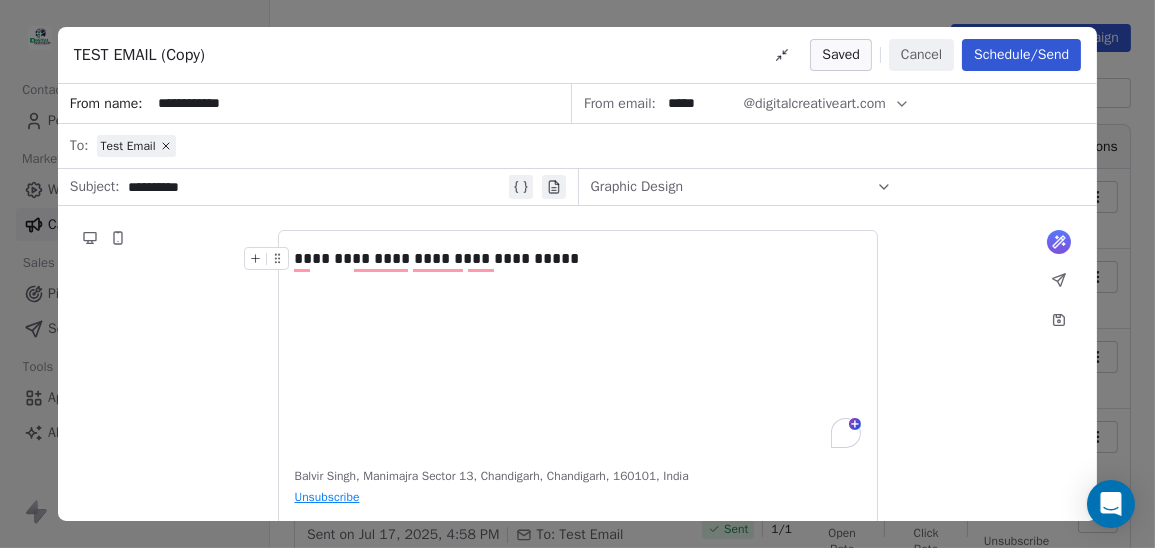 type 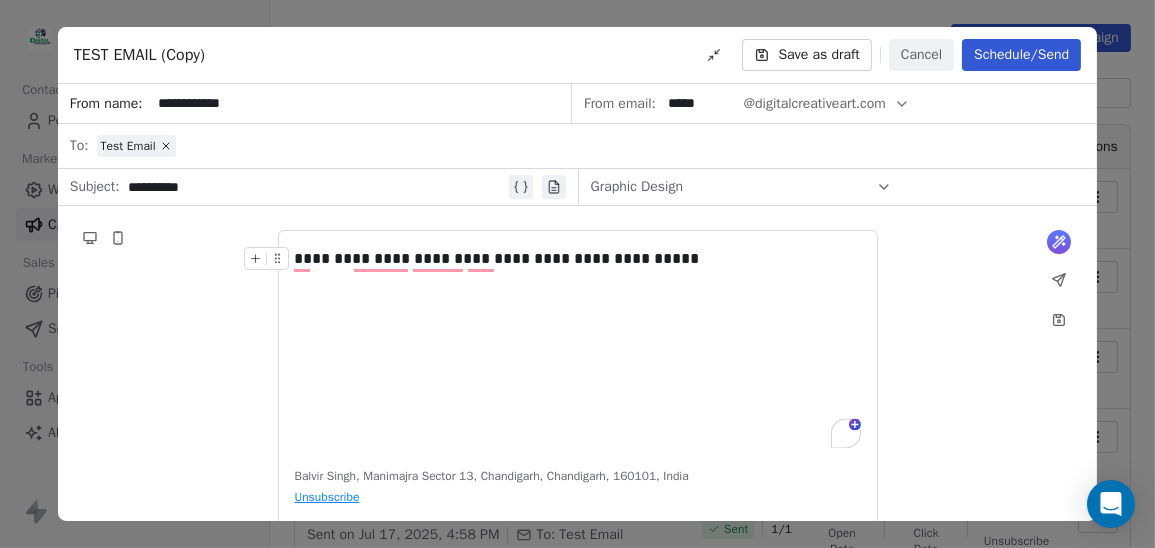 click on "**********" at bounding box center (578, 347) 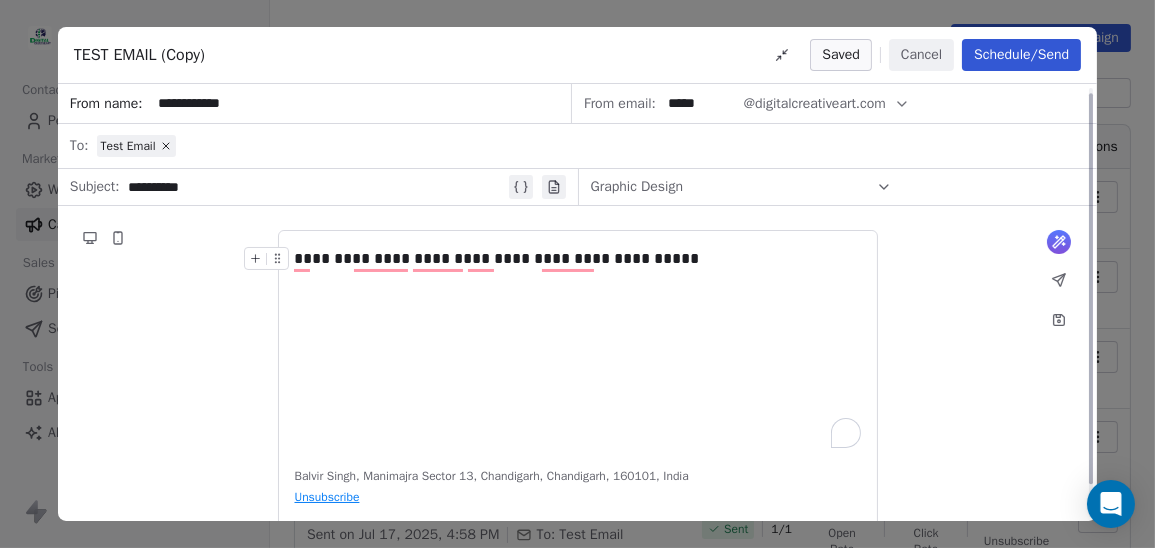 scroll, scrollTop: 42, scrollLeft: 0, axis: vertical 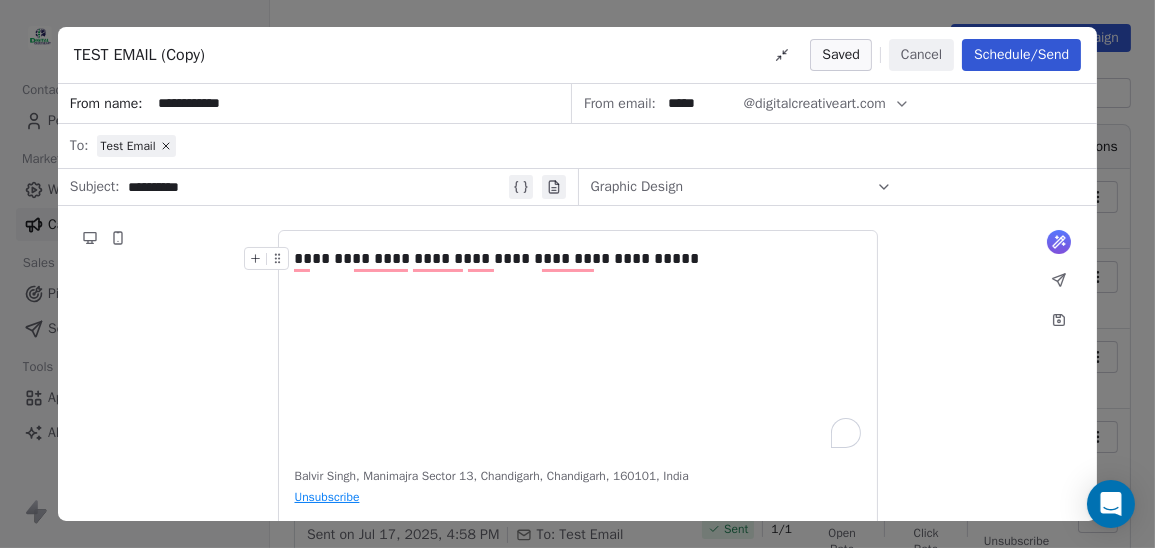 click on "Schedule/Send" at bounding box center [1021, 55] 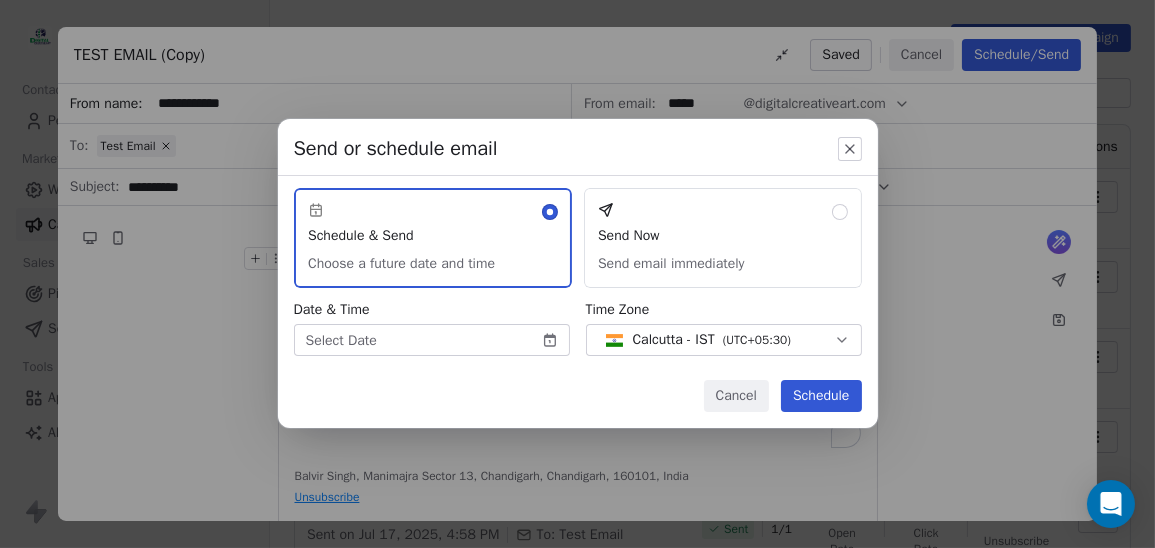 click on "Send Now Send email immediately" at bounding box center (723, 238) 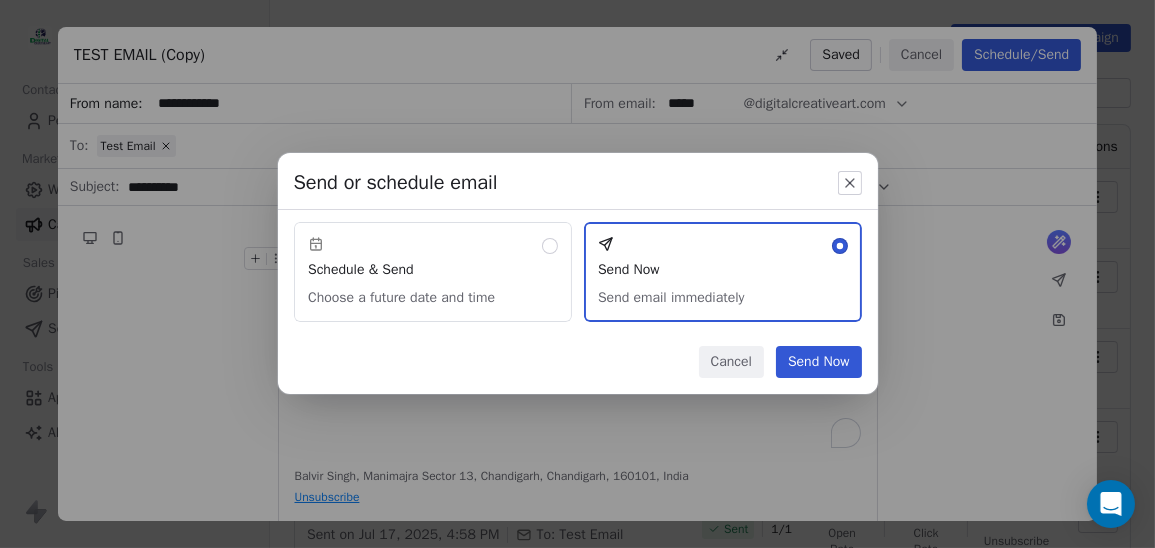 click on "Send Now" at bounding box center [819, 362] 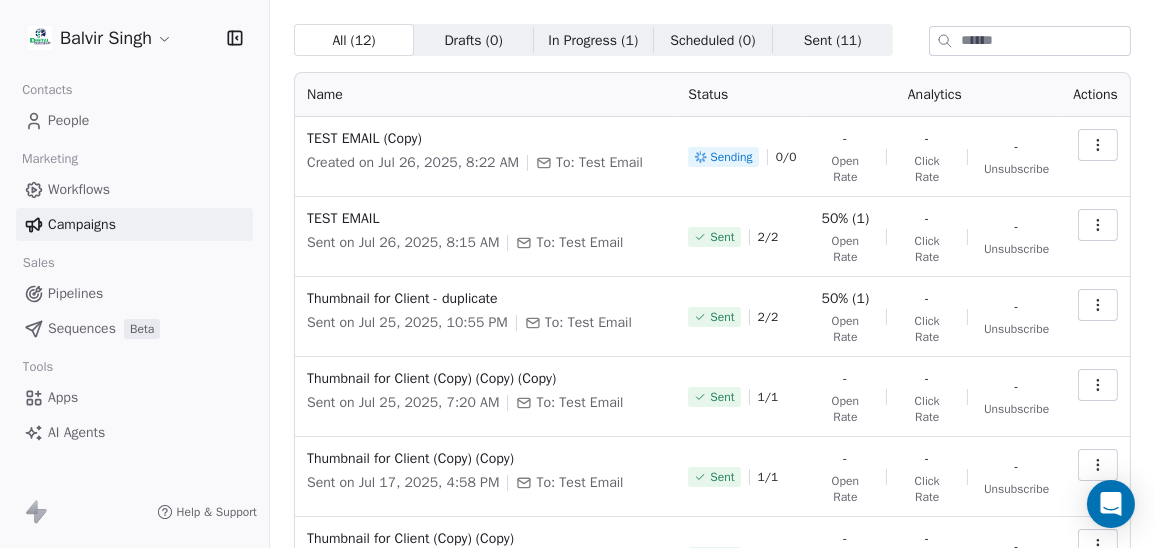 scroll, scrollTop: 0, scrollLeft: 0, axis: both 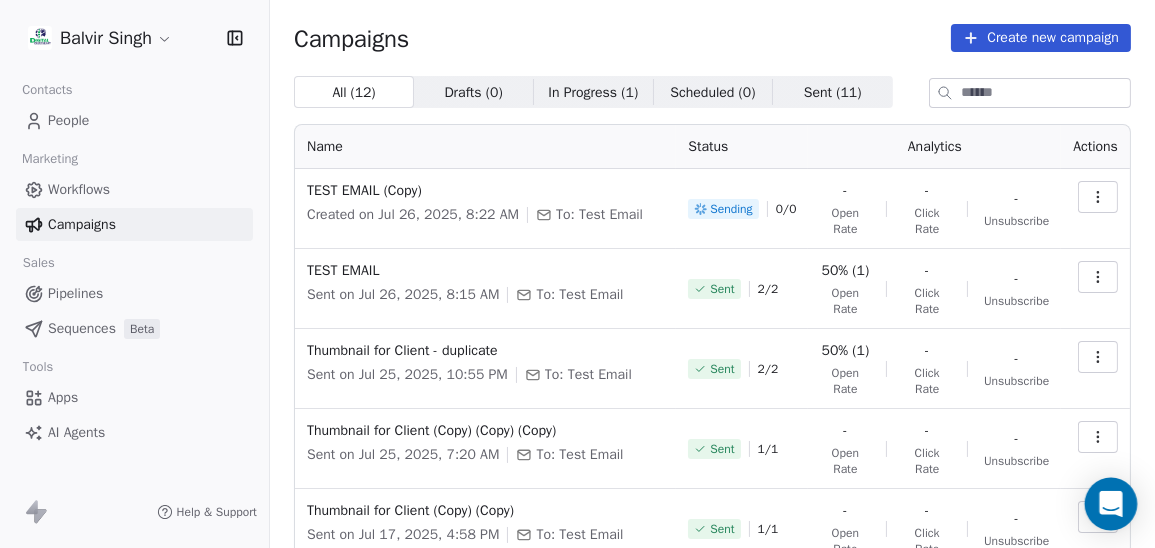 click at bounding box center (1111, 504) 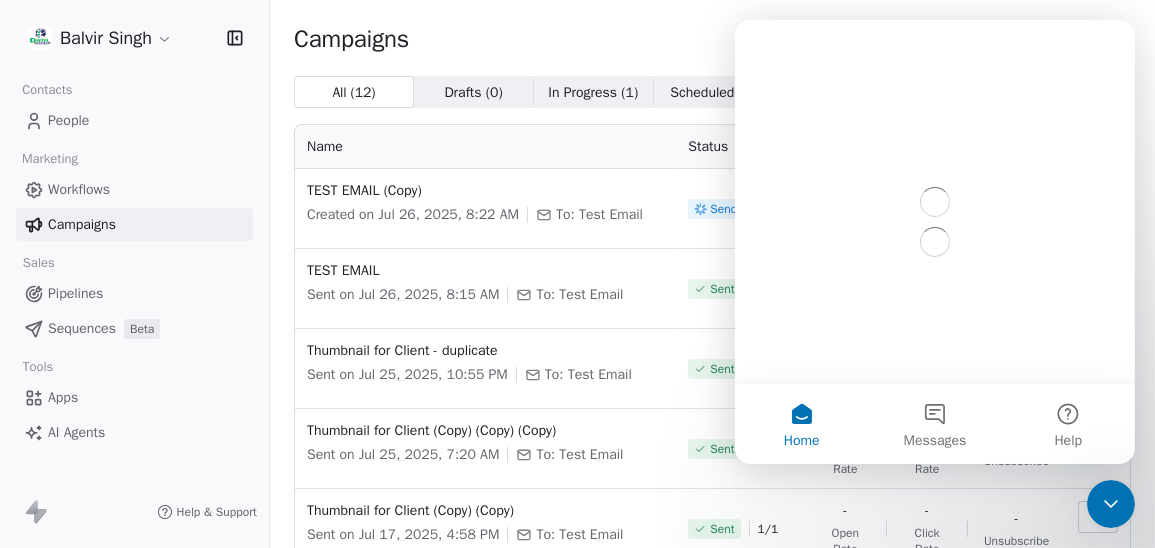 scroll, scrollTop: 0, scrollLeft: 0, axis: both 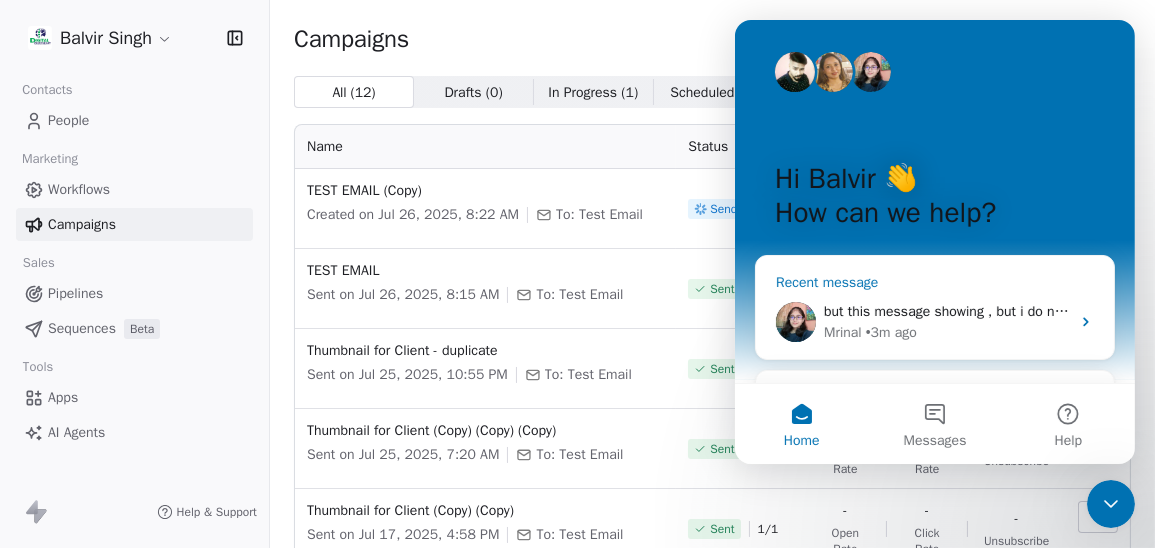 click 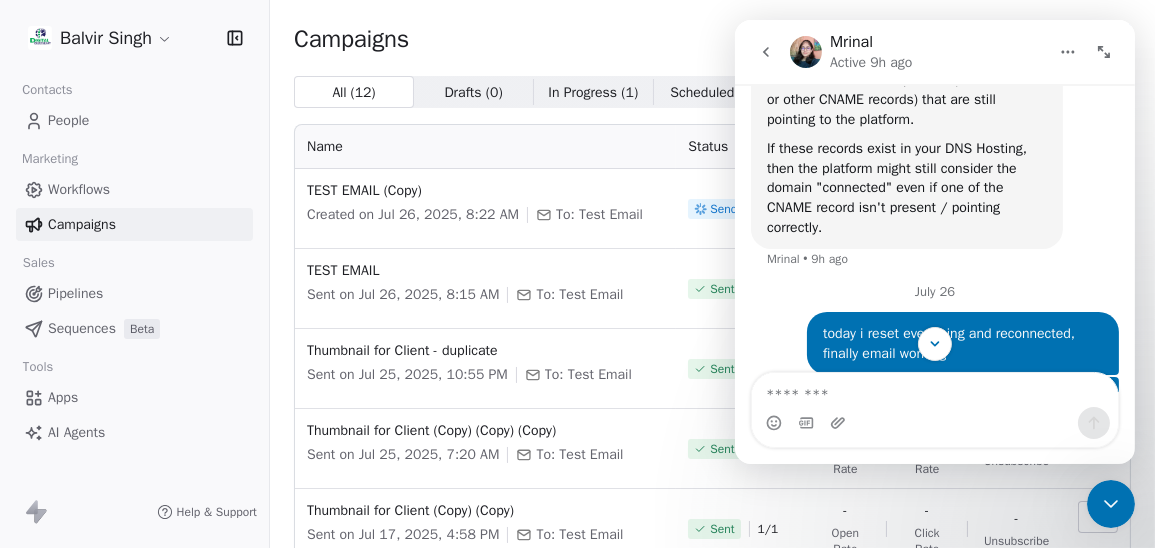 scroll, scrollTop: 3811, scrollLeft: 0, axis: vertical 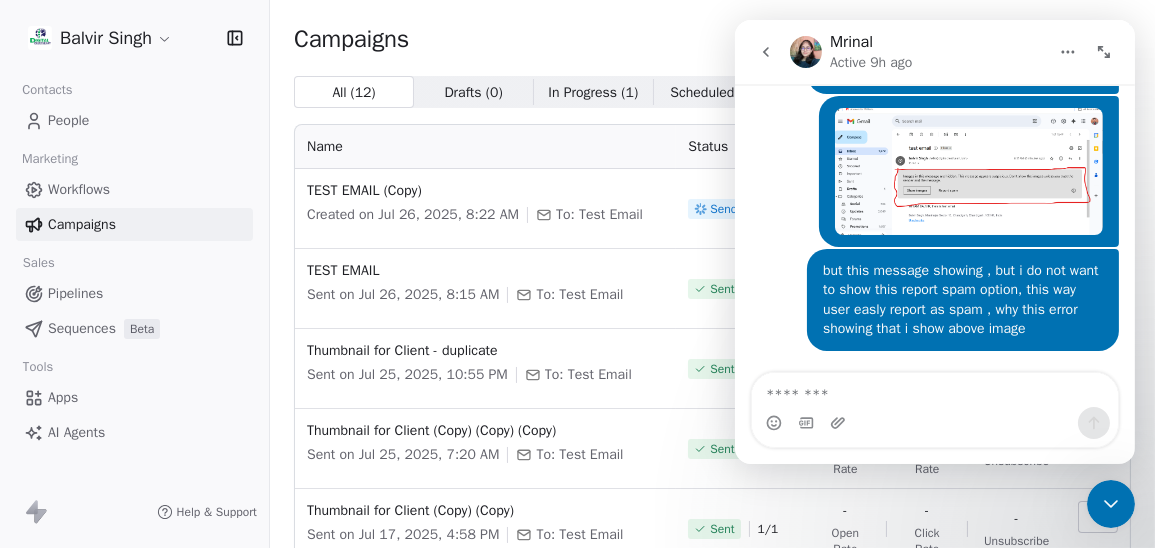 click at bounding box center [968, 171] 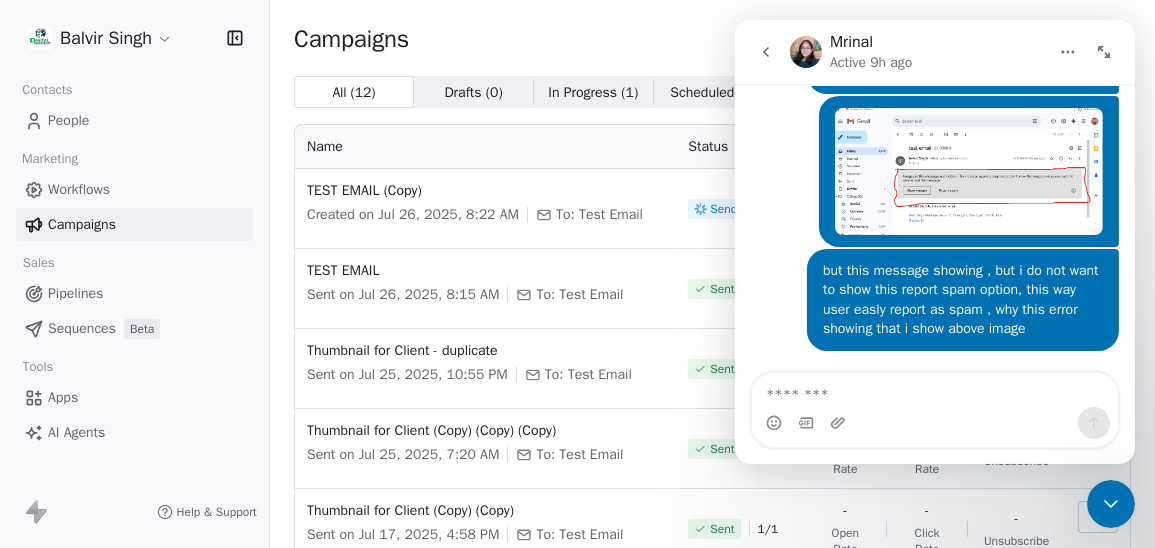 scroll, scrollTop: 0, scrollLeft: 0, axis: both 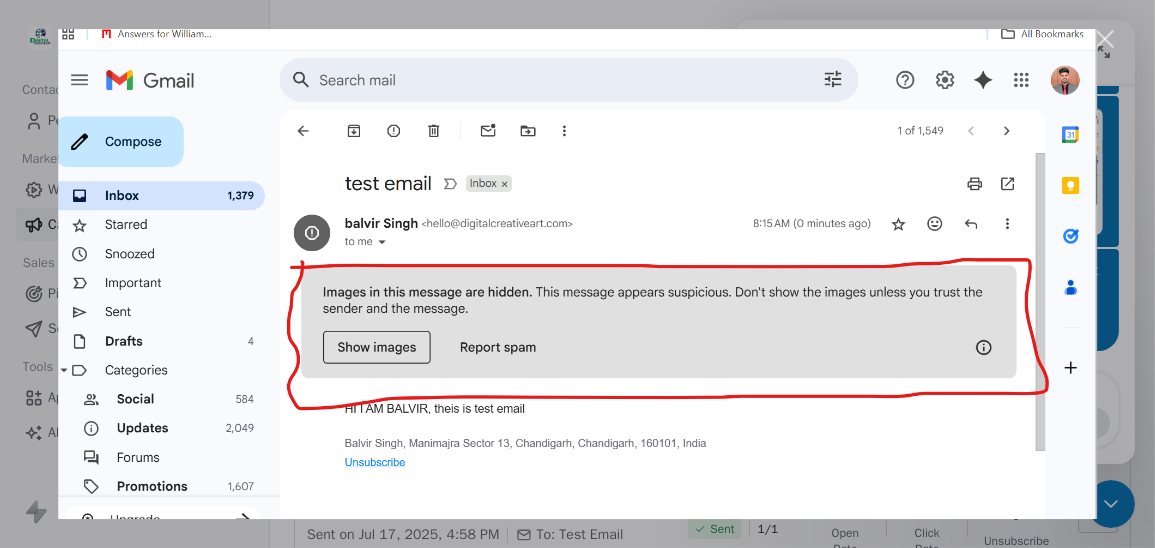 click at bounding box center (1105, 39) 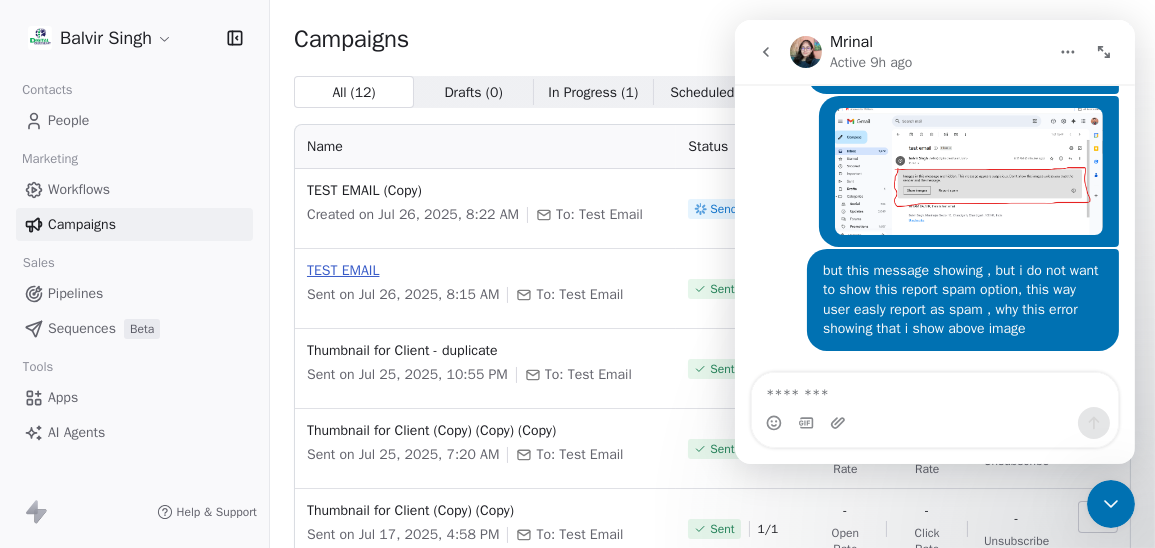 click on "TEST EMAIL" at bounding box center (485, 271) 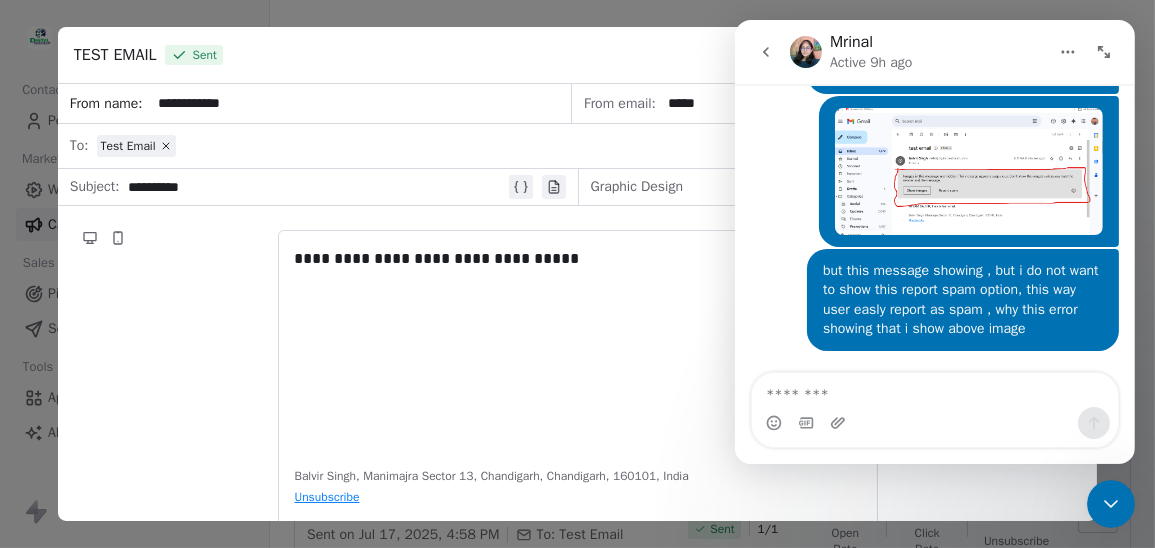 click at bounding box center (1103, 52) 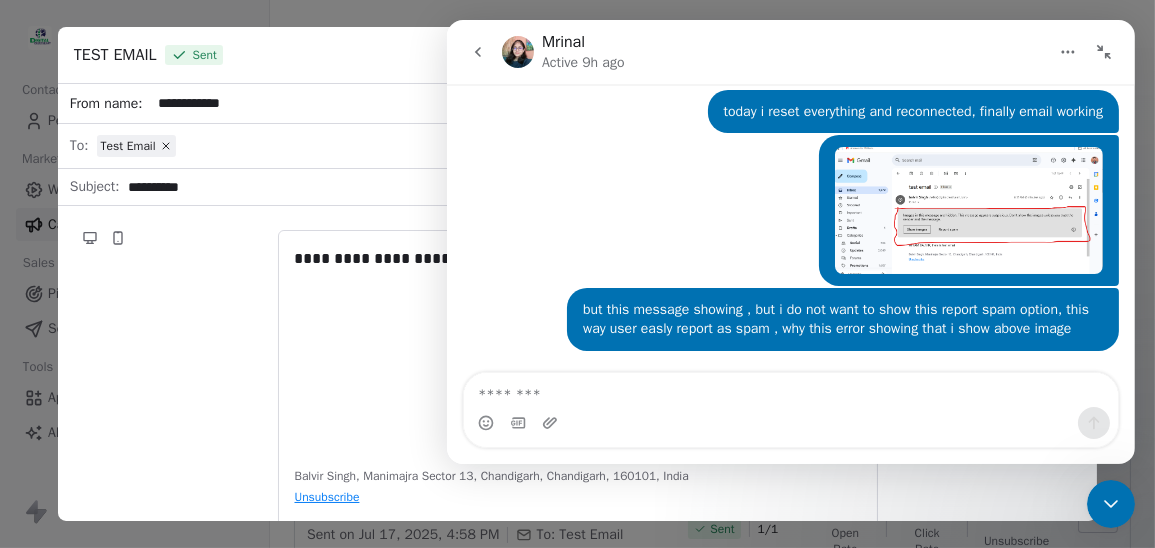 scroll, scrollTop: 3125, scrollLeft: 0, axis: vertical 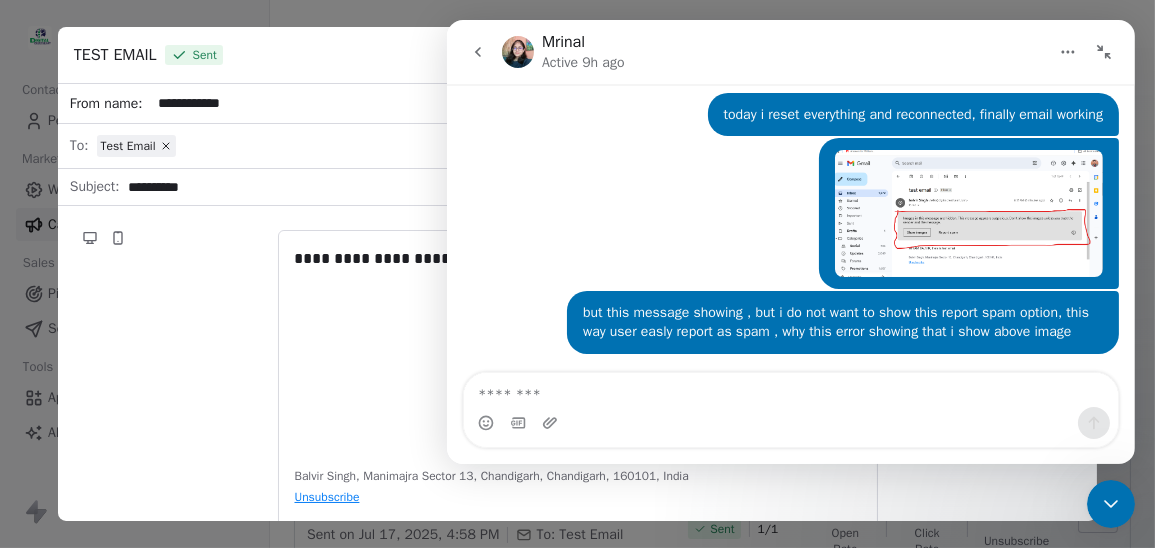 click 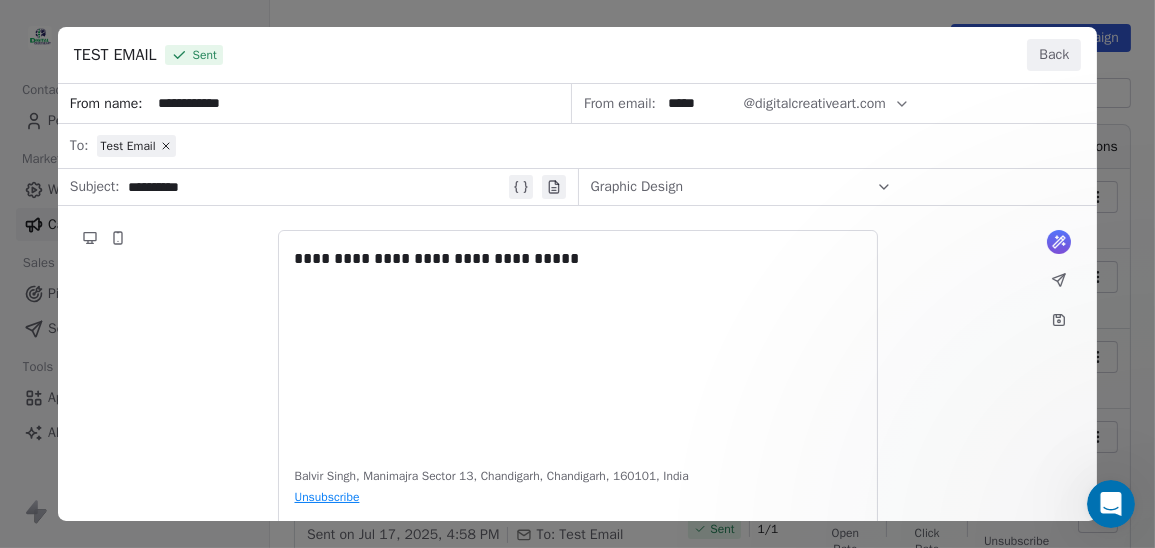 scroll, scrollTop: 0, scrollLeft: 0, axis: both 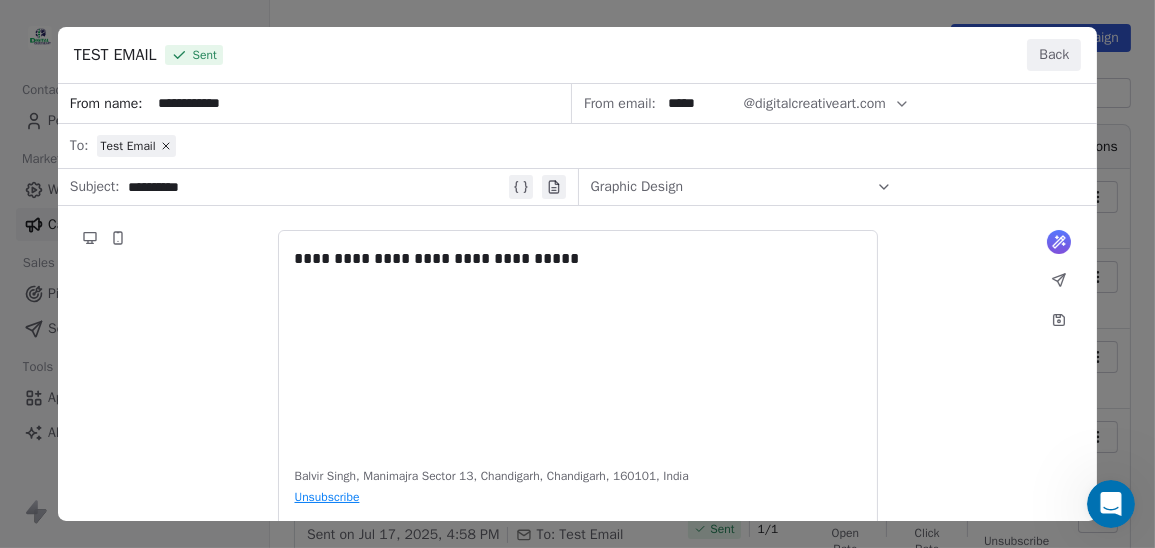 click on "Back" at bounding box center (1054, 55) 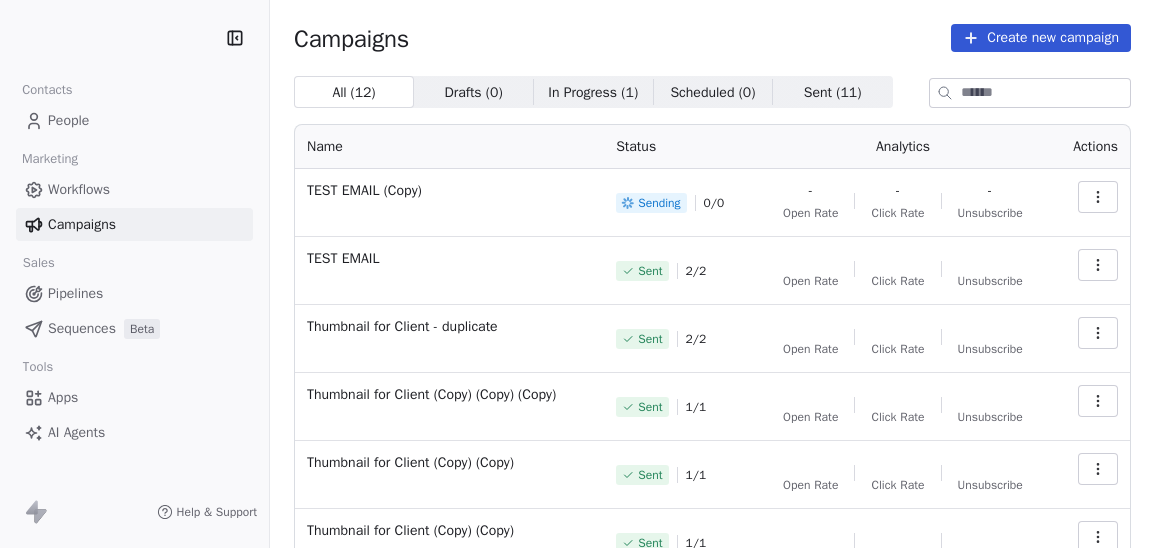 scroll, scrollTop: 0, scrollLeft: 0, axis: both 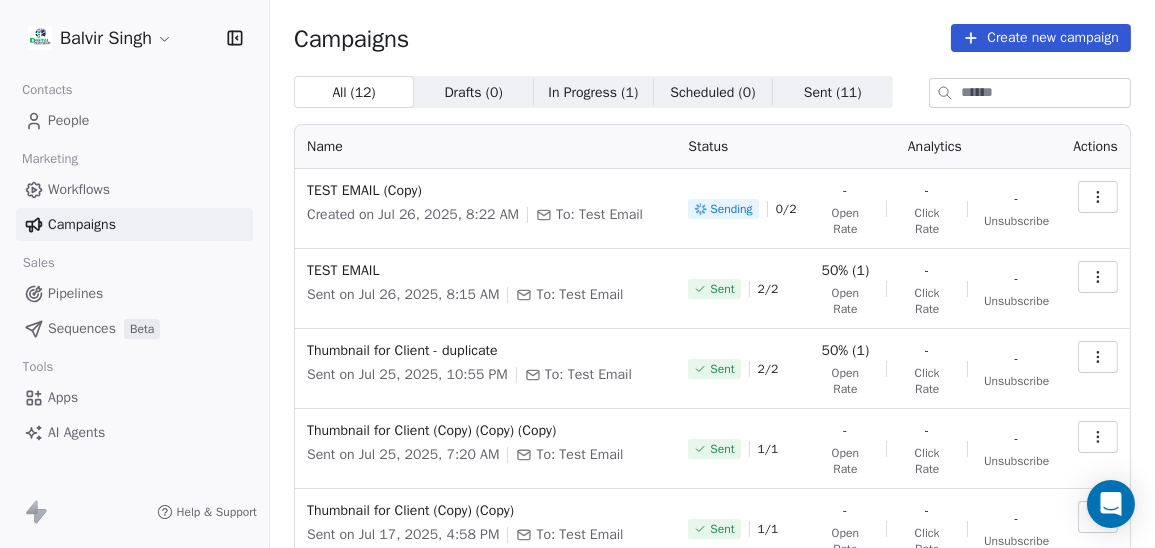 click on "People" at bounding box center [134, 120] 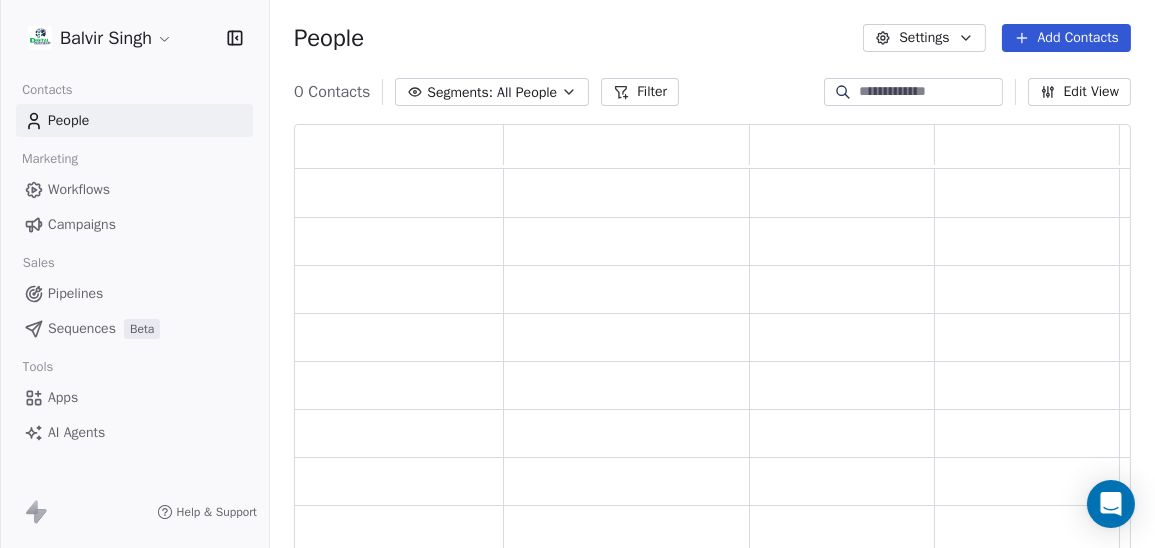 scroll, scrollTop: 15, scrollLeft: 15, axis: both 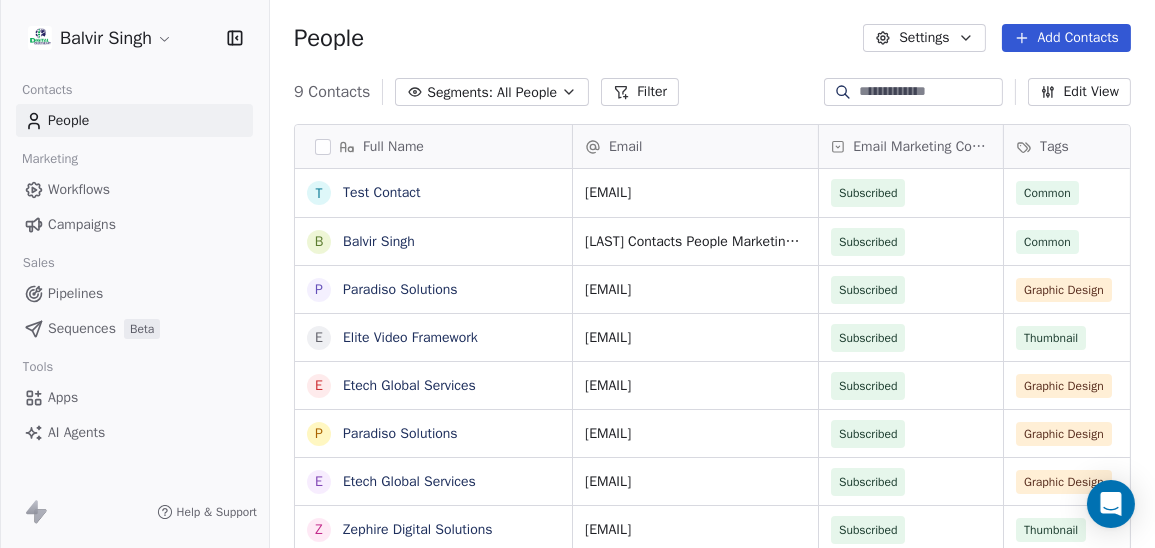 click on "All People" at bounding box center (527, 92) 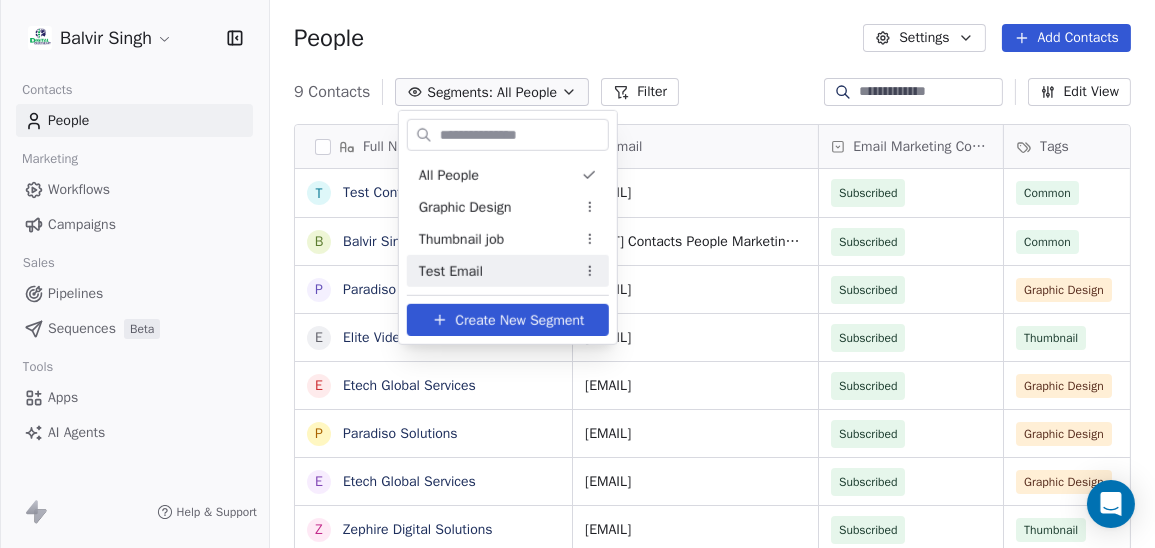 click on "Test Email" at bounding box center (508, 271) 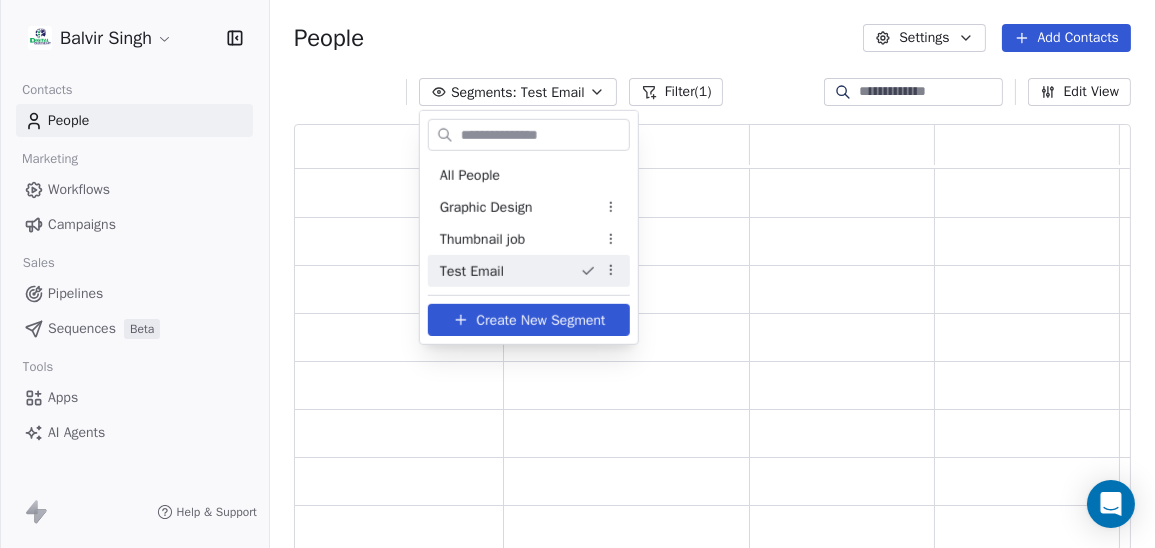 scroll, scrollTop: 15, scrollLeft: 15, axis: both 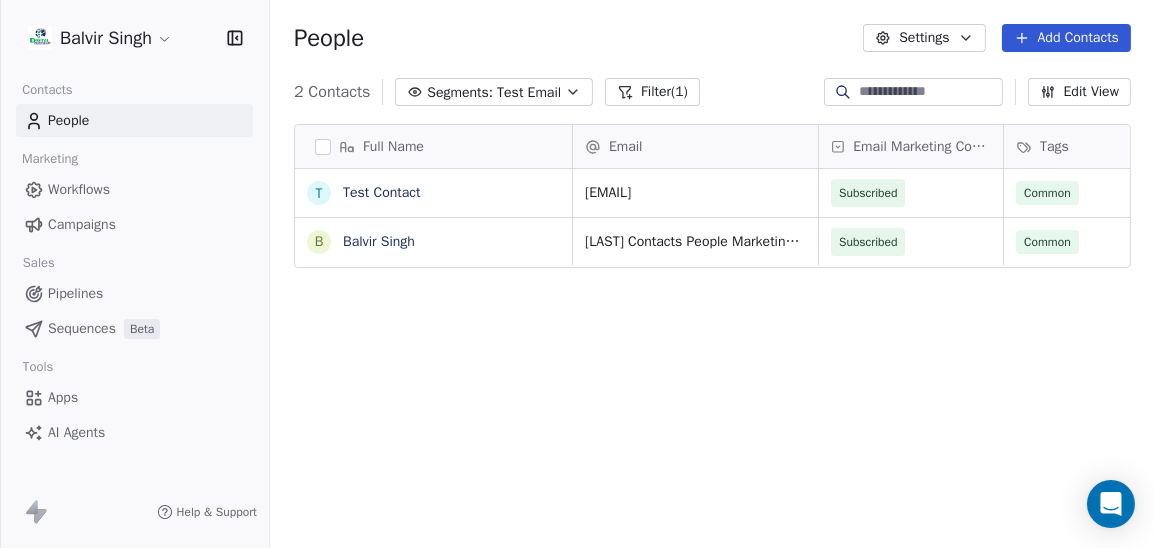click on "Full Name T Test Contact B Balvir Singh Email Email Marketing Consent Tags Phone Number Address Created Date IST mrinal@swipepages.com Subscribed Common Jul 25, 2025 10:49 PM balvirsinghbhullar@gmail.com Subscribed Common Jul 13, 2025 09:21 PM
To pick up a draggable item, press the space bar.
While dragging, use the arrow keys to move the item.
Press space again to drop the item in its new position, or press escape to cancel." at bounding box center [712, 349] 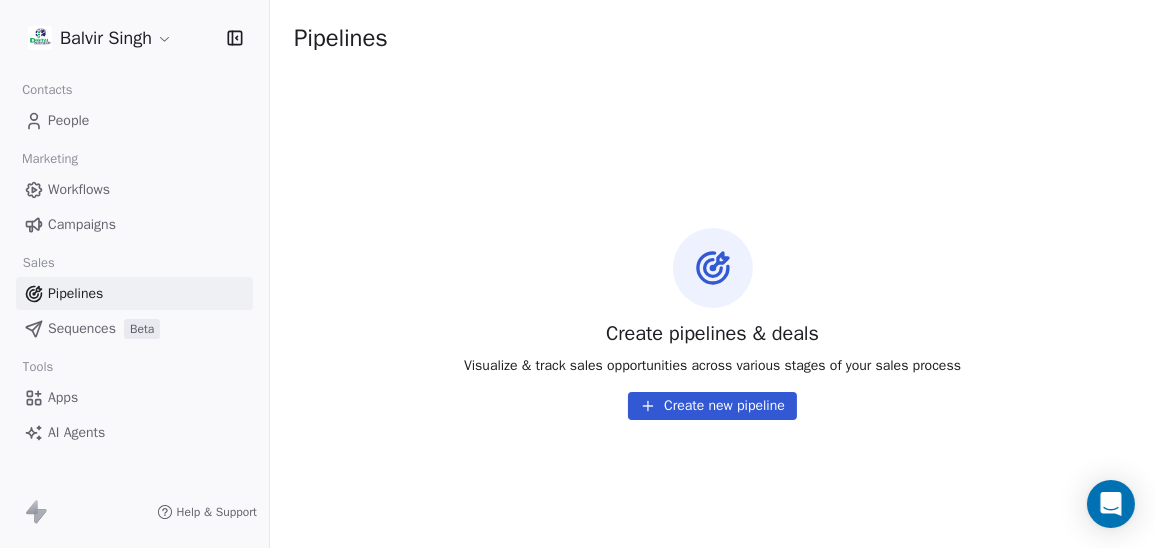 click on "Sequences Beta" at bounding box center (134, 328) 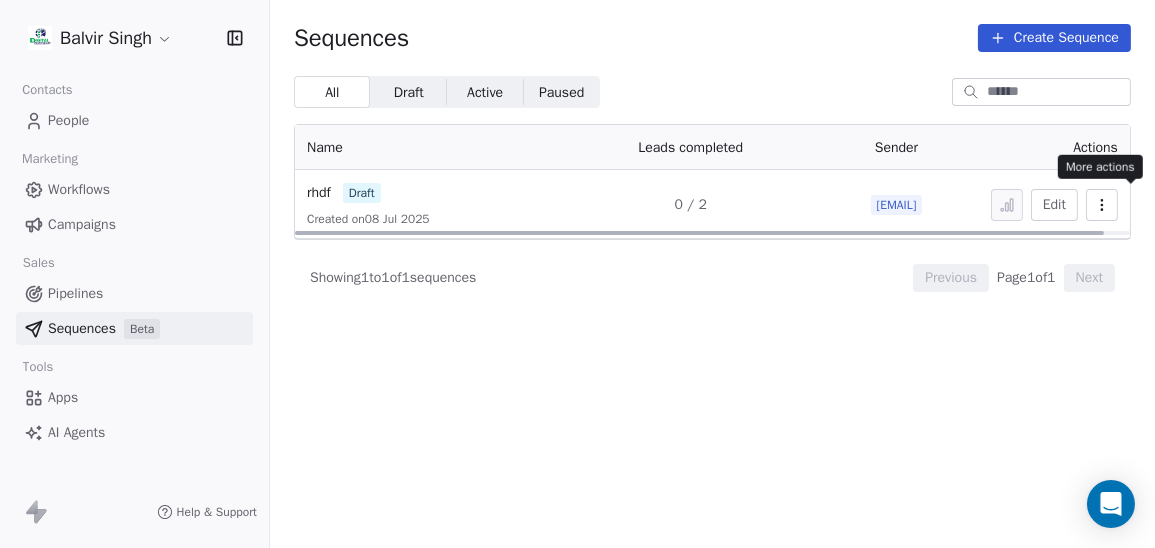 click 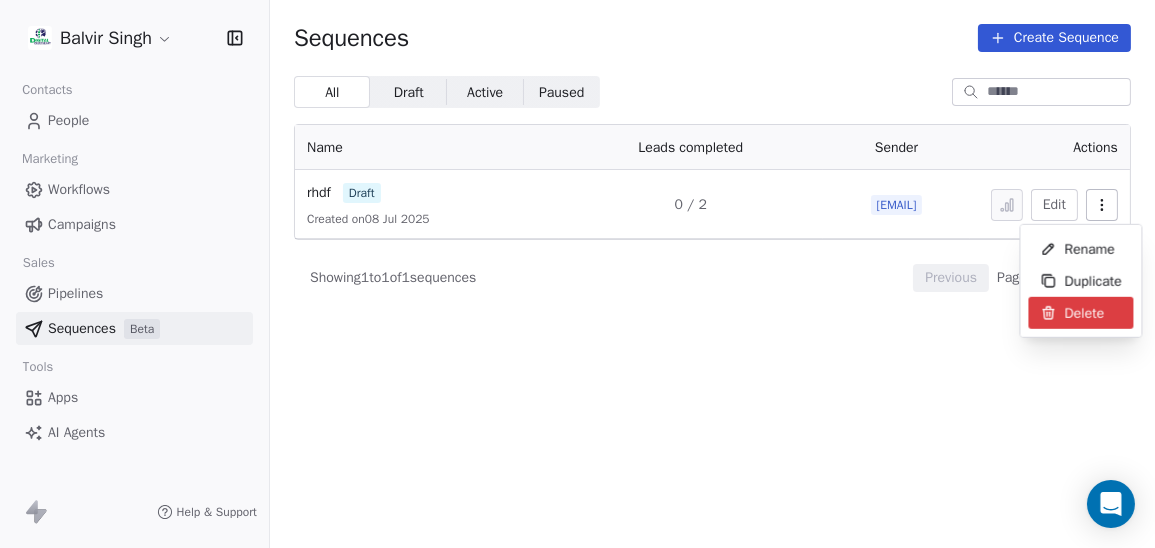 click on "Balvir Singh Contacts People Marketing Workflows Campaigns Sales Pipelines Sequences Beta Tools Apps AI Agents Help & Support Sequences  Create Sequence All All Draft Draft Active Active Paused Paused Name Leads completed Sender Actions rhdf draft Created on  08 Jul 2025 0 / 2 balvirsinghbhullar@yahoo.com Edit Showing  1  to  1  of  1  sequences Previous Page  1  of  1 Next
Rename Duplicate Delete" at bounding box center (577, 287) 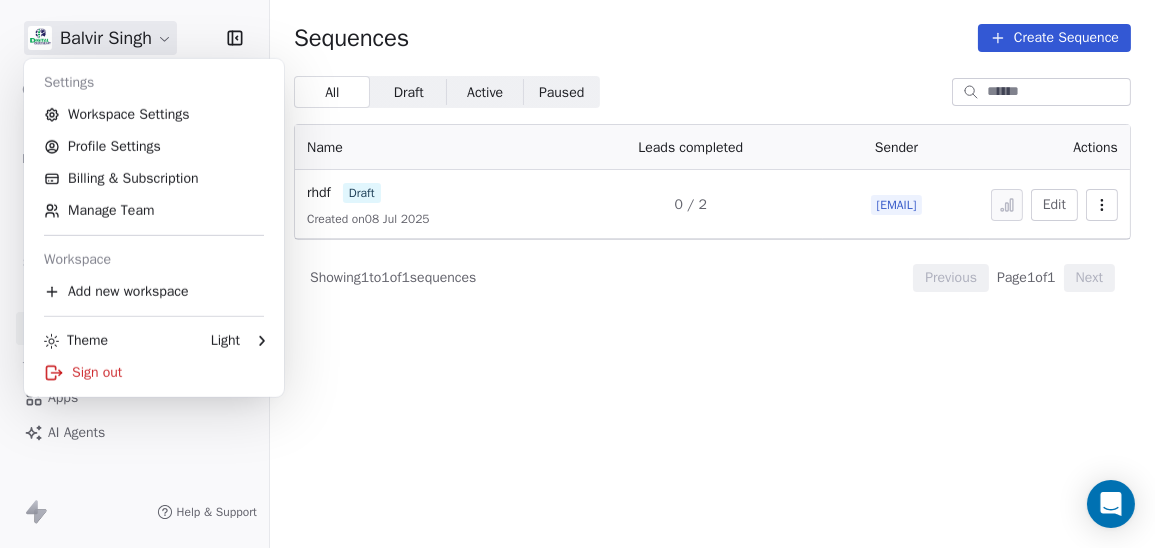 click on "Balvir Singh Contacts People Marketing Workflows Campaigns Sales Pipelines Sequences Beta Tools Apps AI Agents Help & Support Sequences  Create Sequence All All Draft Draft Active Active Paused Paused Name Leads completed Sender Actions rhdf draft Created on  08 Jul 2025 0 / 2 balvirsinghbhullar@yahoo.com Edit Showing  1  to  1  of  1  sequences Previous Page  1  of  1 Next
Settings Workspace Settings Profile Settings Billing & Subscription Manage Team   Workspace Add new workspace Theme Light Sign out" at bounding box center [577, 287] 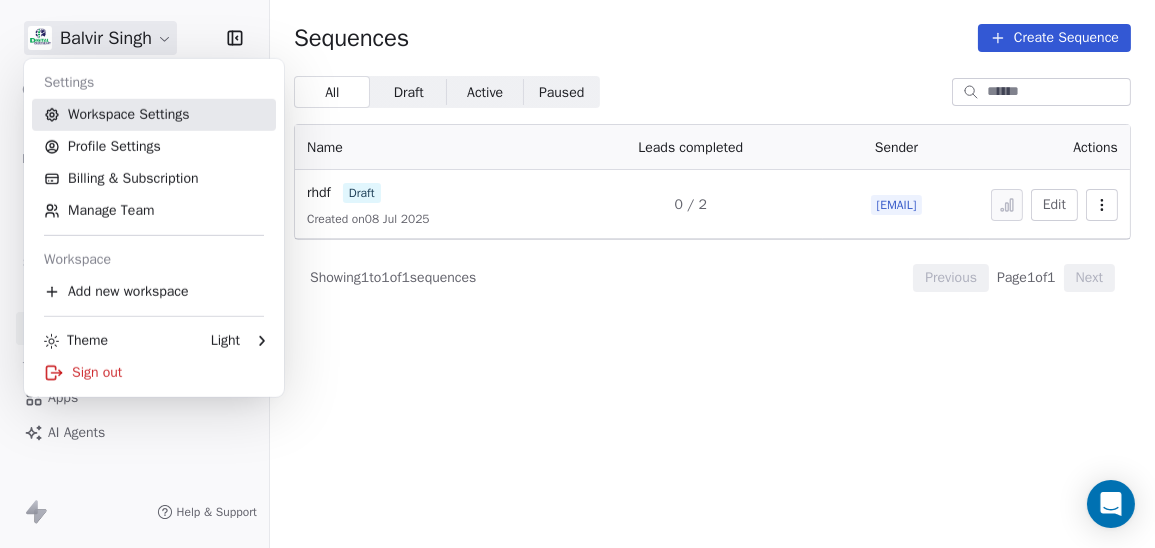 click on "Workspace Settings" at bounding box center [154, 115] 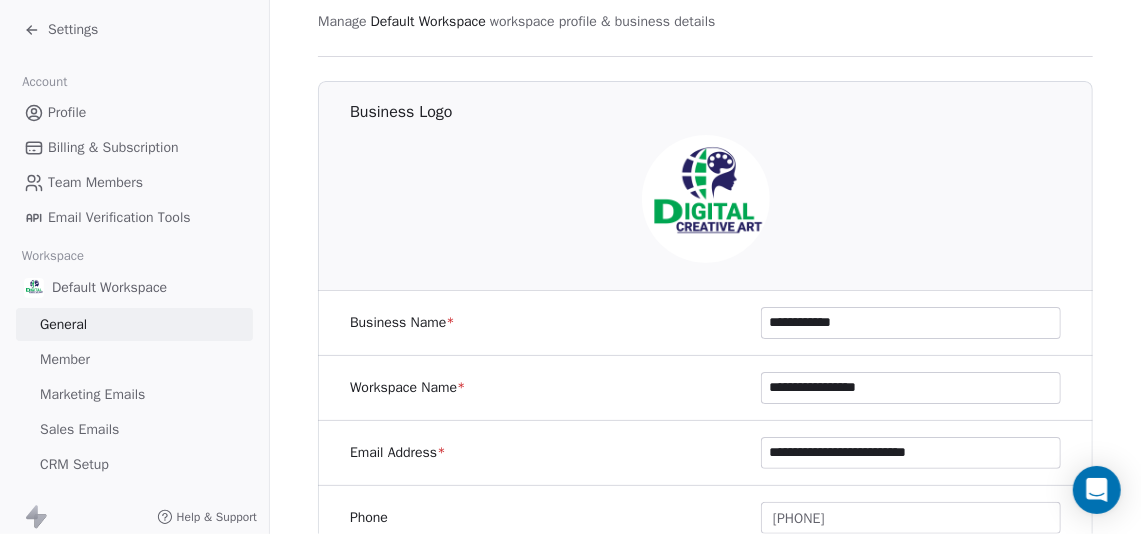 scroll, scrollTop: 181, scrollLeft: 0, axis: vertical 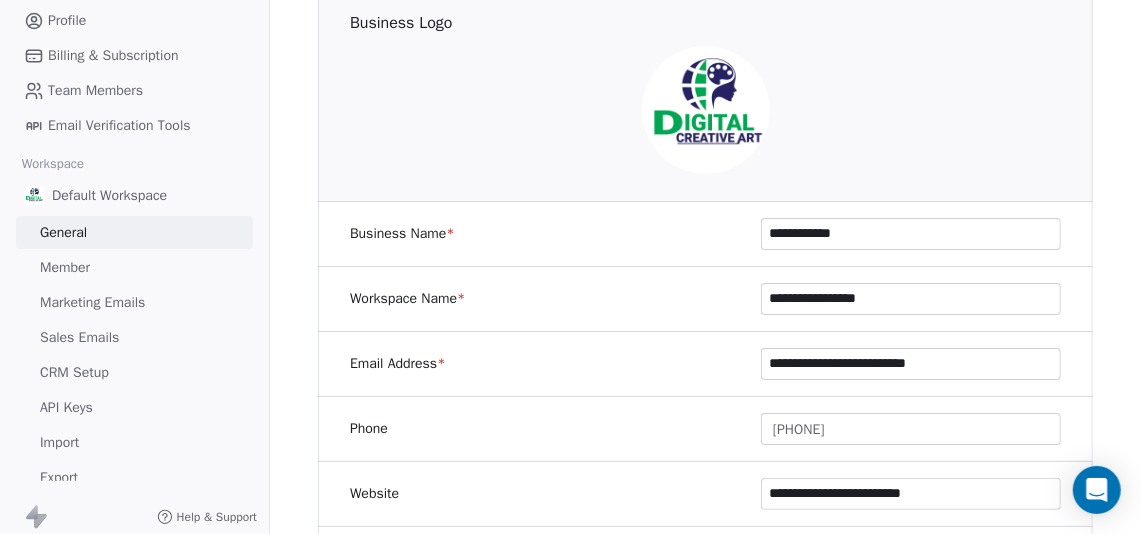click on "Marketing Emails" at bounding box center (92, 302) 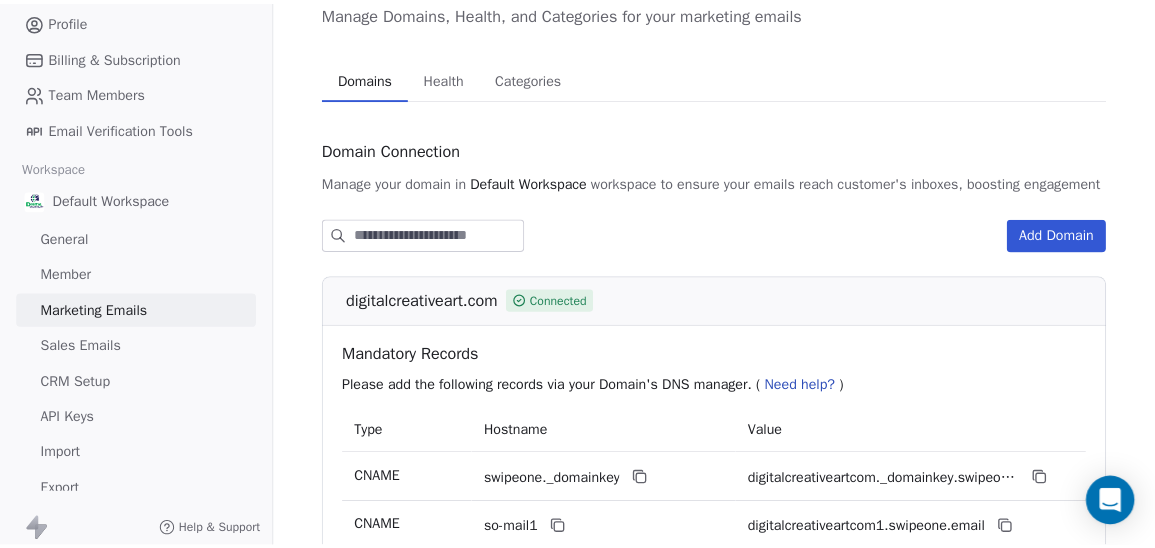 scroll, scrollTop: 0, scrollLeft: 0, axis: both 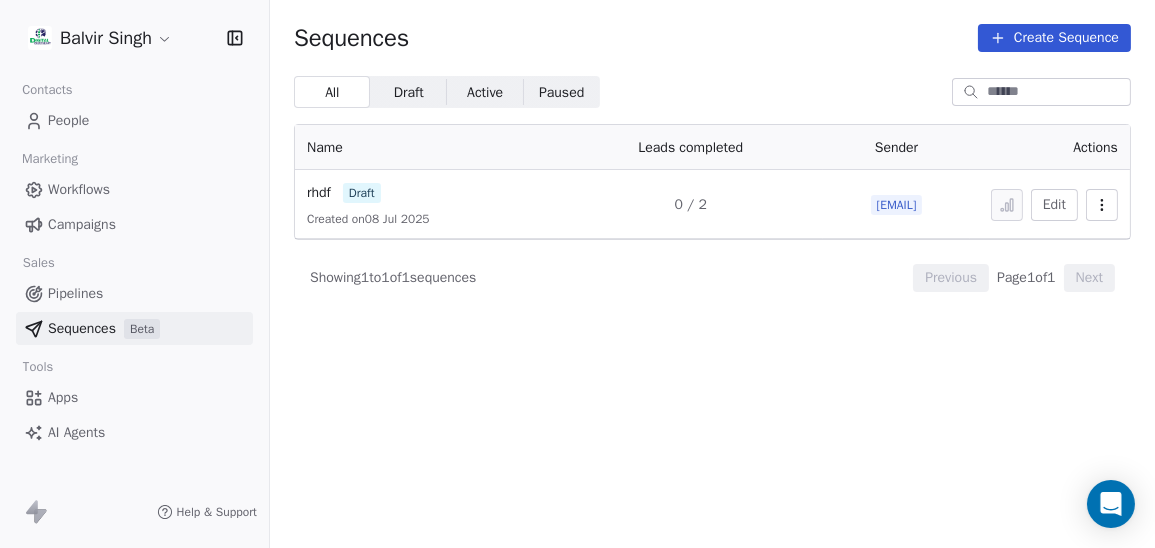click on "People" at bounding box center (134, 120) 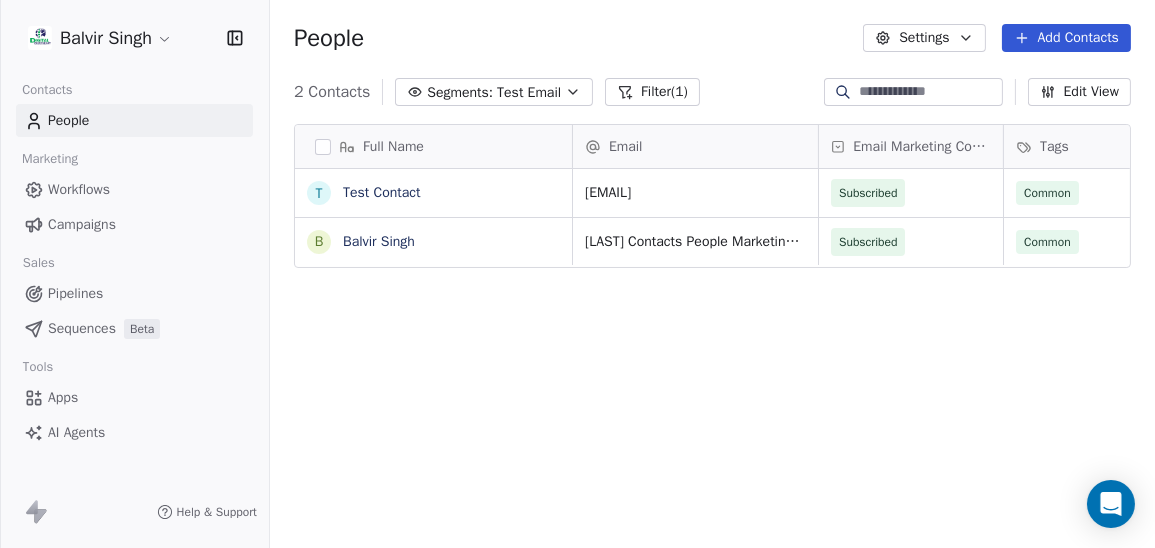 scroll, scrollTop: 15, scrollLeft: 15, axis: both 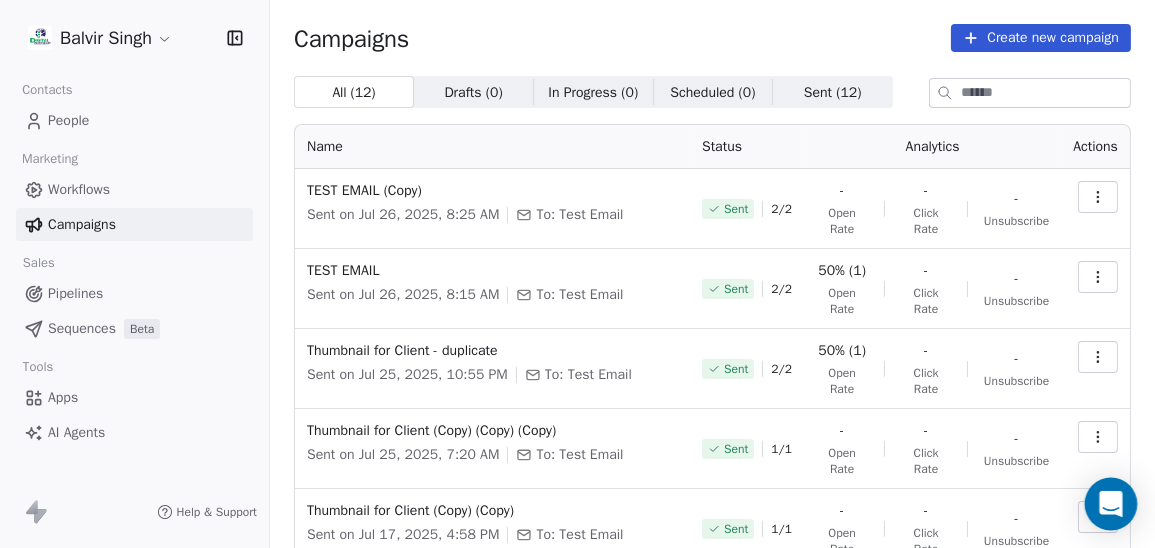 click 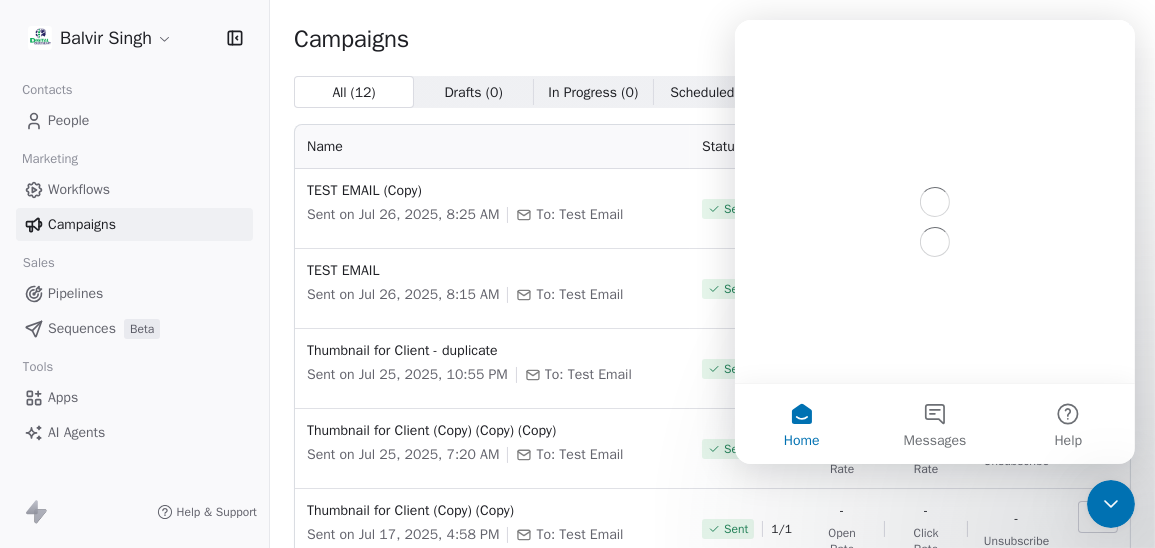 scroll, scrollTop: 0, scrollLeft: 0, axis: both 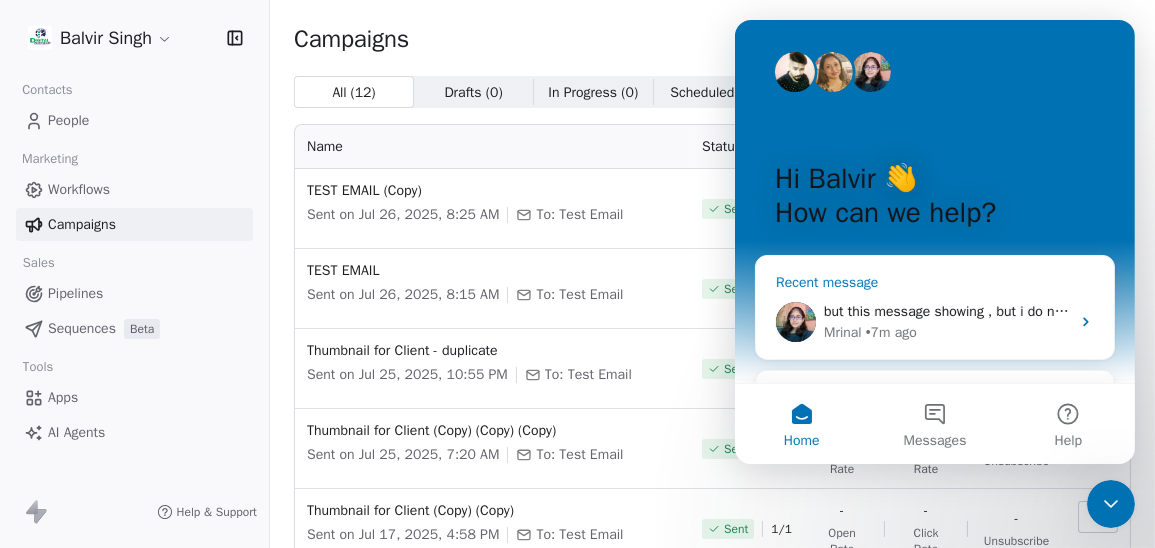 click on "Mrinal •  7m ago" at bounding box center [946, 332] 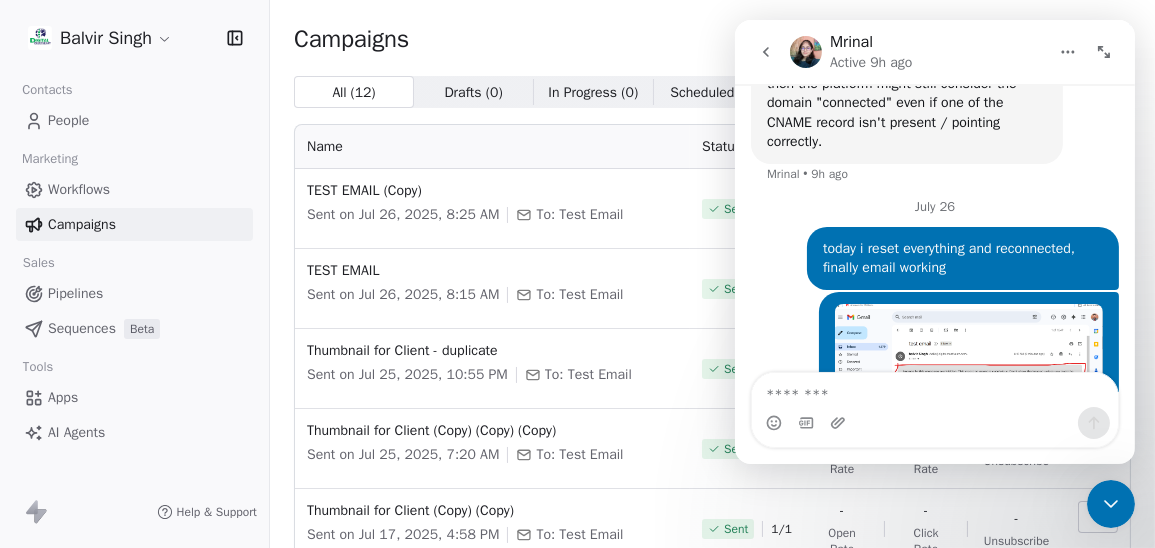 scroll, scrollTop: 3811, scrollLeft: 0, axis: vertical 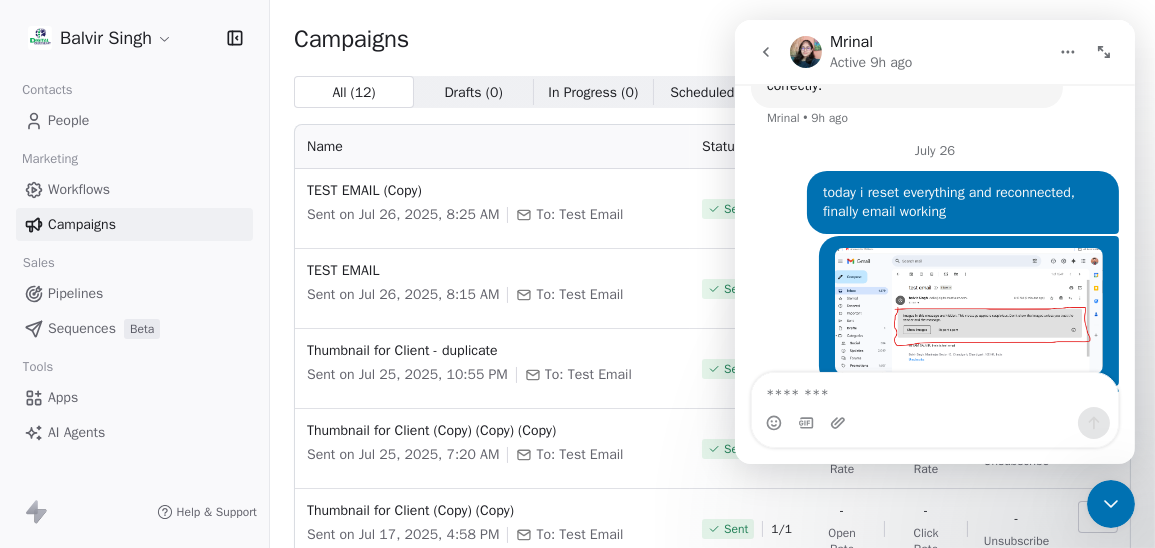 click at bounding box center [934, 390] 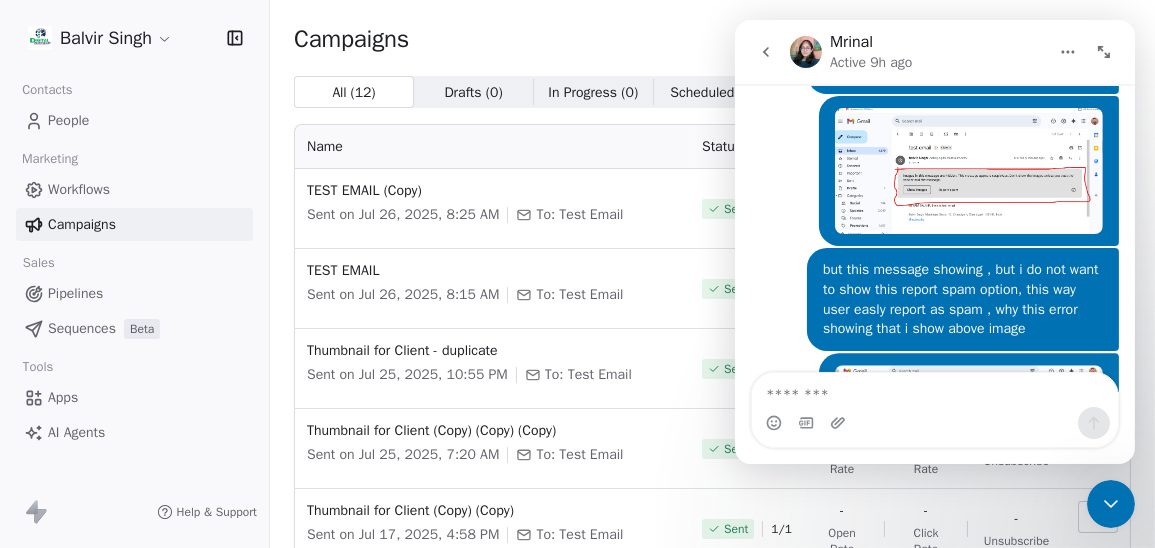 scroll, scrollTop: 3953, scrollLeft: 0, axis: vertical 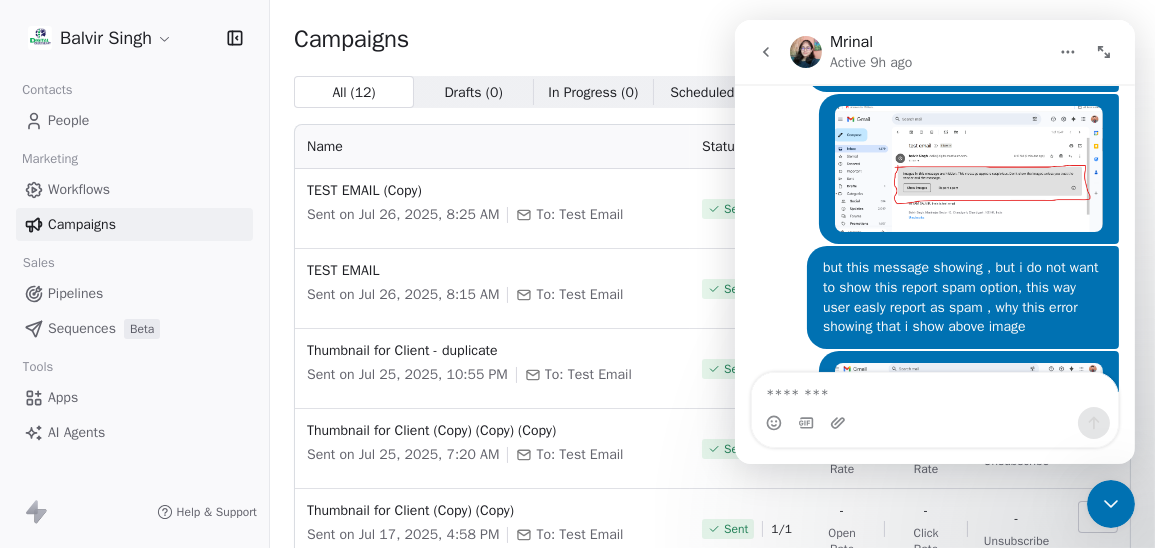 click at bounding box center (934, 390) 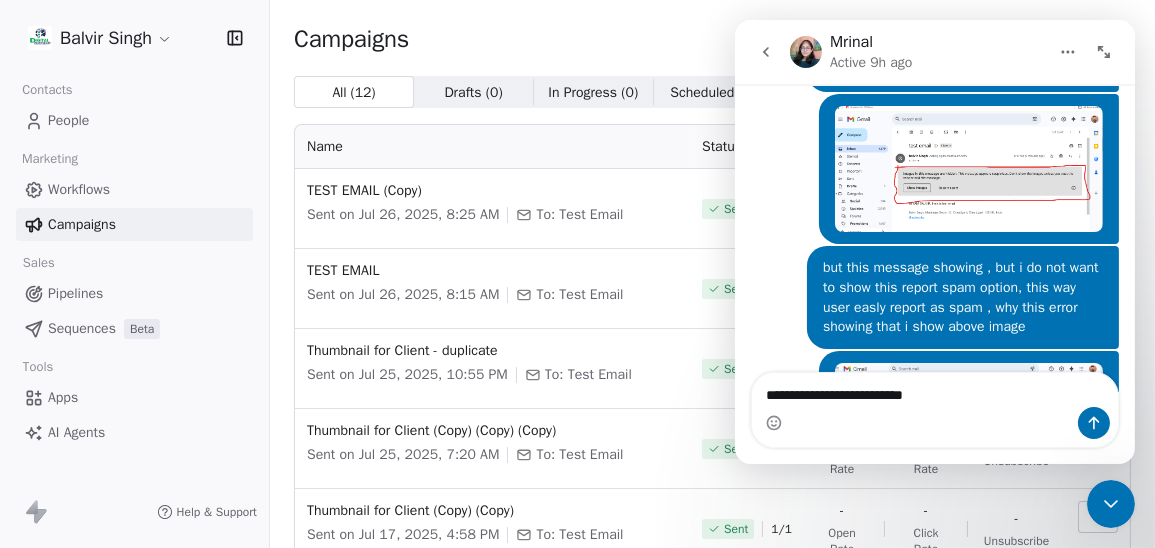 type on "**********" 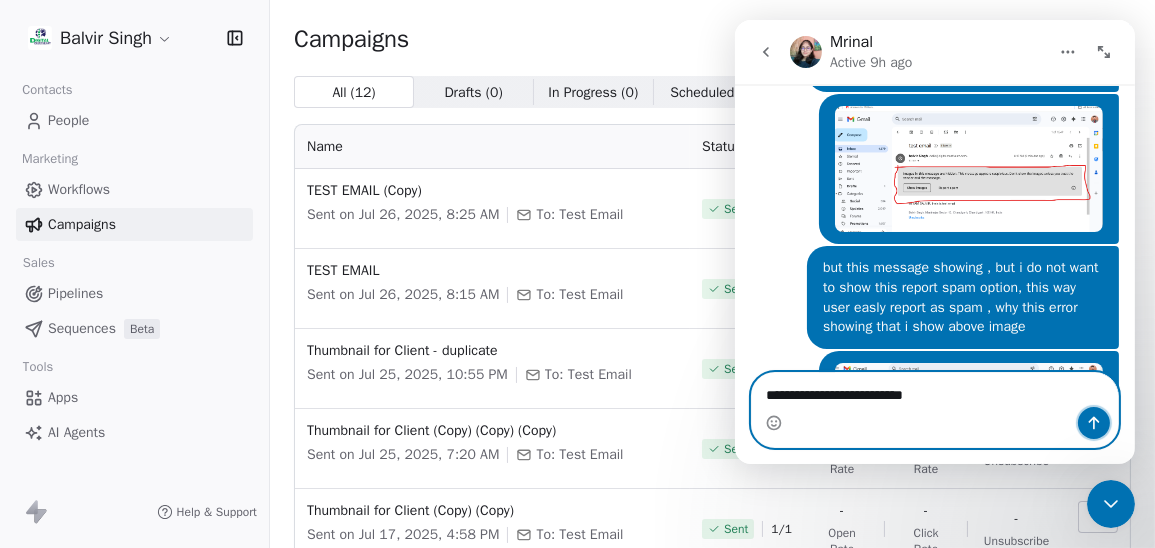 click 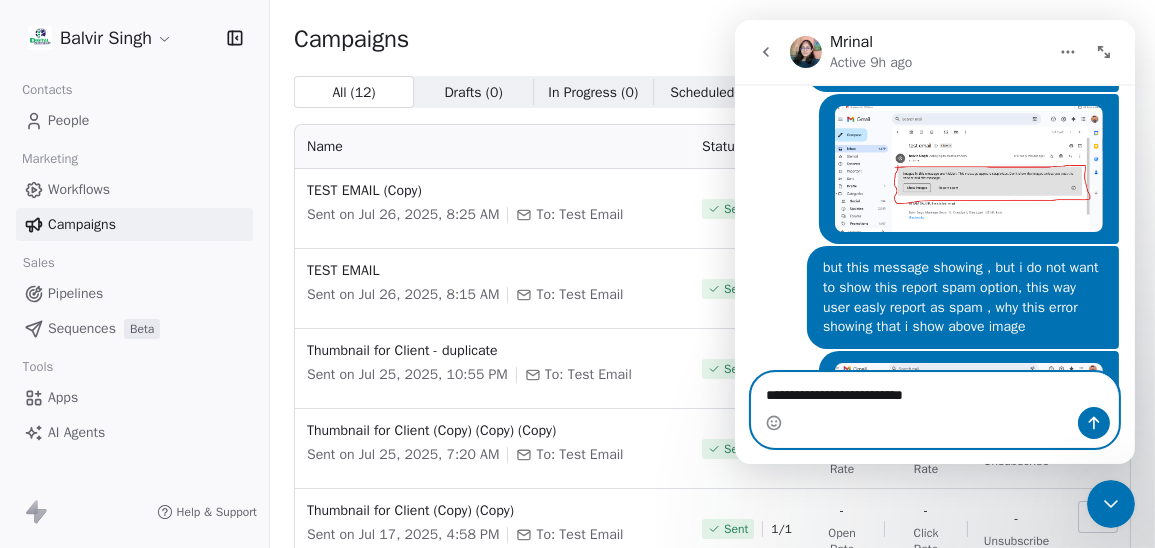 type 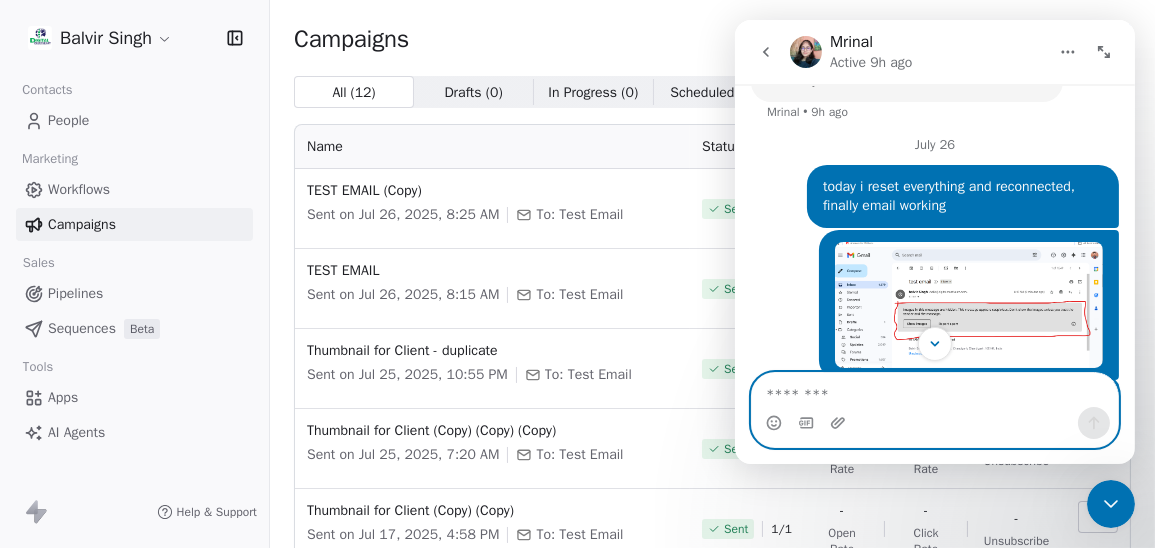 scroll, scrollTop: 3999, scrollLeft: 0, axis: vertical 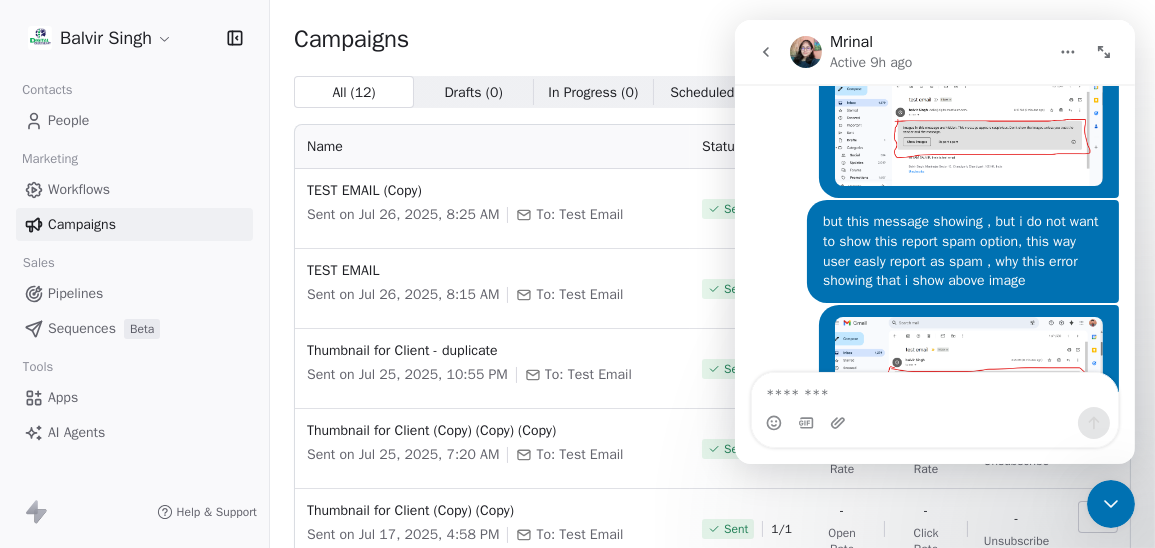 click at bounding box center [1110, 503] 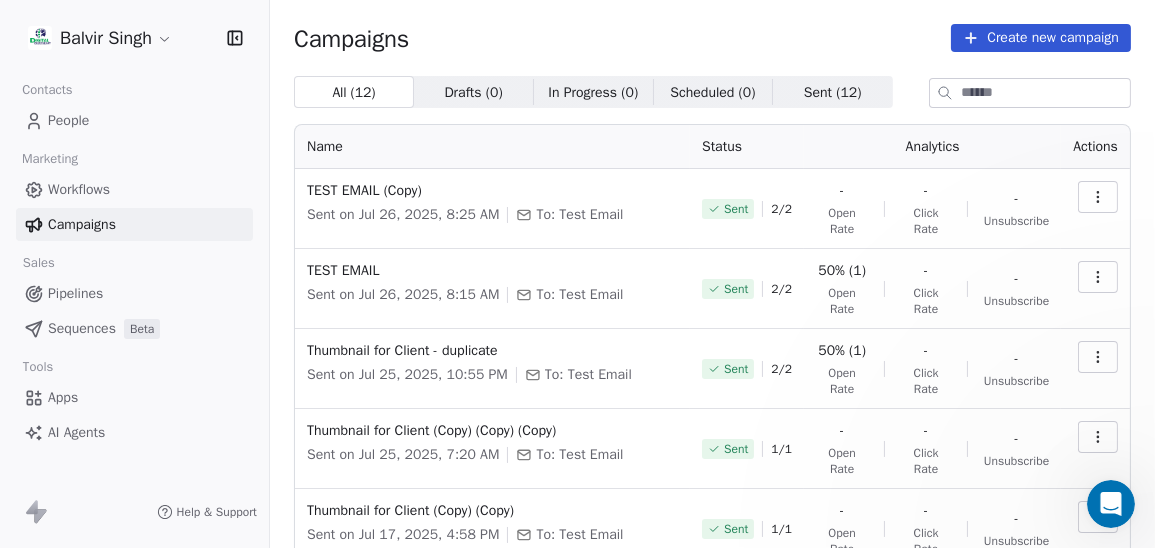scroll, scrollTop: 0, scrollLeft: 0, axis: both 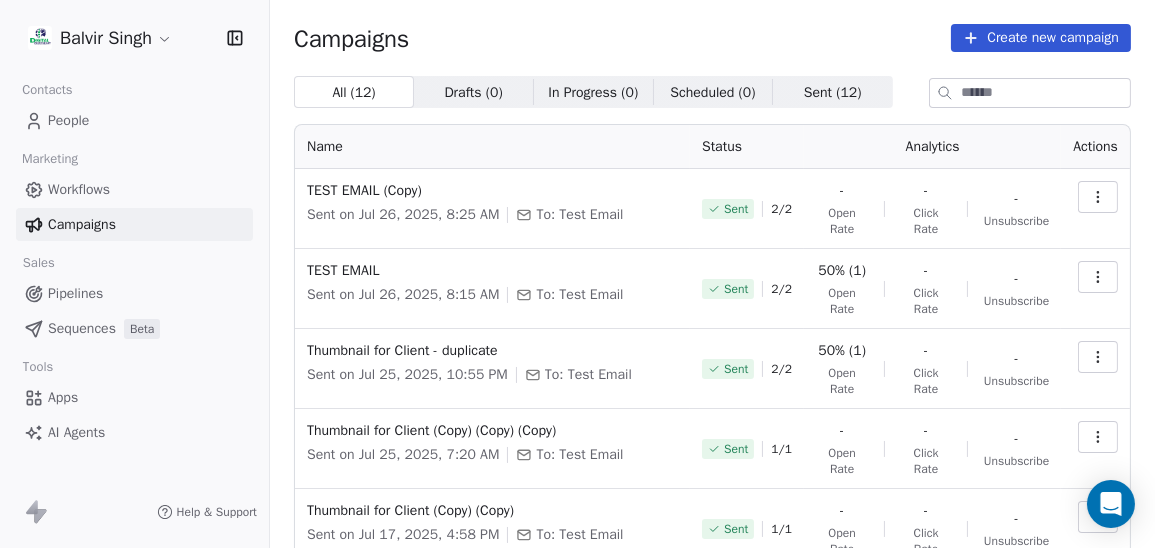 click on "Workflows" at bounding box center [134, 189] 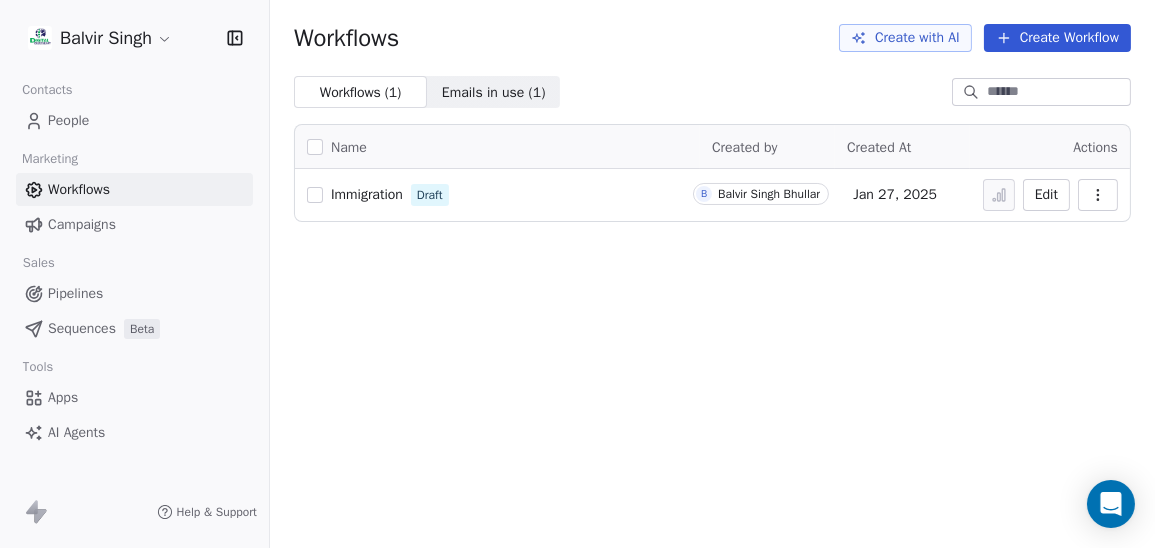 click on "Workflows" at bounding box center [134, 189] 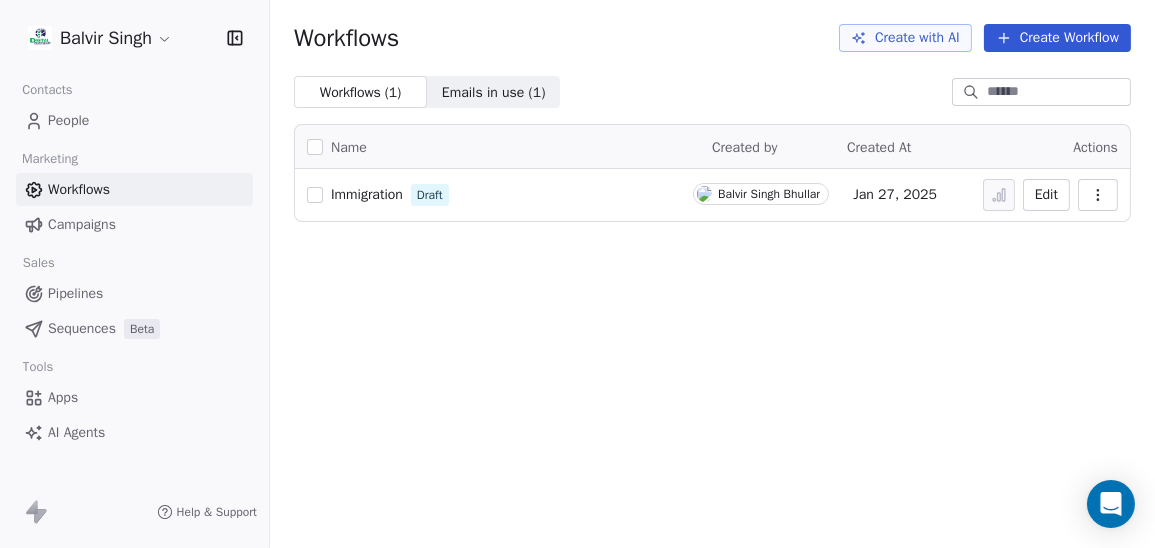 click on "Campaigns" at bounding box center (134, 224) 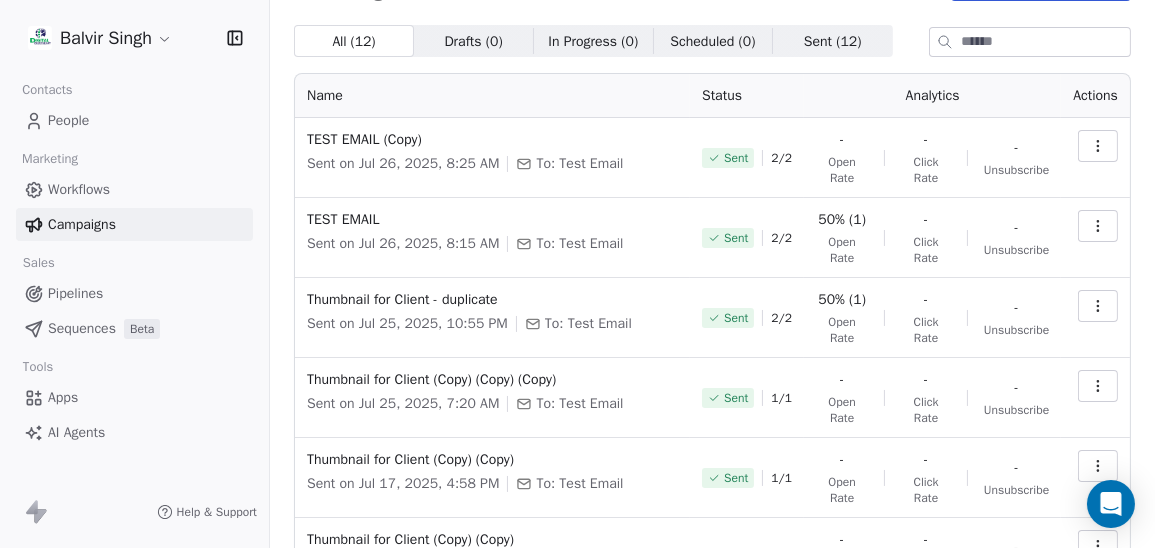 scroll, scrollTop: 0, scrollLeft: 0, axis: both 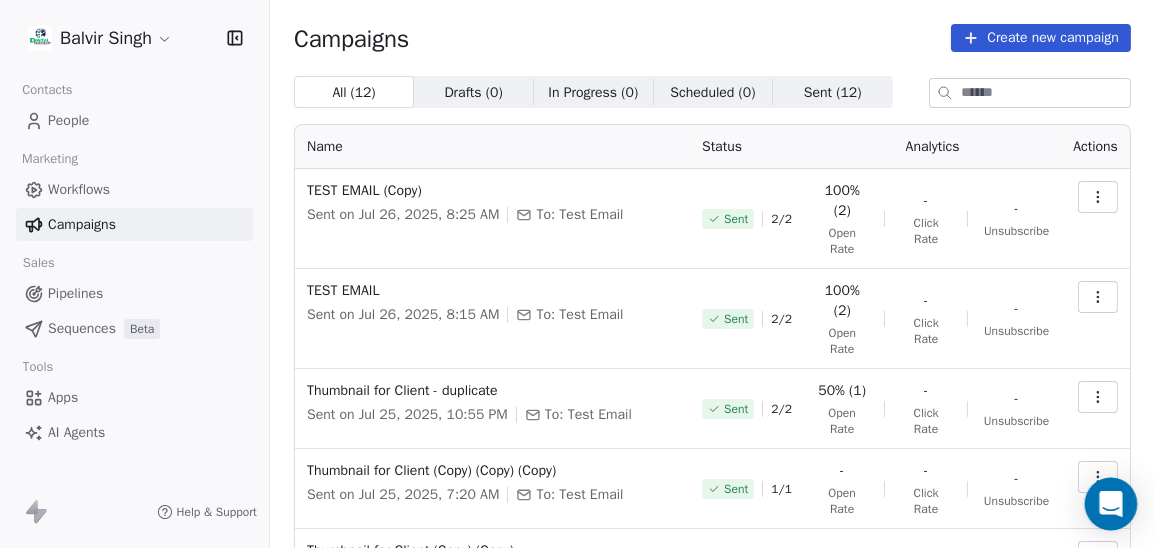click 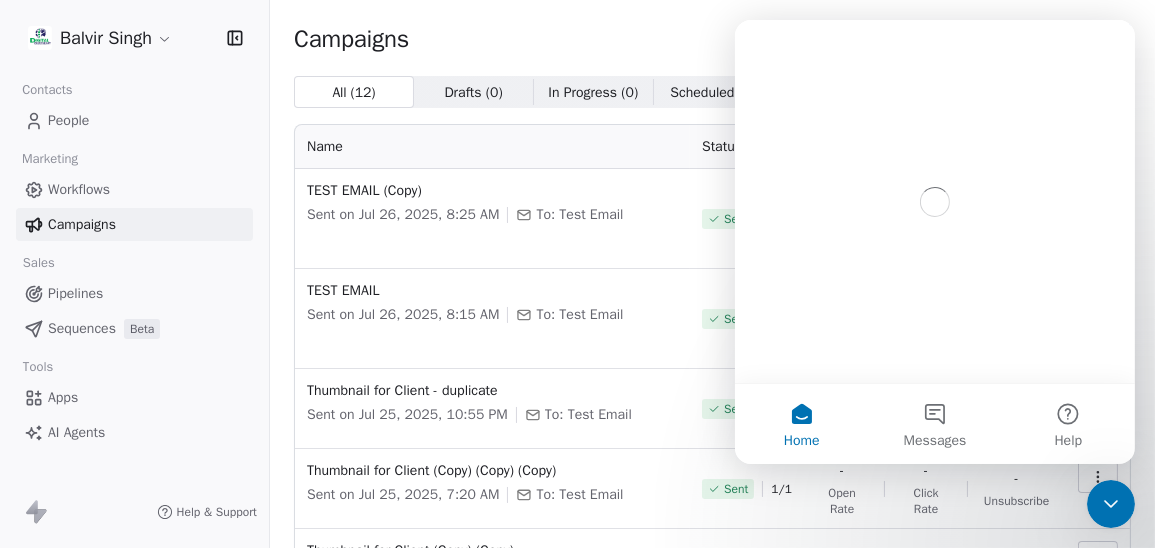 scroll, scrollTop: 0, scrollLeft: 0, axis: both 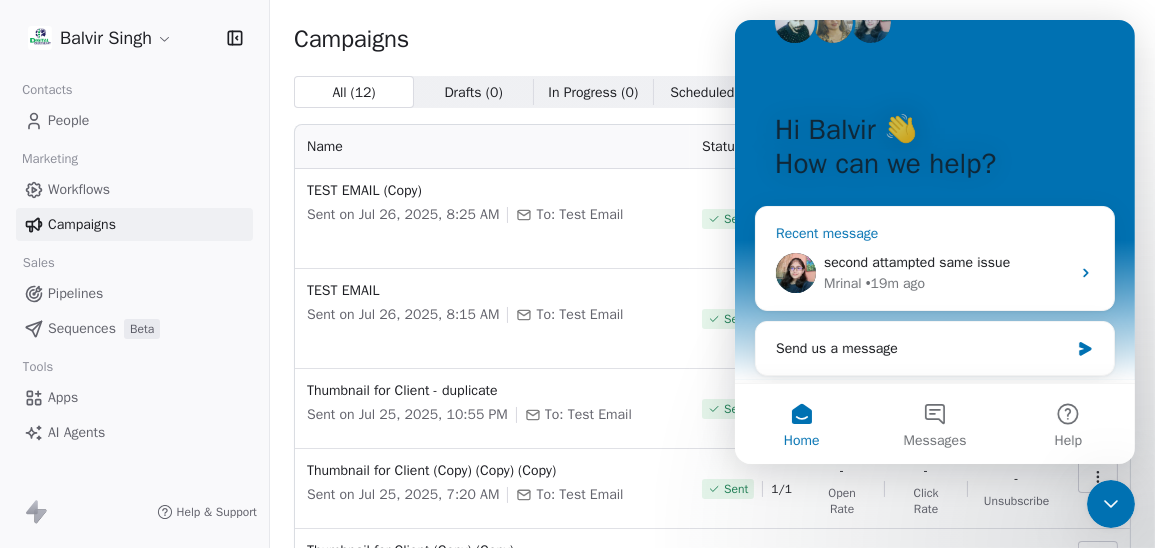 click on "second attampted same issue" at bounding box center (946, 262) 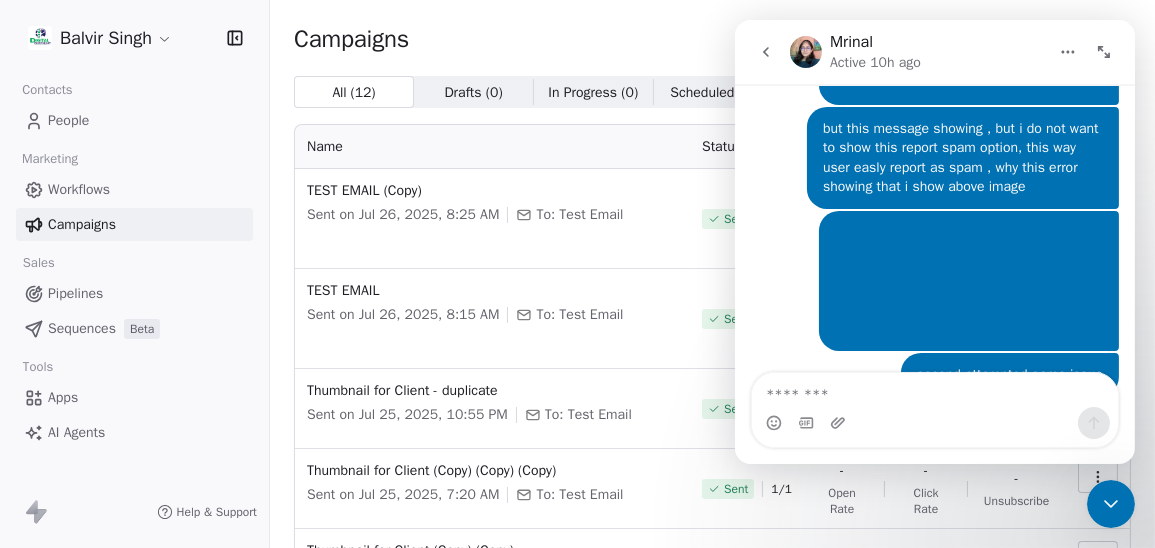 scroll, scrollTop: 3999, scrollLeft: 0, axis: vertical 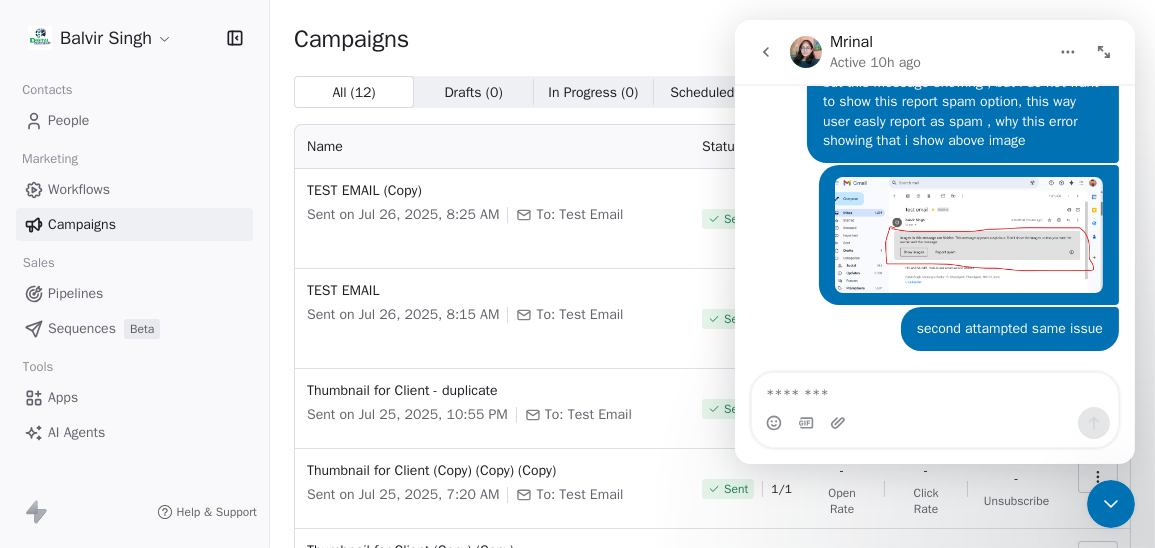 click on "Campaigns  Create new campaign All ( 12 ) All ( 12 ) Drafts ( 0 ) Drafts ( 0 ) In Progress ( 0 ) In Progress ( 0 ) Scheduled ( 0 ) Scheduled ( 0 ) Sent ( 12 ) Sent ( 12 ) Name Status Analytics Actions TEST EMAIL (Copy) Sent on Jul 26, 2025, 8:25 AM To: [EMAIL]  Sent 2 / 2 100% (2) Open Rate - Click Rate - Unsubscribe TEST EMAIL Sent on Jul 26, 2025, 8:15 AM To: [EMAIL]  Sent 2 / 2 100% (2) Open Rate - Click Rate - Unsubscribe Thumbnail for Client - duplicate Sent on Jul 25, 2025, 10:55 PM To: [EMAIL]  Sent 2 / 2 50% (1) Open Rate - Click Rate - Unsubscribe Thumbnail for Client (Copy) (Copy) (Copy) Sent on Jul 25, 2025, 7:20 AM To: [EMAIL]  Sent 1 / 1 - Open Rate - Click Rate - Unsubscribe Thumbnail for Client (Copy) (Copy) Sent on Jul 17, 2025, 4:58 PM To: [EMAIL]  Sent 1 / 1 - Open Rate - Click Rate - Unsubscribe Thumbnail for Client (Copy) (Copy) Sent on Jul 17, 2025, 4:53 PM To: [EMAIL]  Sent 1 / 1 - Open Rate - Click Rate - Unsubscribe Thumbnail for Client (Copy) To: [EMAIL]  Sent 1 /" at bounding box center (712, 567) 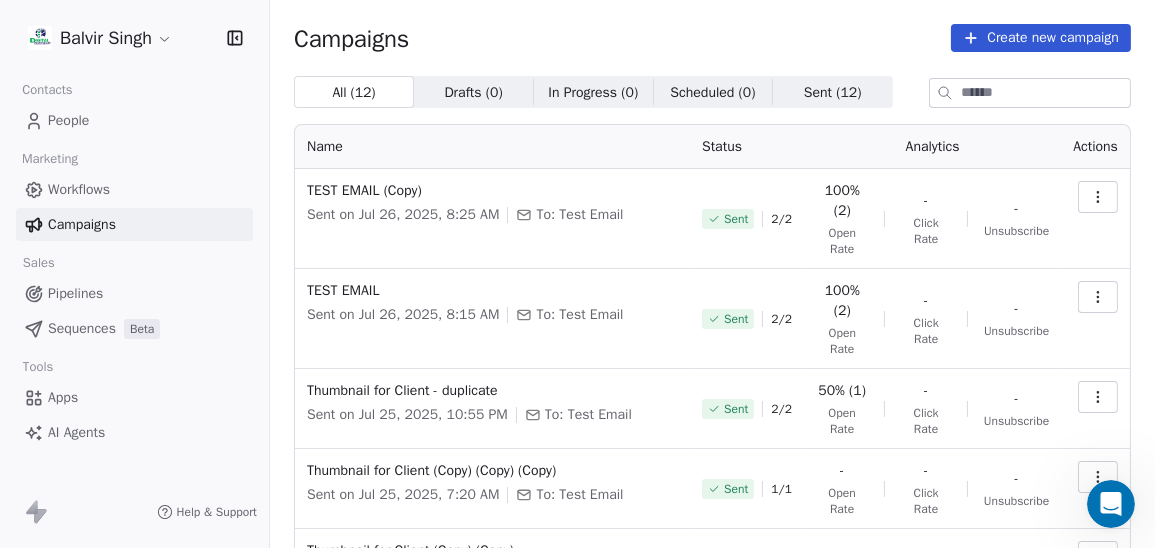 scroll, scrollTop: 0, scrollLeft: 0, axis: both 